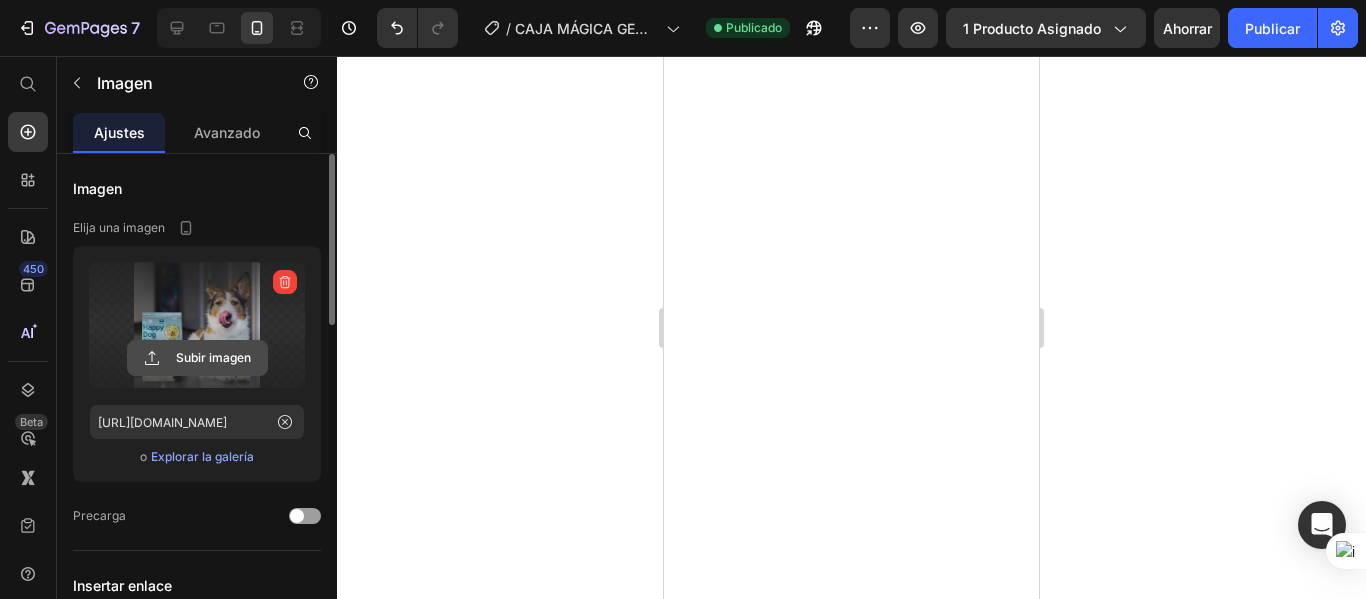 scroll, scrollTop: 0, scrollLeft: 0, axis: both 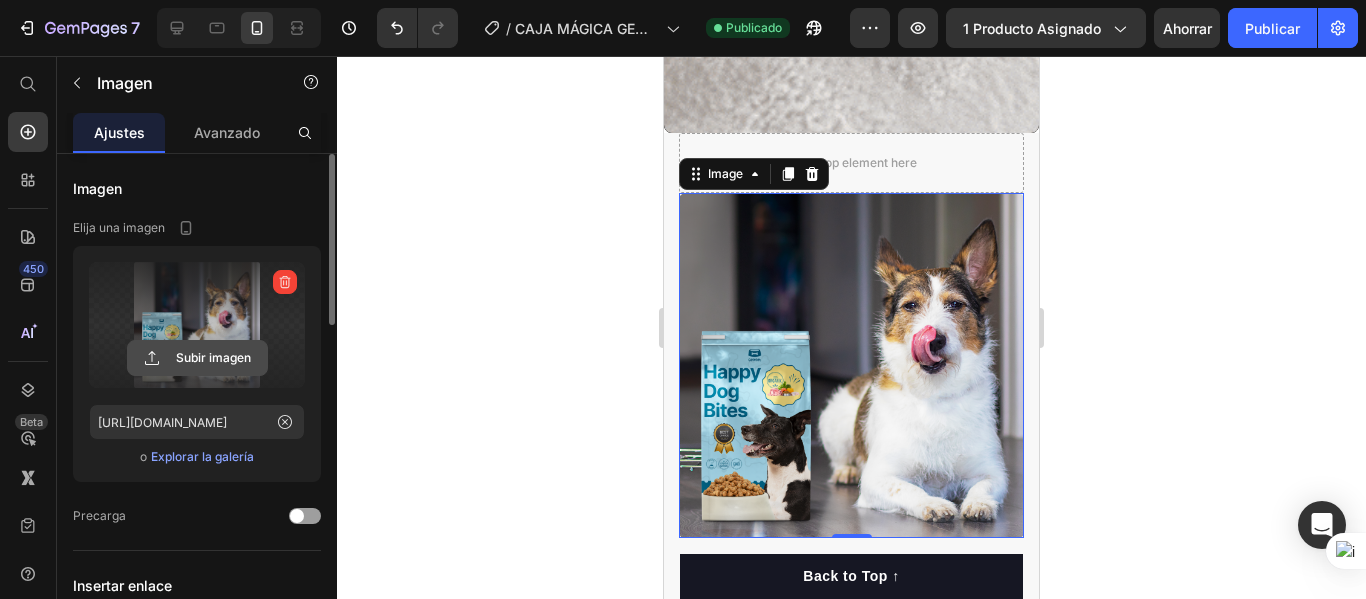 click 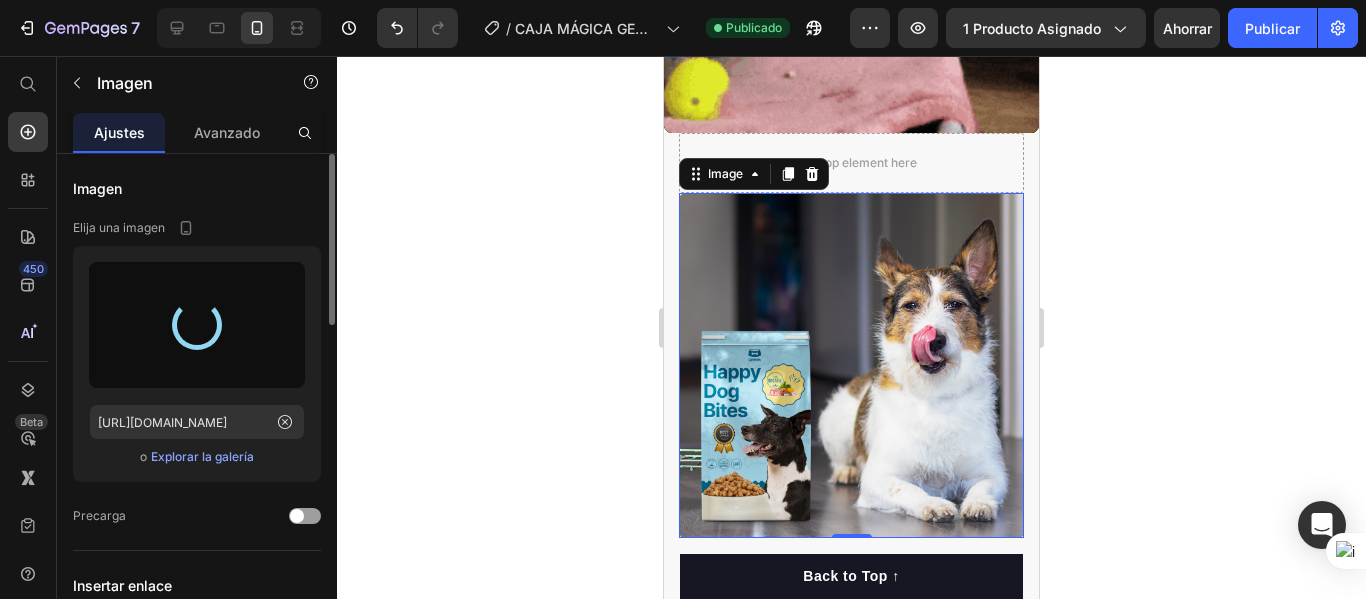 type on "[URL][DOMAIN_NAME]" 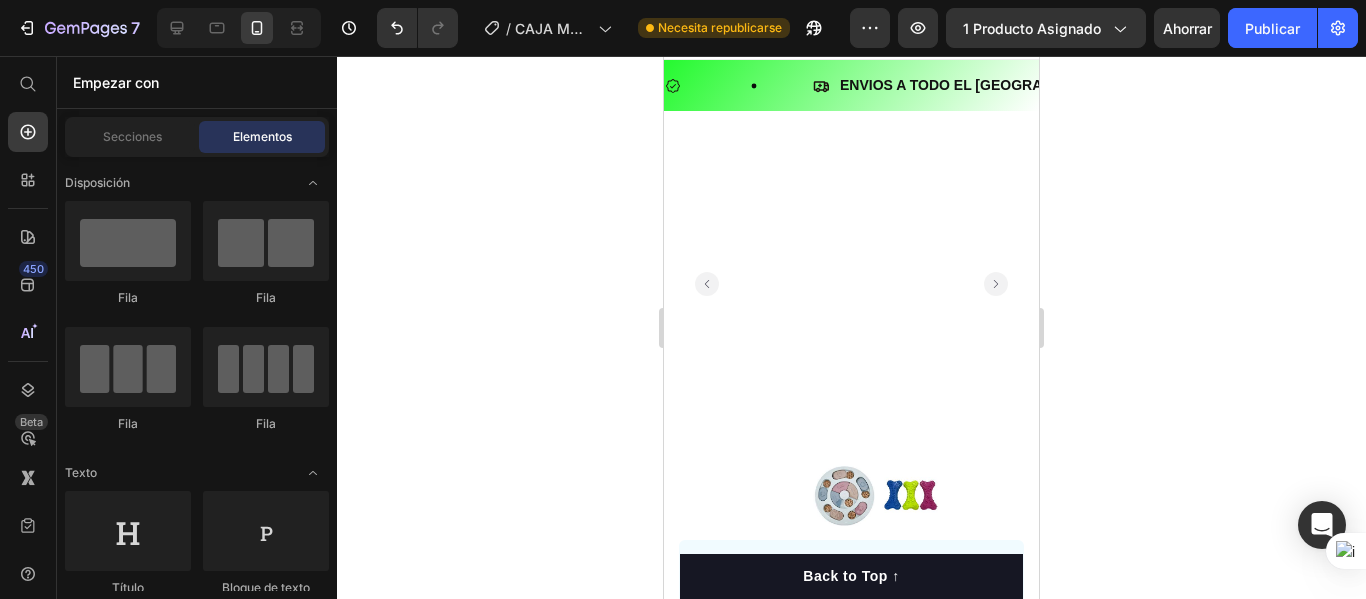 scroll, scrollTop: 0, scrollLeft: 0, axis: both 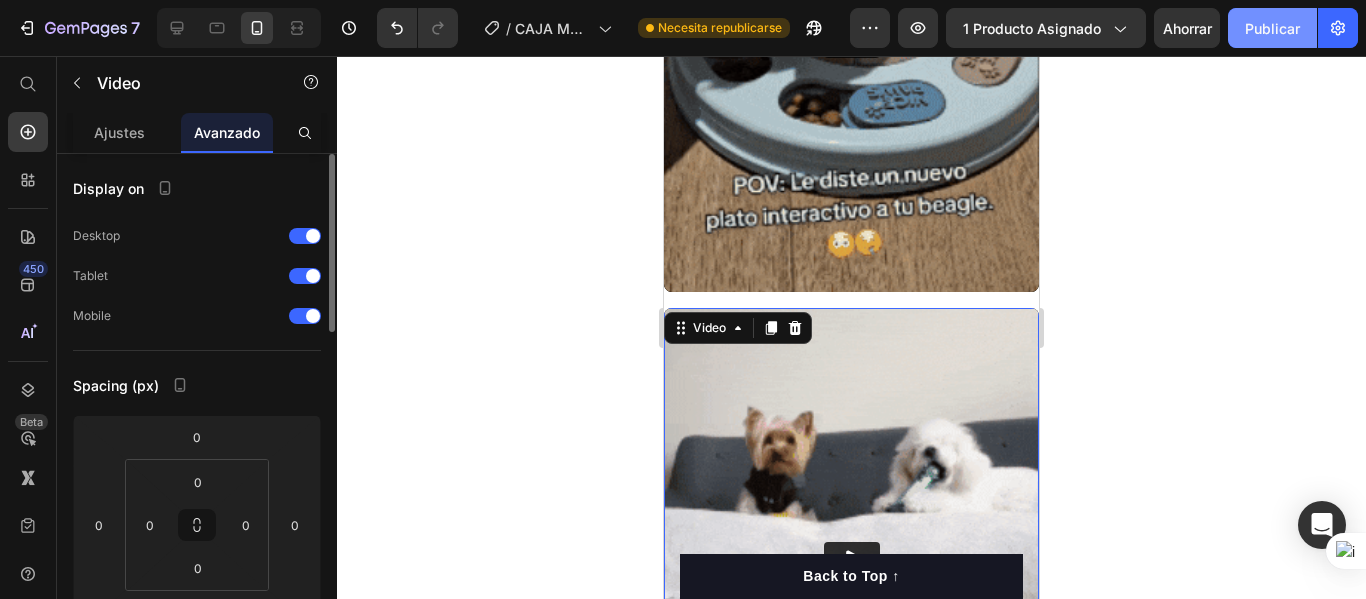 click on "Publicar" 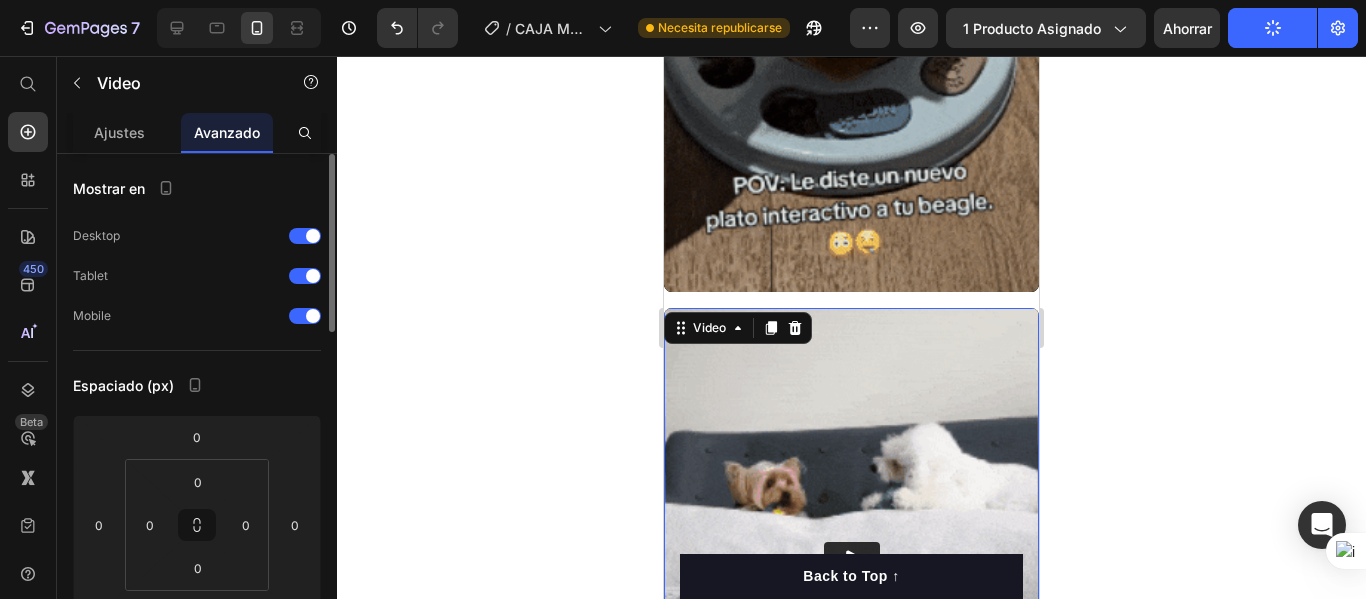 scroll, scrollTop: 2456, scrollLeft: 0, axis: vertical 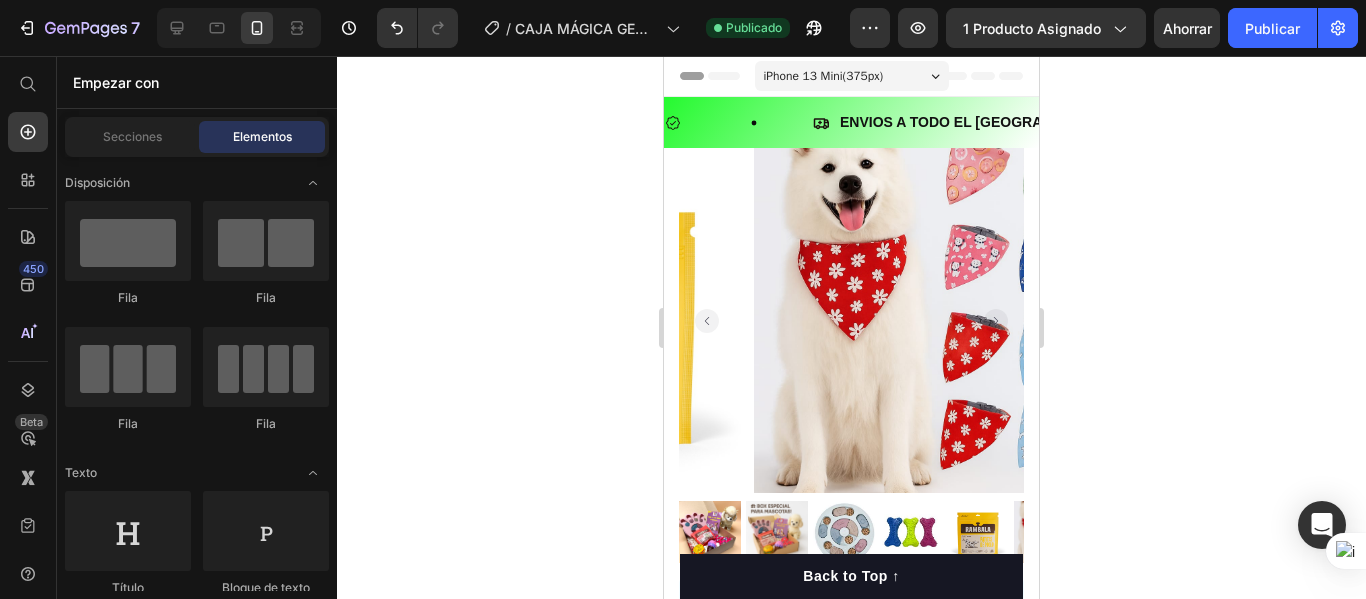 drag, startPoint x: 1031, startPoint y: 445, endPoint x: 1718, endPoint y: 143, distance: 750.44855 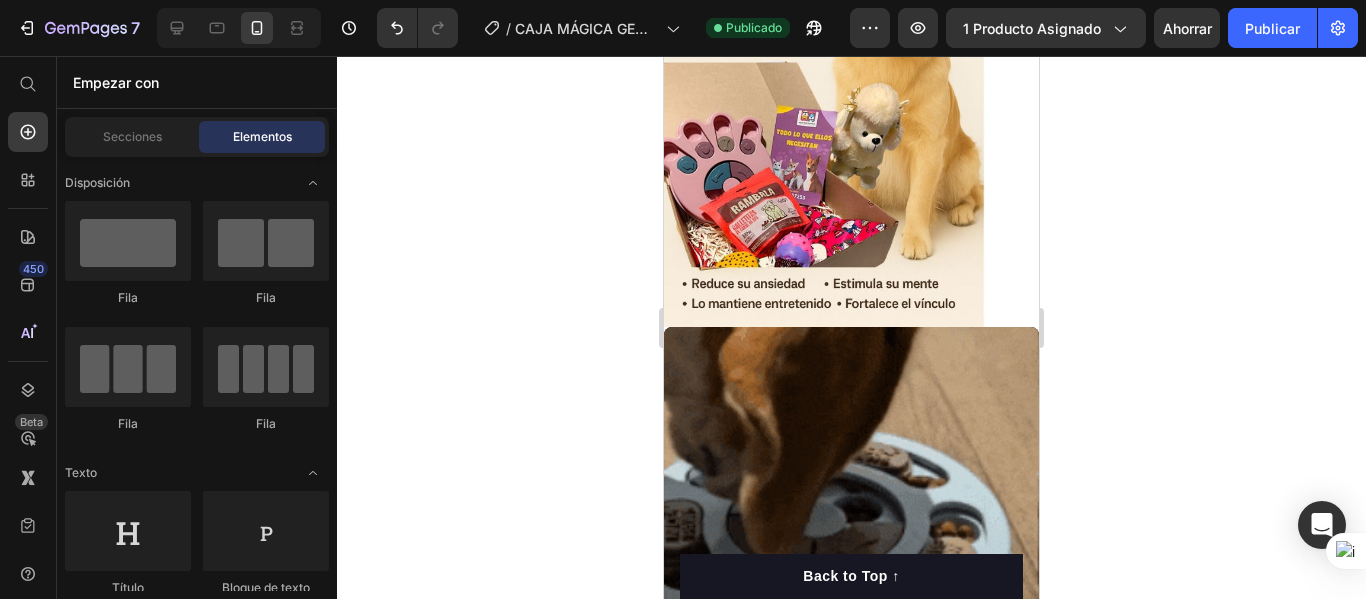 scroll, scrollTop: 1374, scrollLeft: 0, axis: vertical 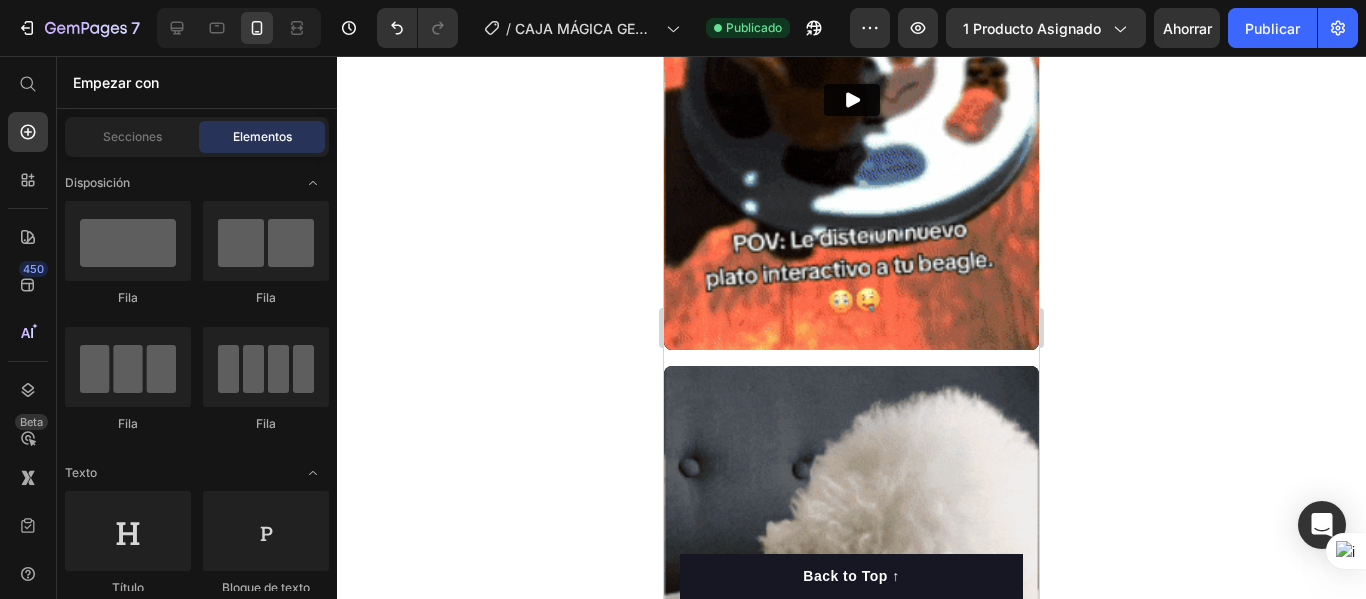 drag, startPoint x: 1028, startPoint y: 297, endPoint x: 1738, endPoint y: 409, distance: 718.77954 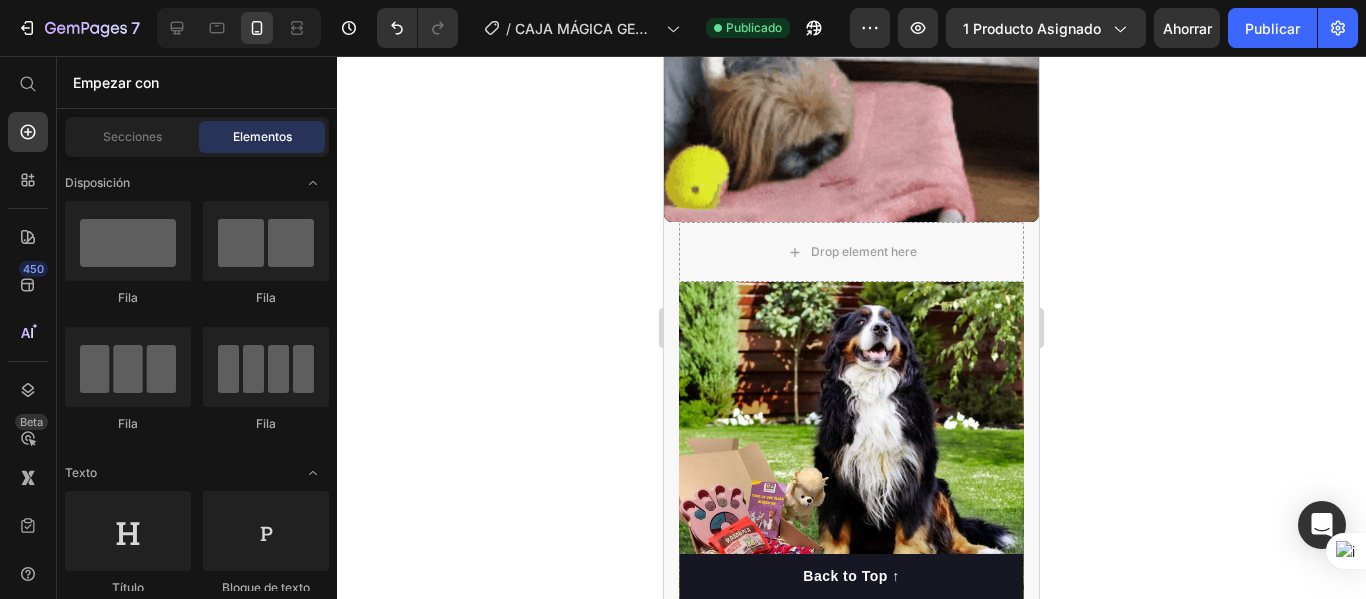 scroll, scrollTop: 2476, scrollLeft: 0, axis: vertical 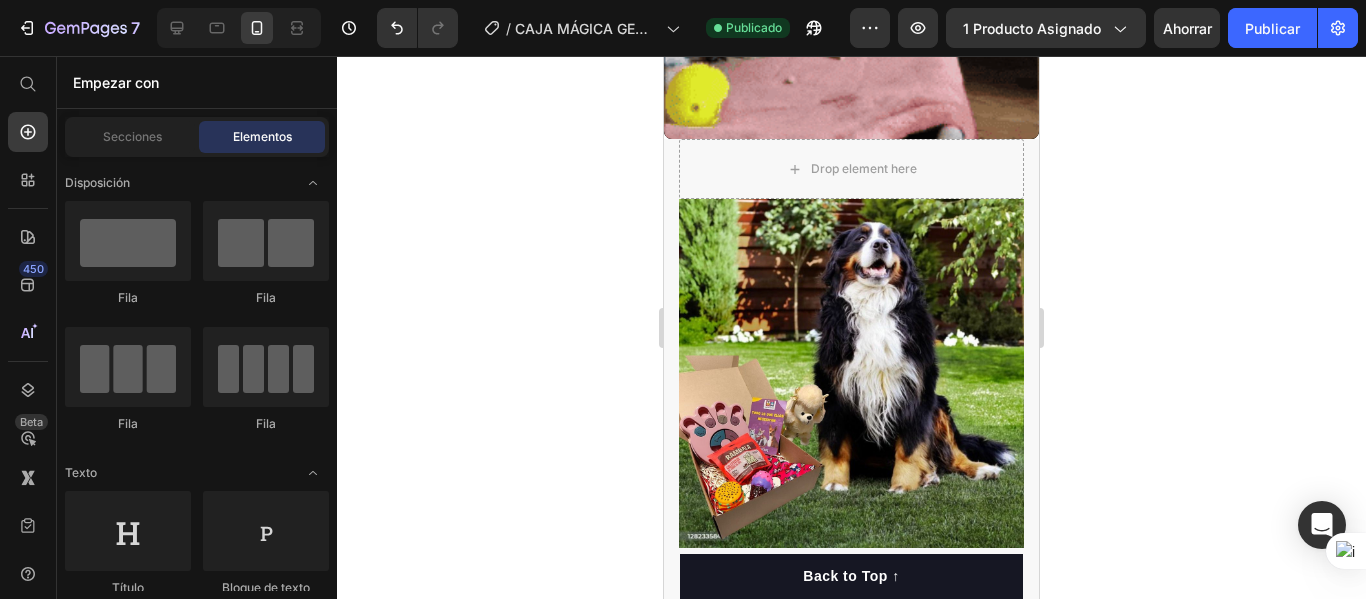 drag, startPoint x: 1030, startPoint y: 330, endPoint x: 1707, endPoint y: 482, distance: 693.85376 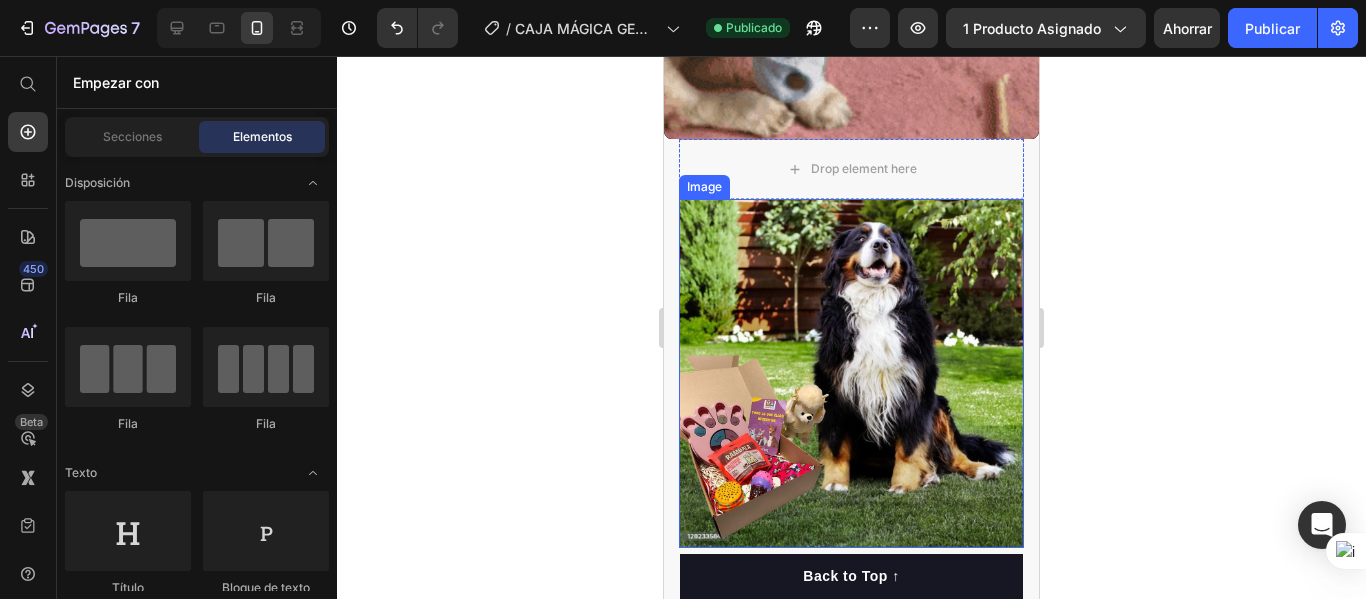 click at bounding box center [851, 373] 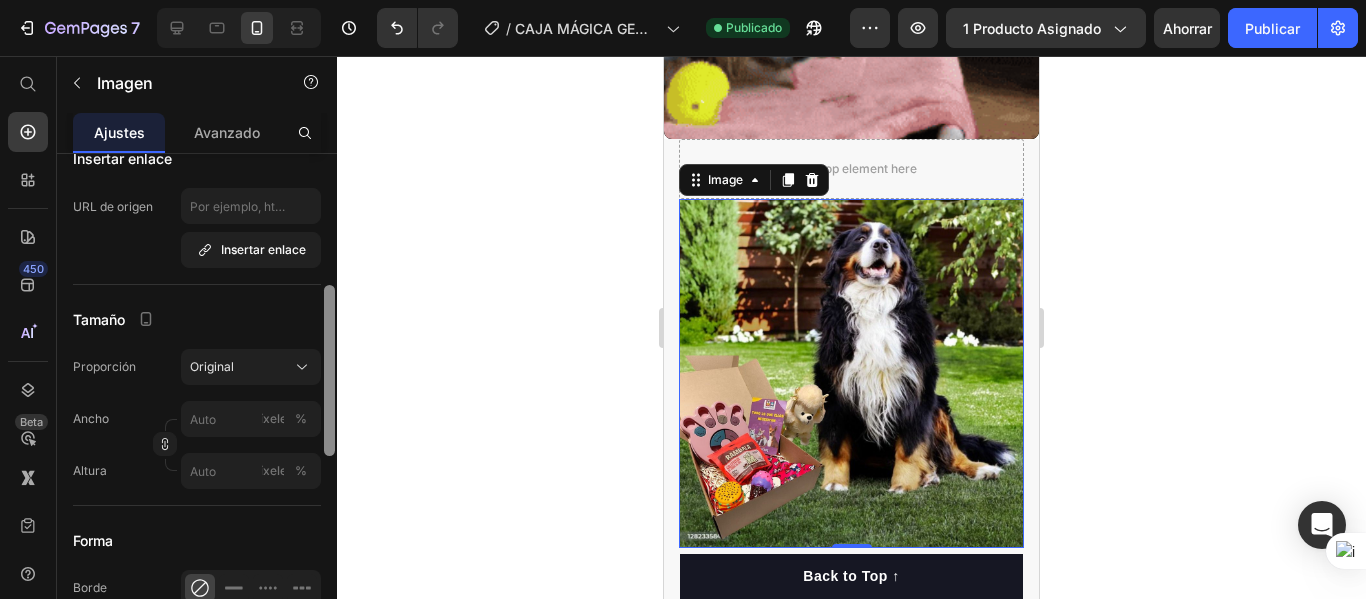 scroll, scrollTop: 430, scrollLeft: 0, axis: vertical 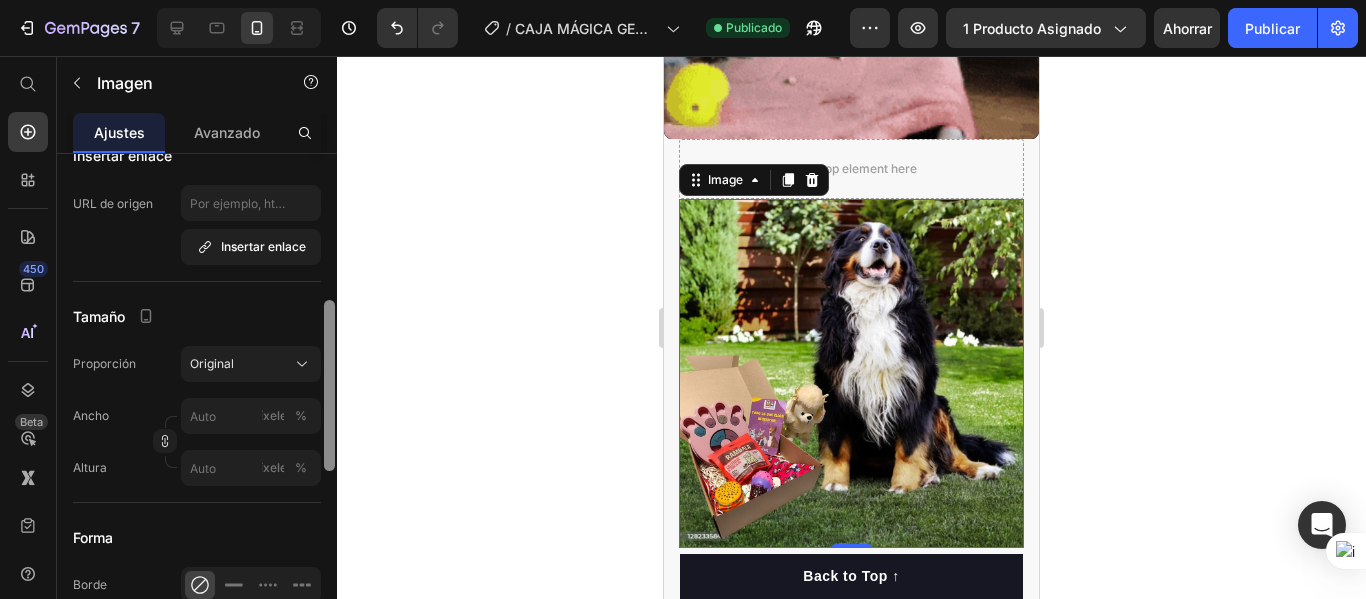 drag, startPoint x: 331, startPoint y: 294, endPoint x: 349, endPoint y: 441, distance: 148.09795 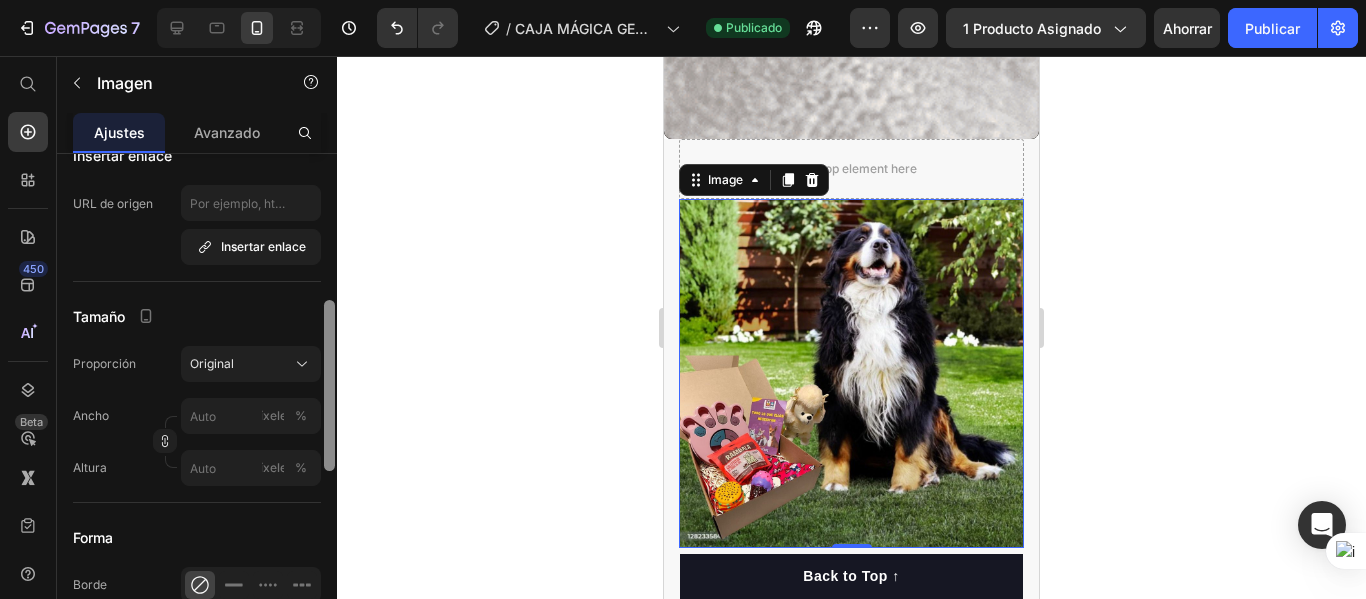click on "7 / CAJA MÁGICA GEMPAGE Publicado Avance 1 producto asignado Ahorrar Publicar 450 Beta Empezar con Secciones Elementos Sección de héroes Detalle del producto Marcas Insignias de confianza Garantizar Desglose del producto Cómo utilizar Testimonios Comparar Manojo Preguntas frecuentes Prueba social Historia de la marca Lista de productos Recopilación Lista de blogs Contacto Sticky Añadir al carrito Pie de página personalizado Explorar la biblioteca 450 Disposición
[GEOGRAPHIC_DATA]
[GEOGRAPHIC_DATA]
[GEOGRAPHIC_DATA]
Fila Texto
Título
Bloque de texto Botón
Botón
Botón" 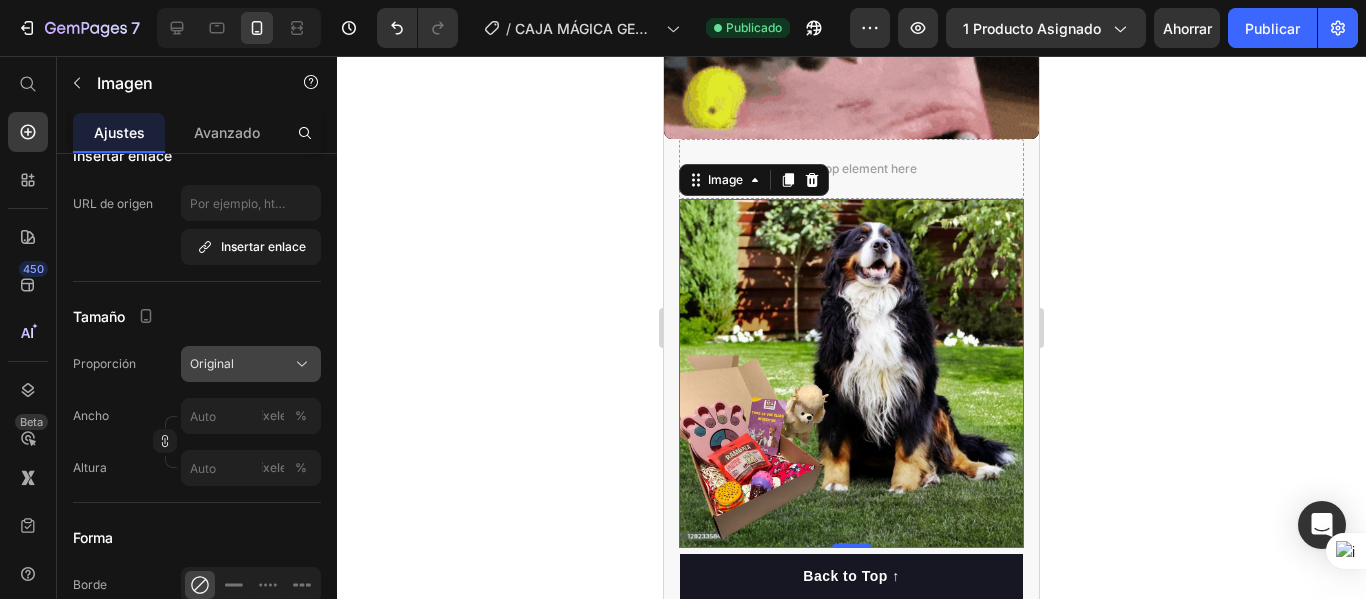 click on "Original" at bounding box center [251, 364] 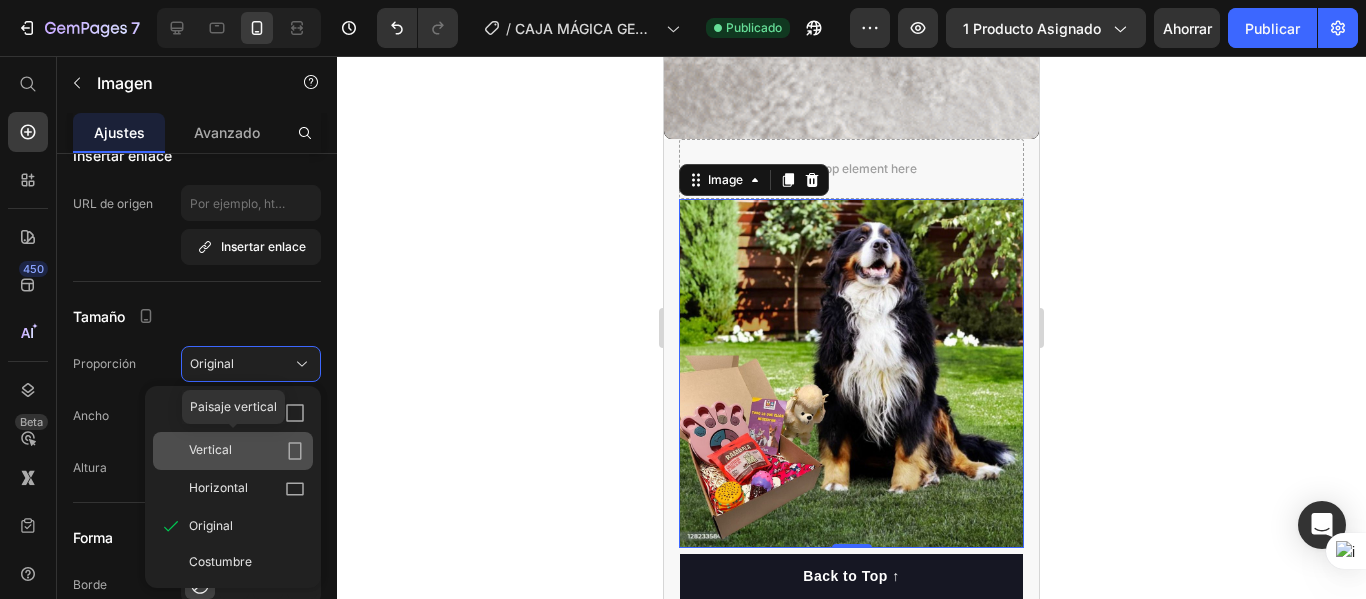 click on "Vertical" at bounding box center (247, 451) 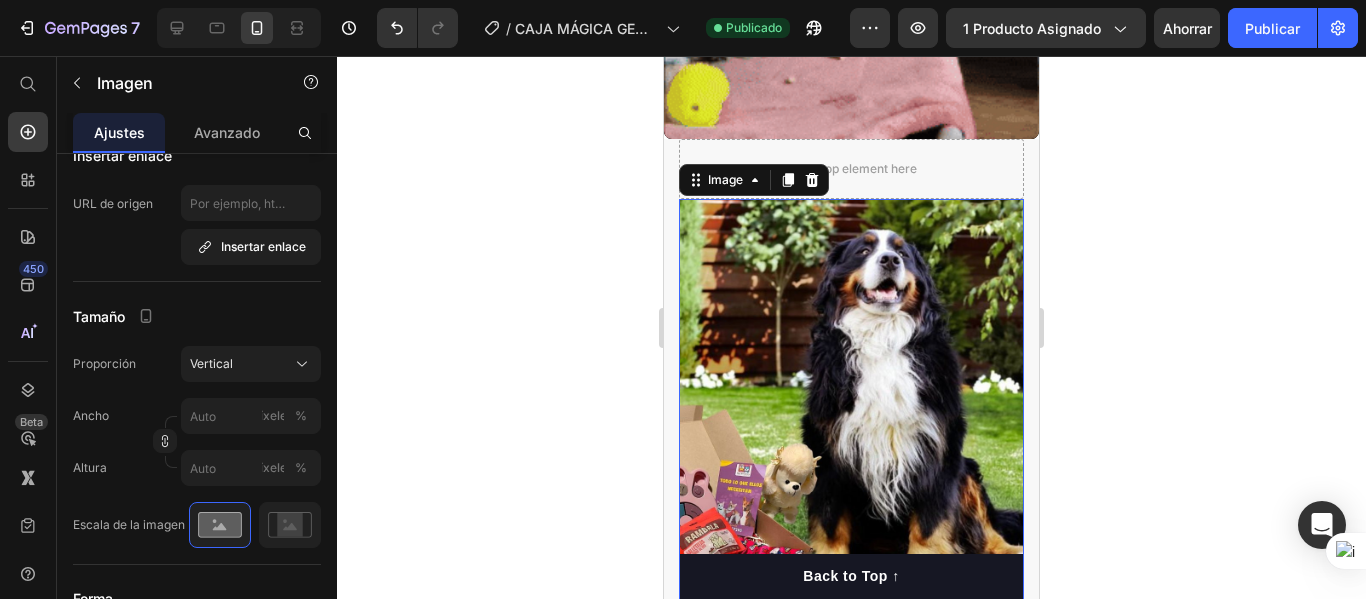 scroll, scrollTop: 932, scrollLeft: 0, axis: vertical 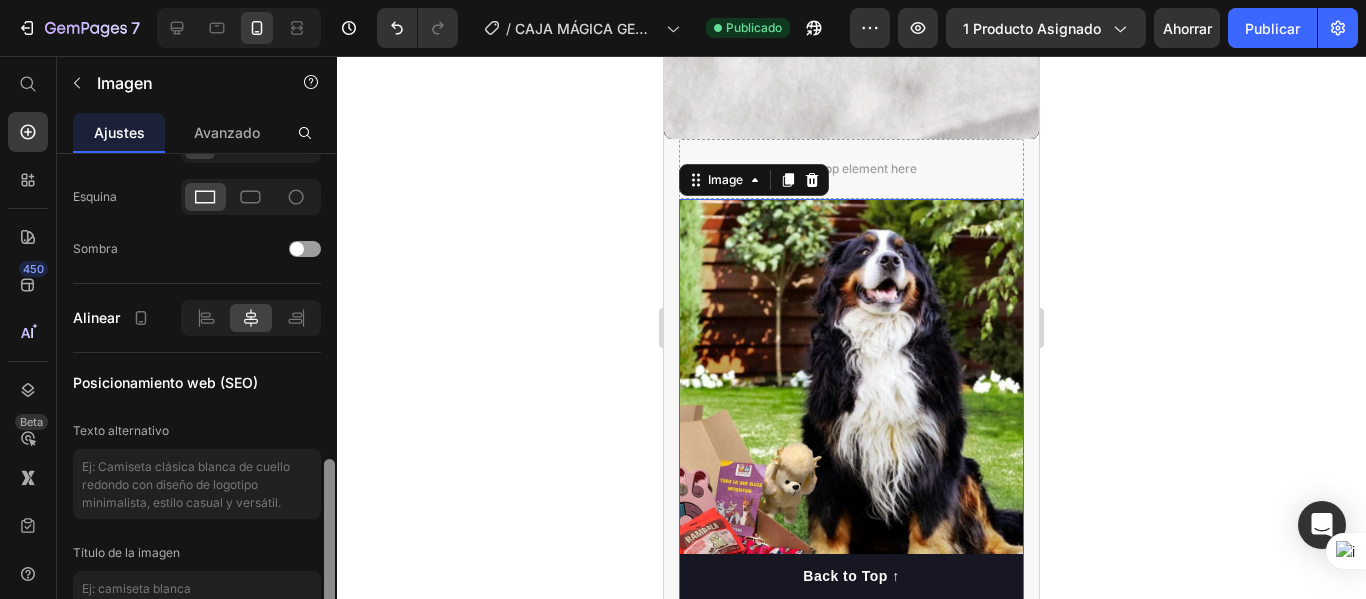 drag, startPoint x: 322, startPoint y: 385, endPoint x: 324, endPoint y: 461, distance: 76.02631 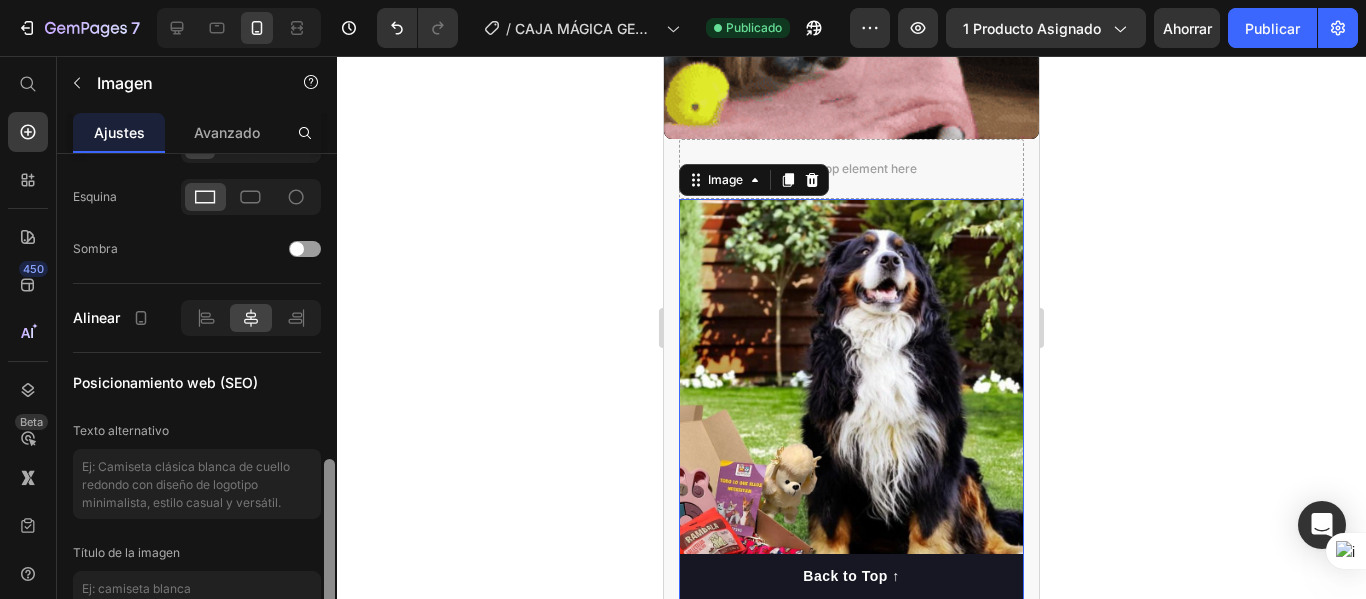 click at bounding box center [329, 405] 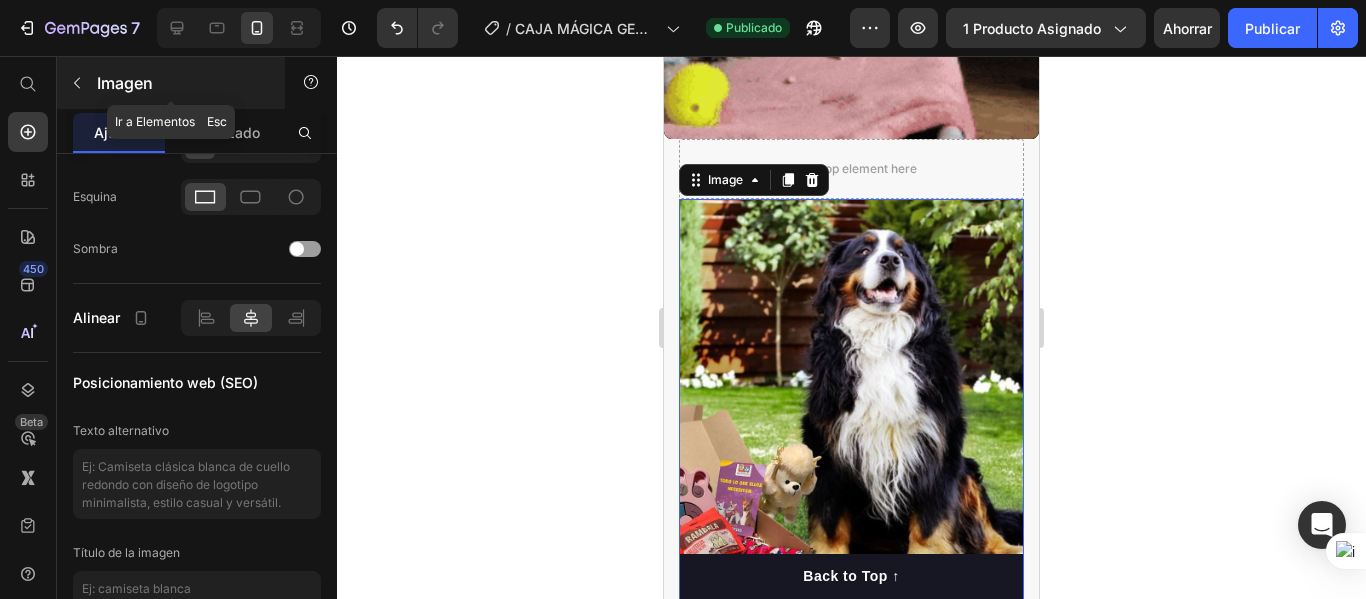 click 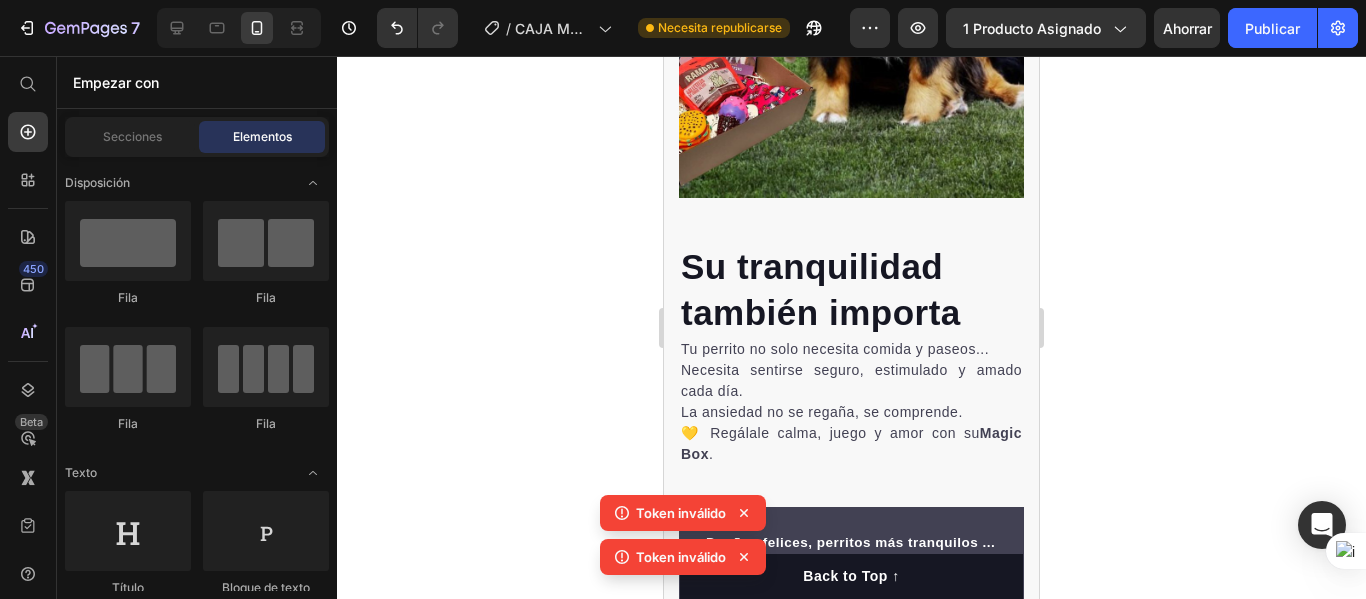 scroll, scrollTop: 2976, scrollLeft: 0, axis: vertical 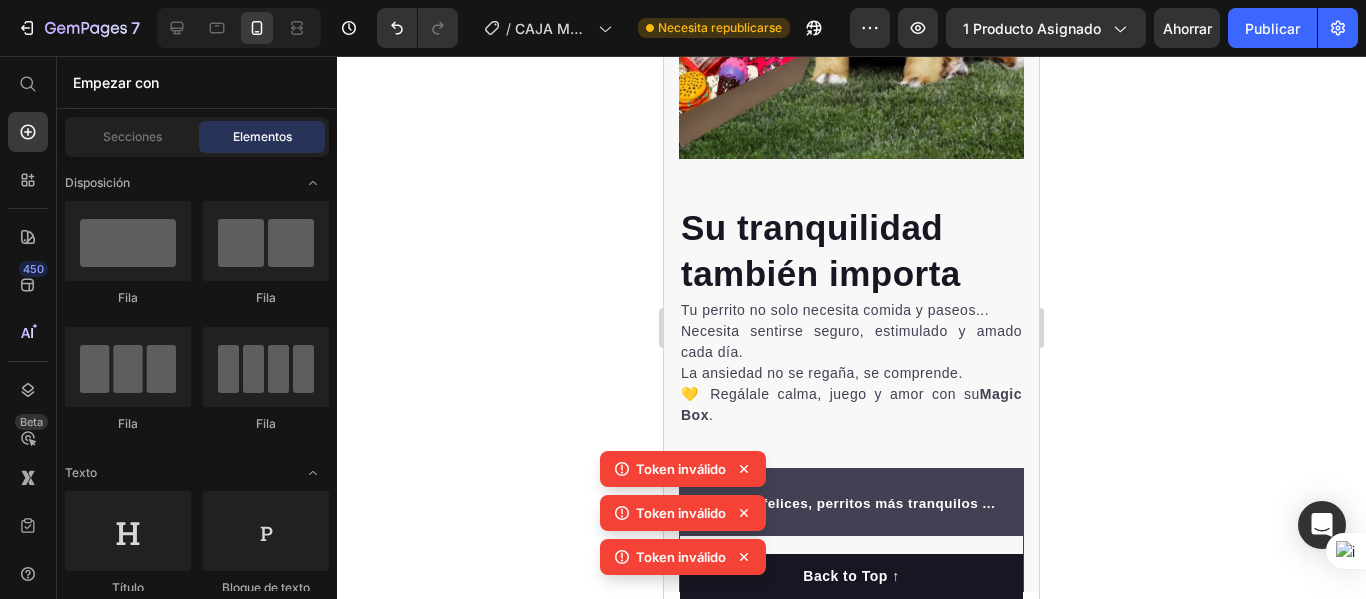 click 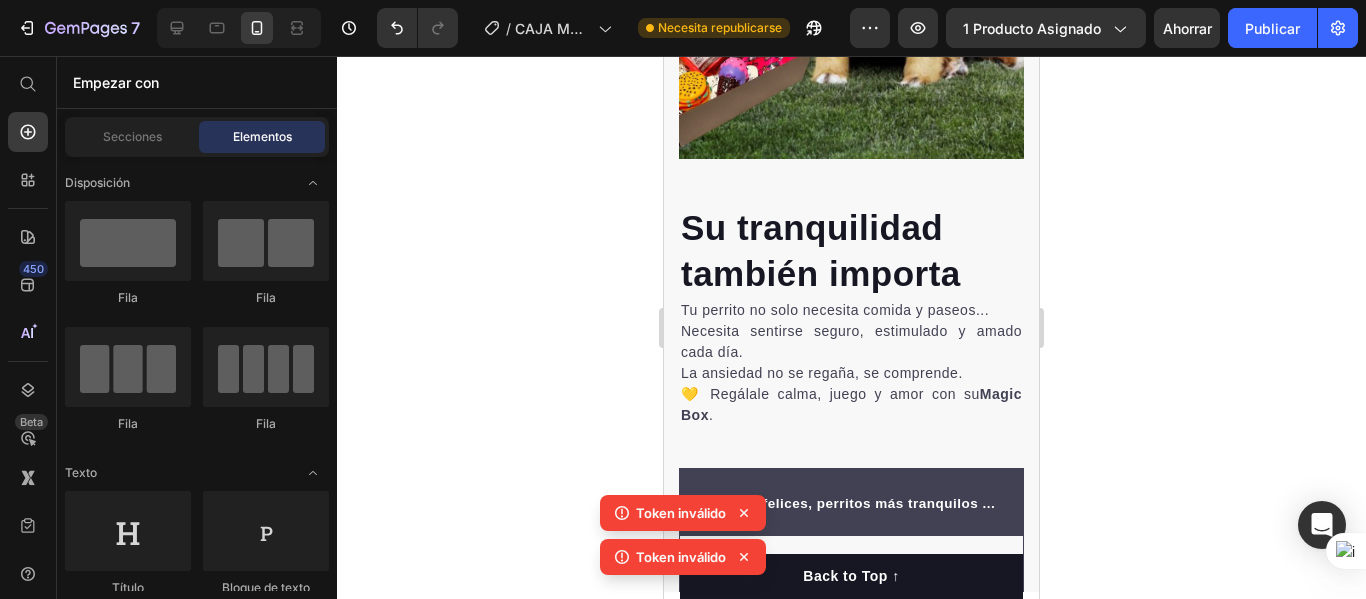 click 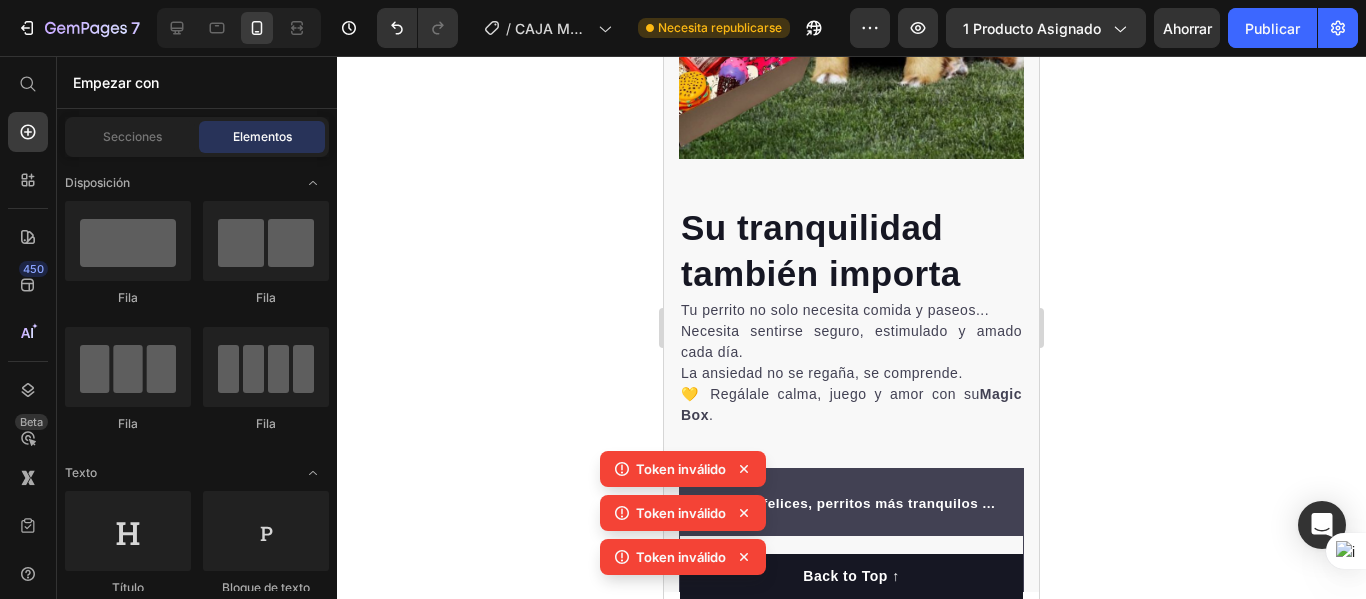 click 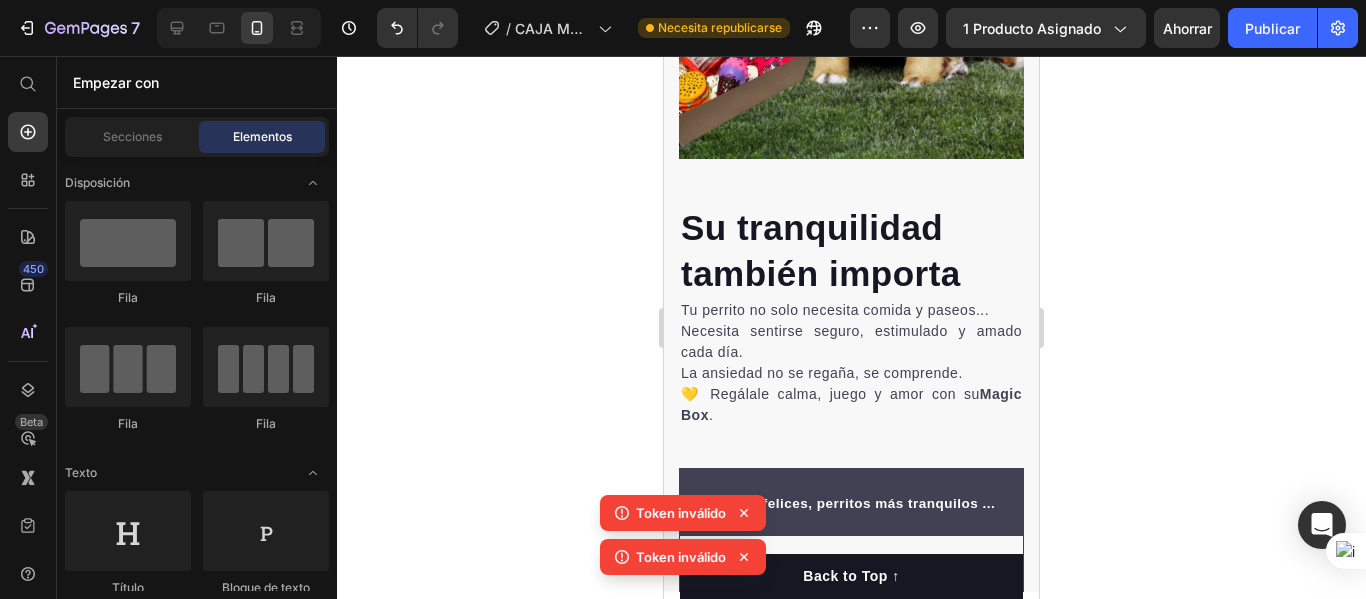 click 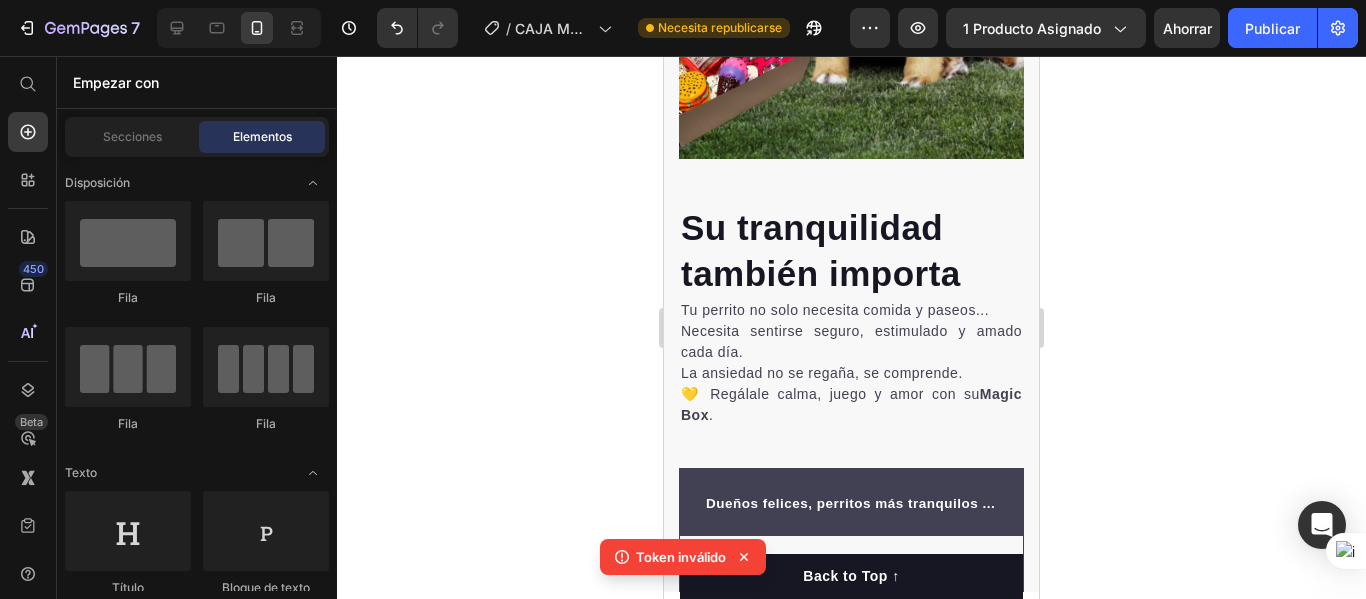 click 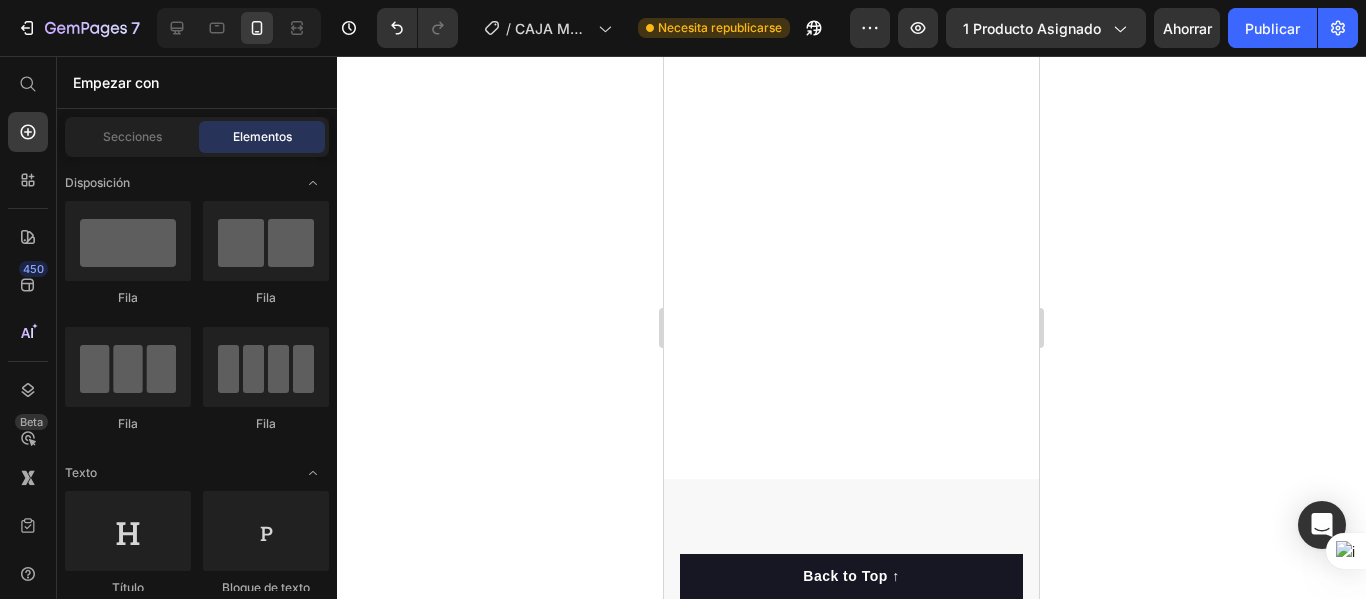 scroll, scrollTop: 0, scrollLeft: 0, axis: both 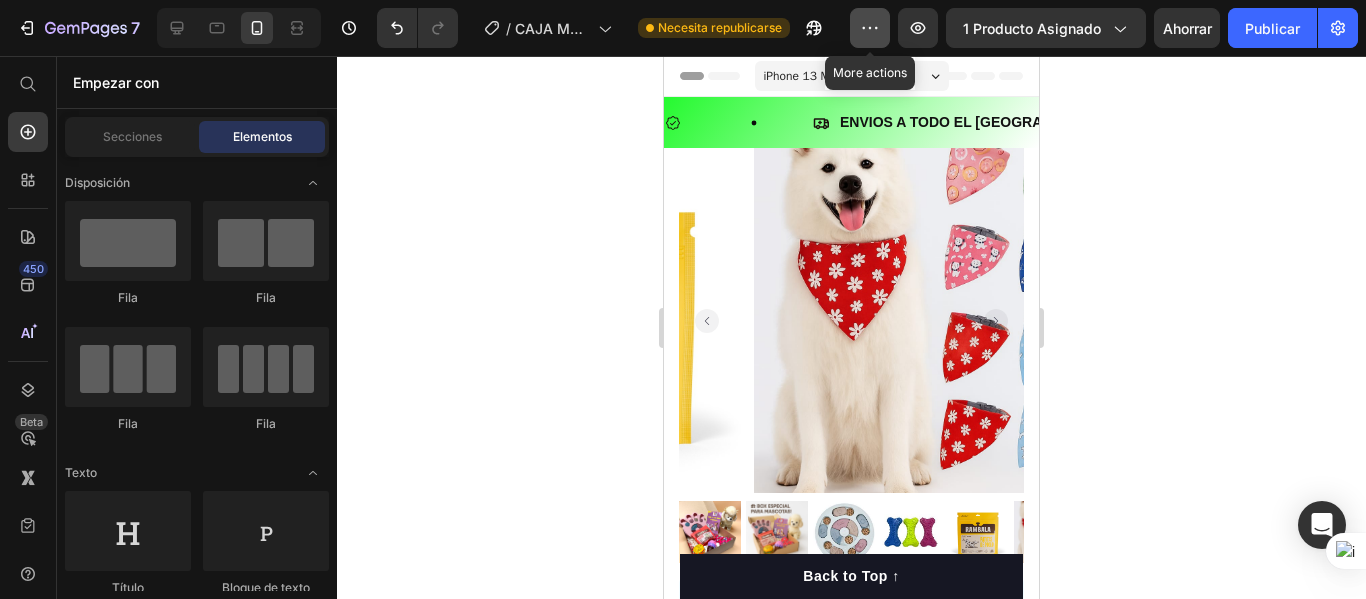 click 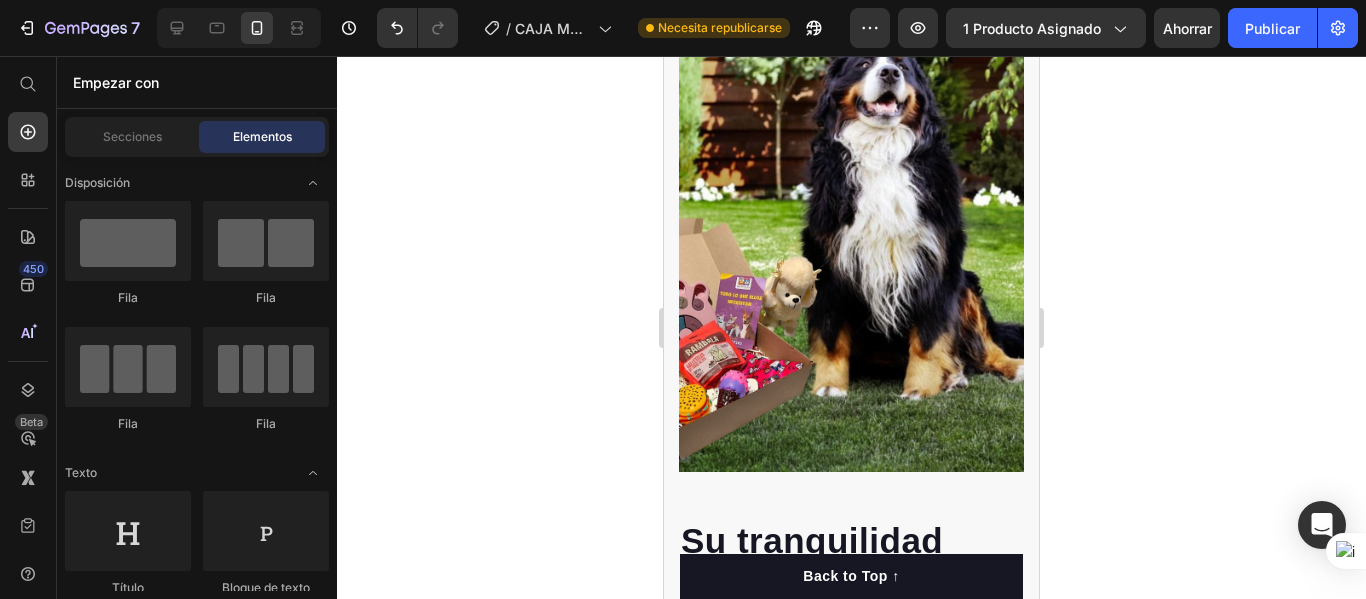 scroll, scrollTop: 2710, scrollLeft: 0, axis: vertical 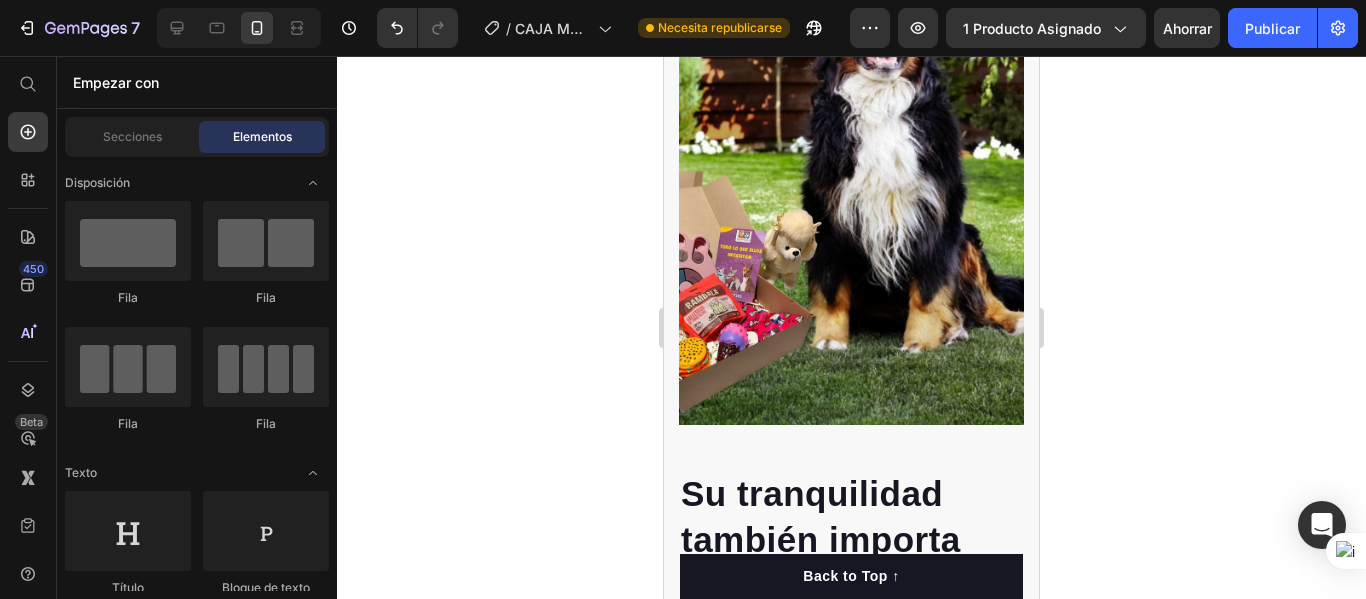 drag, startPoint x: 1035, startPoint y: 116, endPoint x: 1751, endPoint y: 519, distance: 821.6234 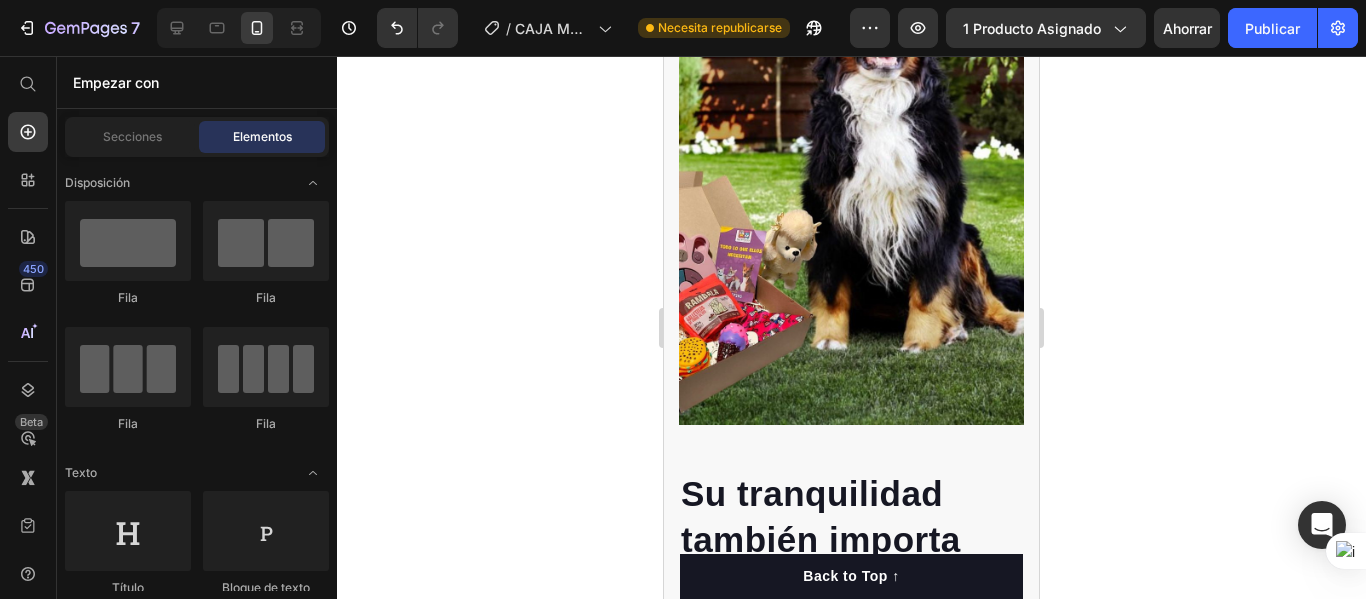 type 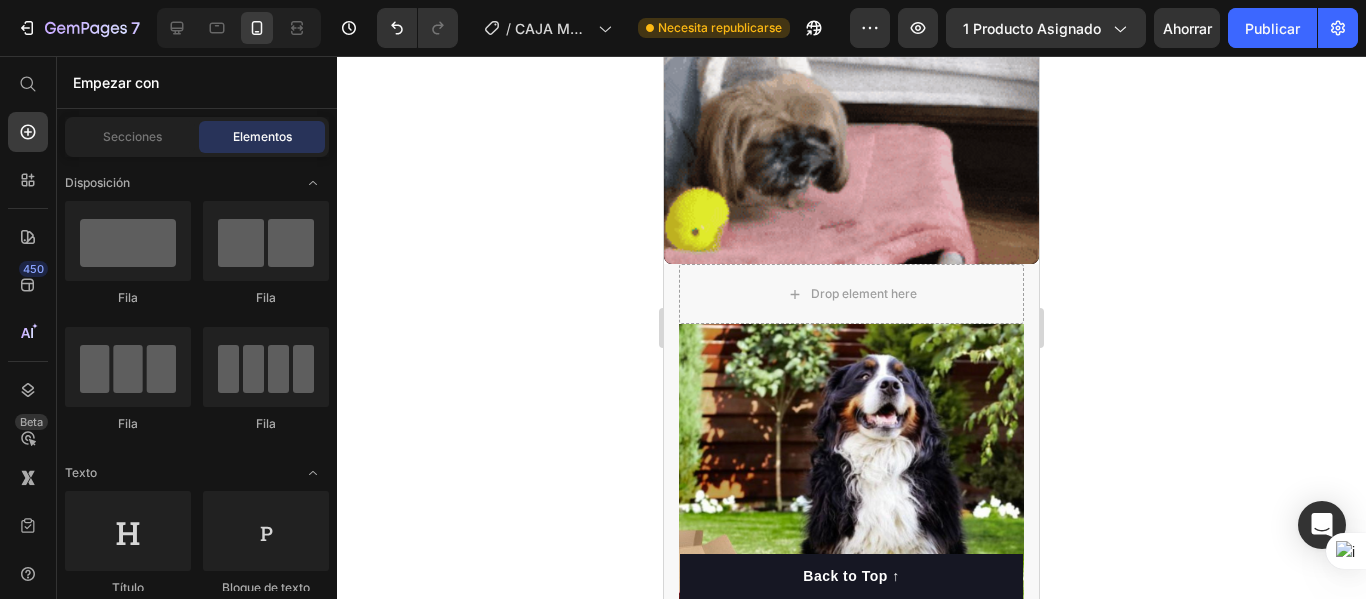 scroll, scrollTop: 2343, scrollLeft: 0, axis: vertical 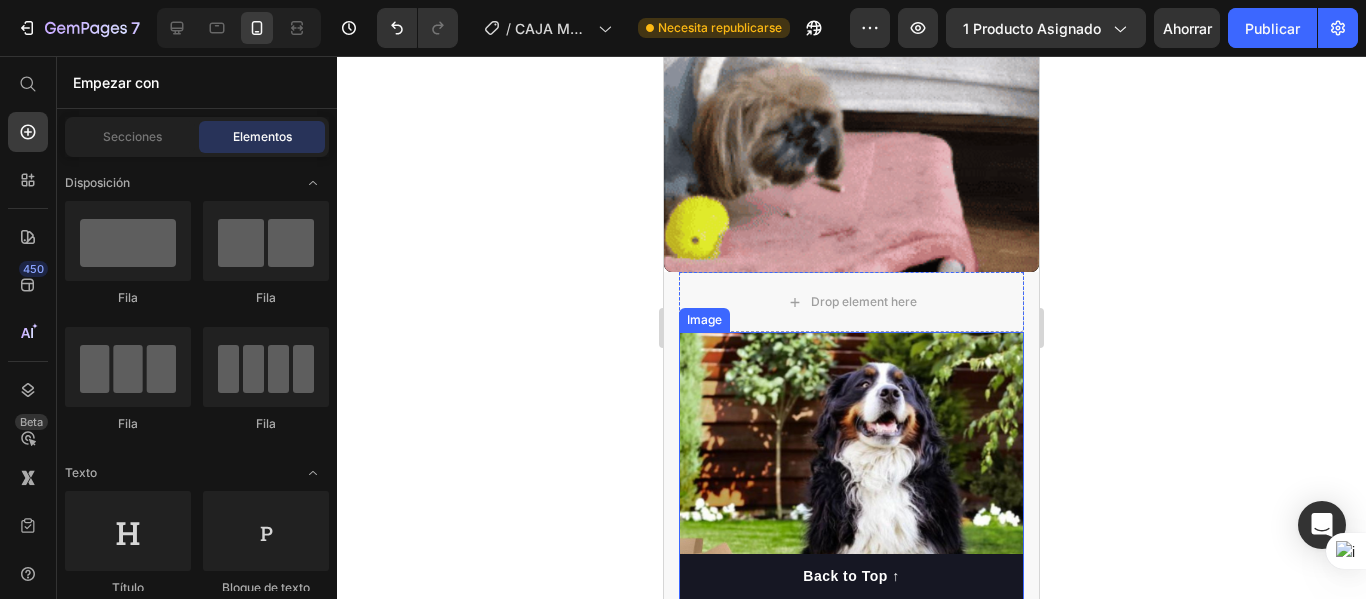 click at bounding box center (851, 562) 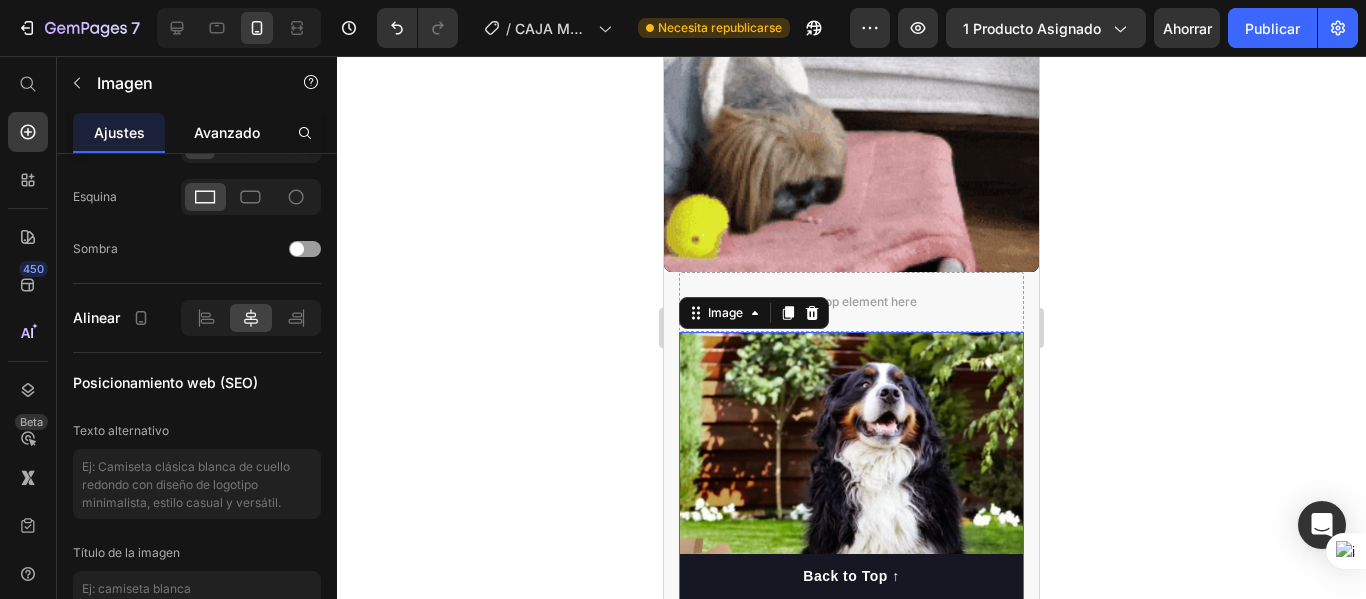 click on "Avanzado" 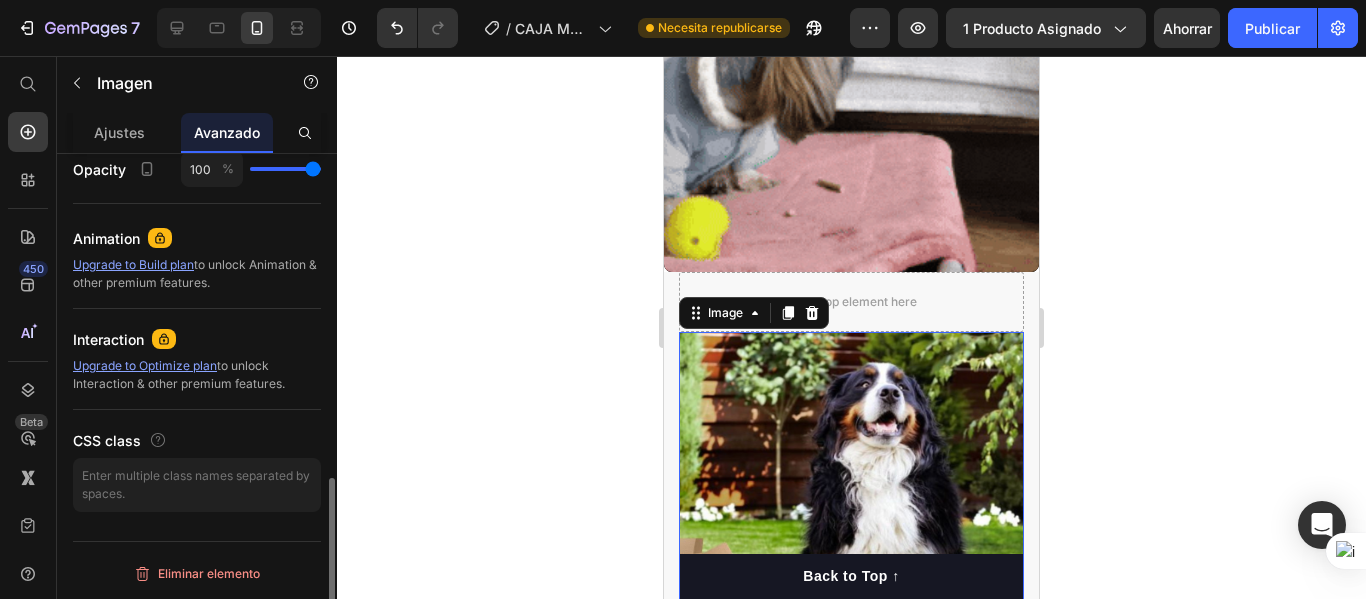 scroll, scrollTop: 0, scrollLeft: 0, axis: both 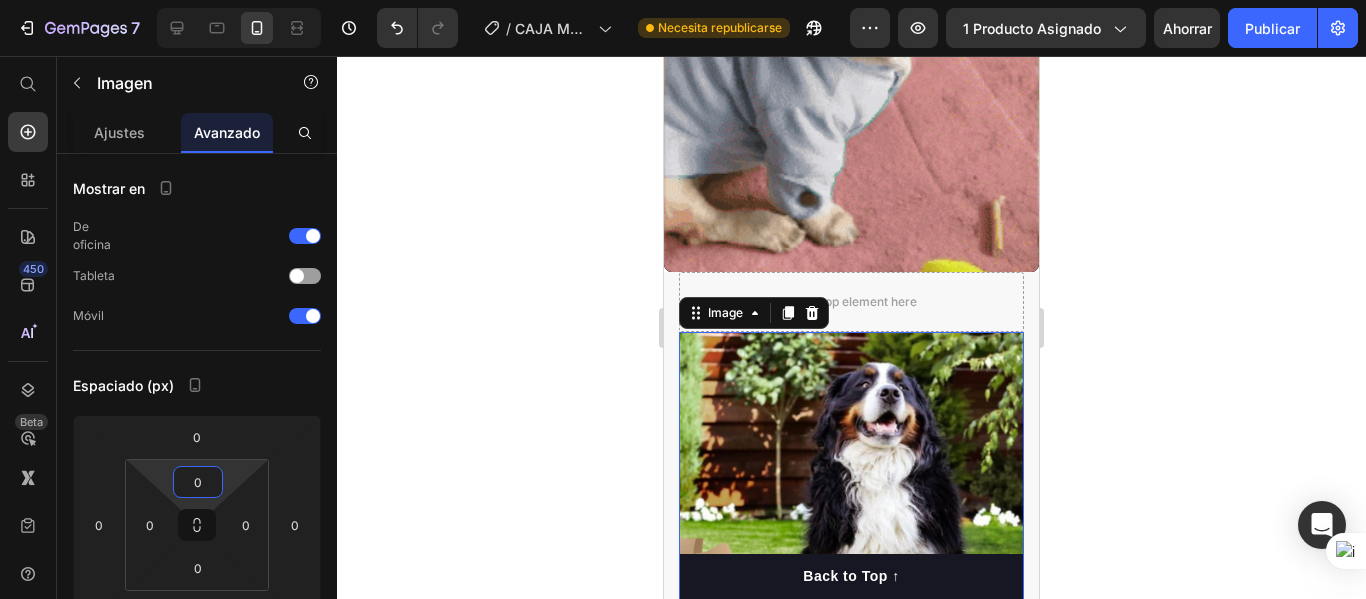 click on "0" at bounding box center (198, 482) 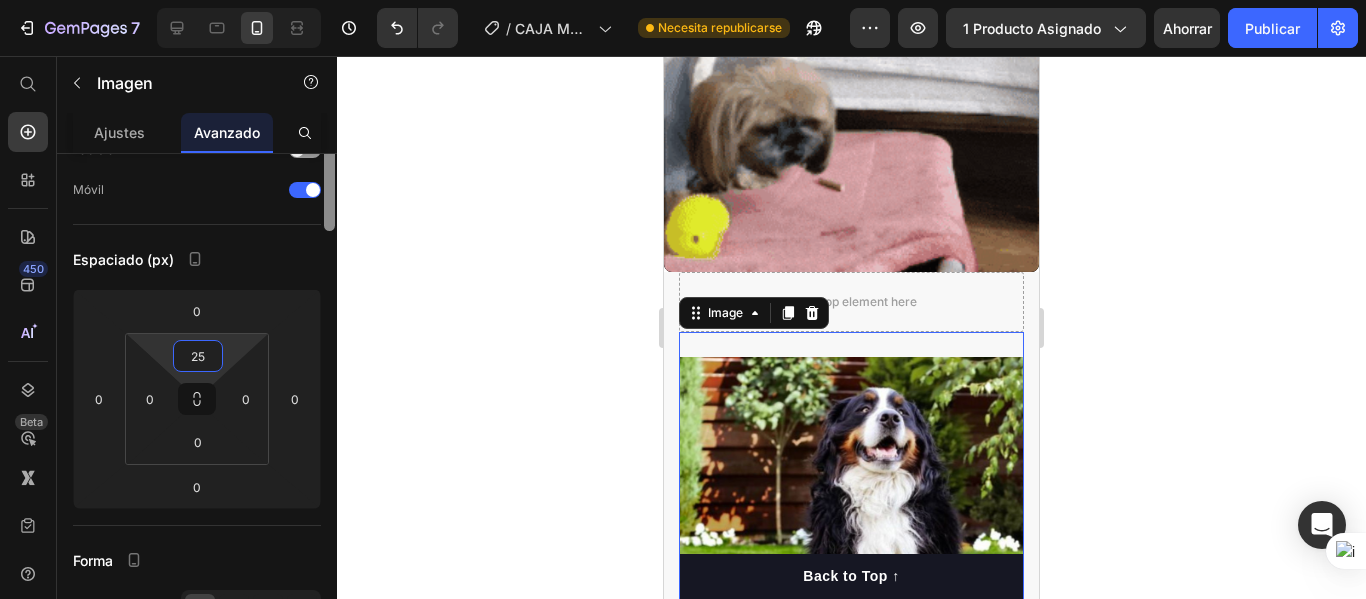 scroll, scrollTop: 0, scrollLeft: 0, axis: both 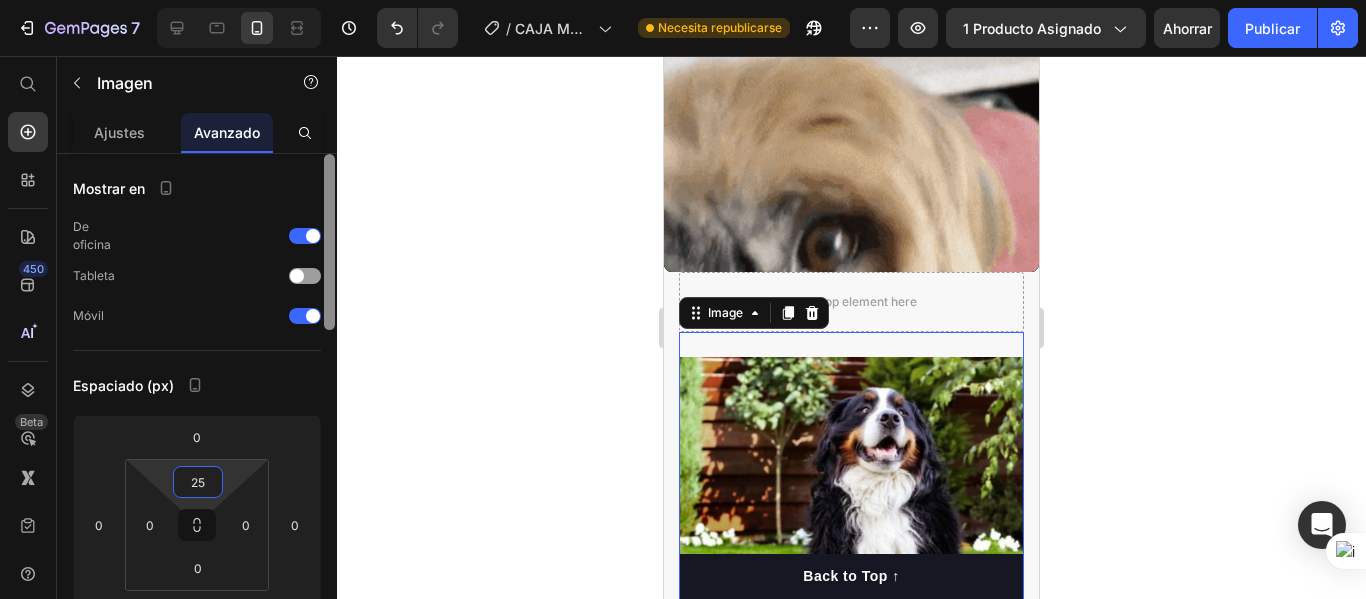 click at bounding box center (329, 242) 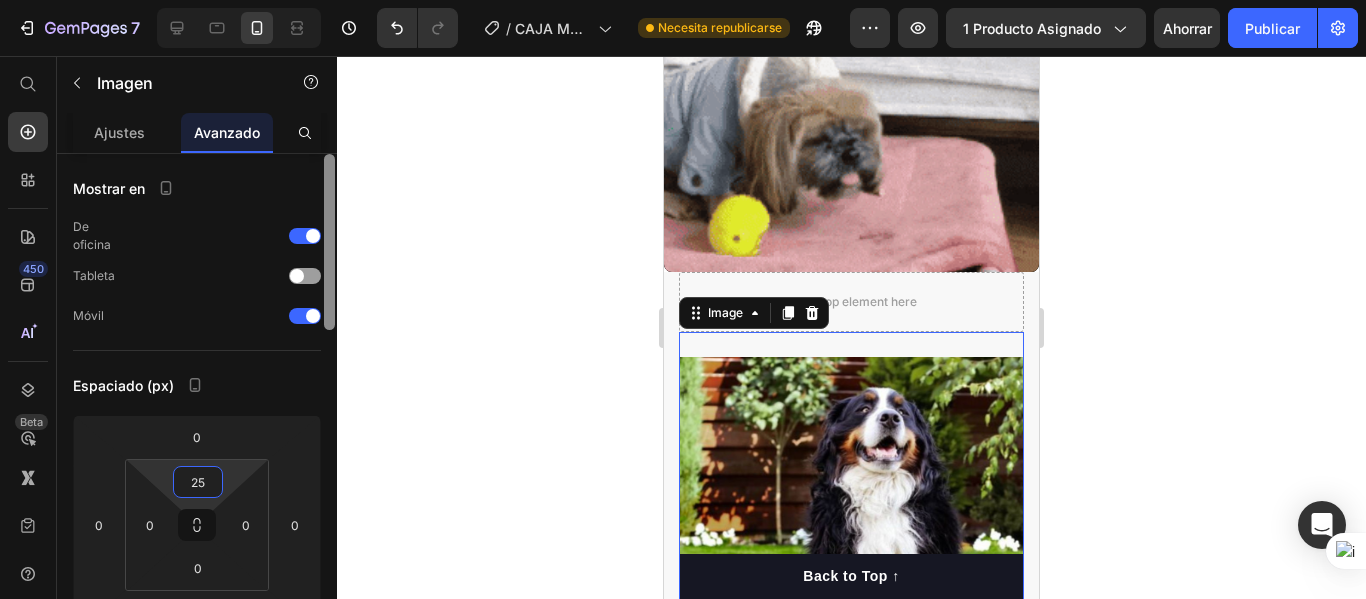 type on "25" 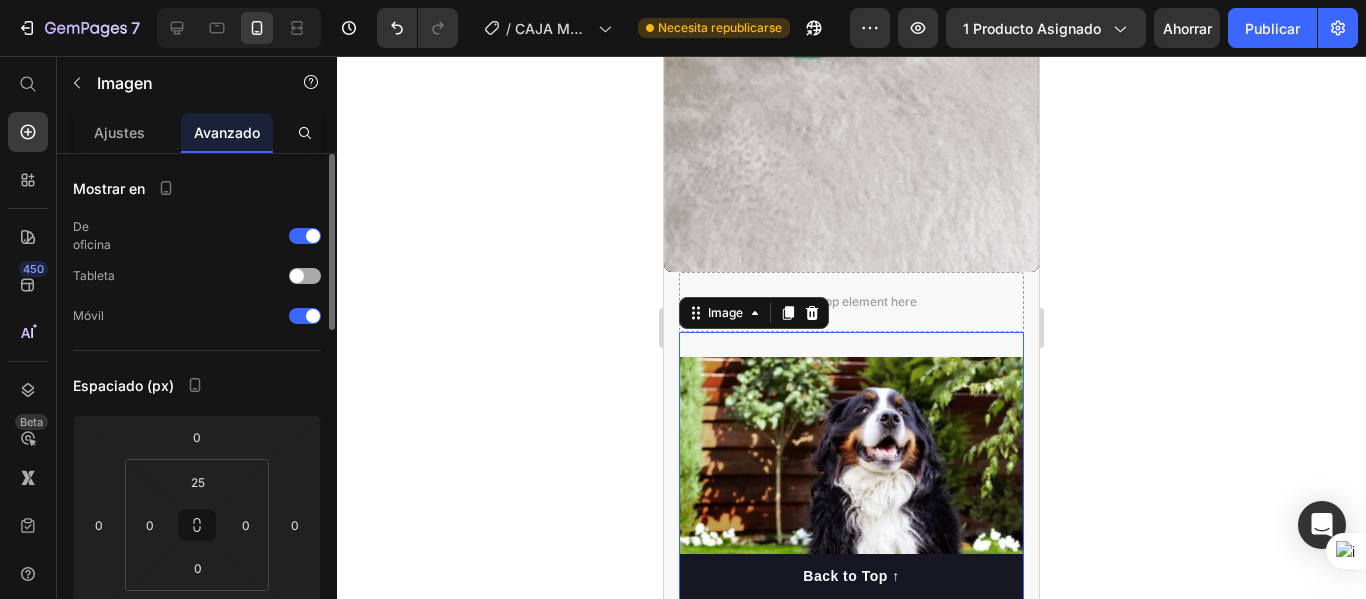 click at bounding box center (297, 276) 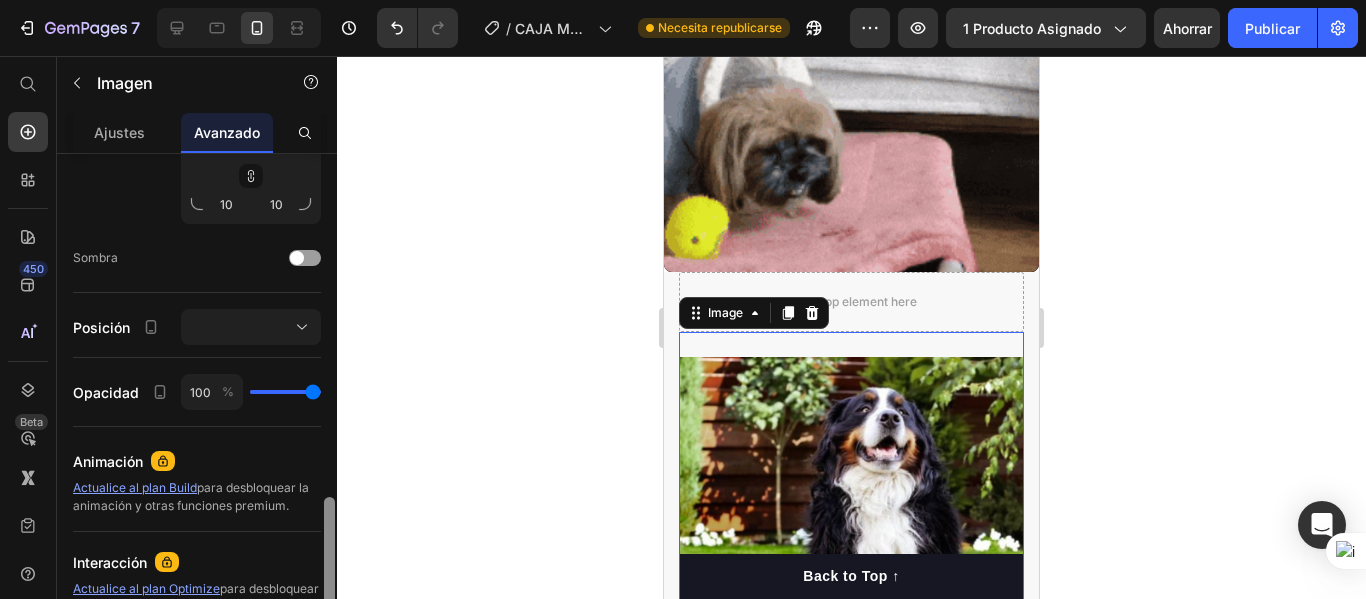 scroll, scrollTop: 763, scrollLeft: 0, axis: vertical 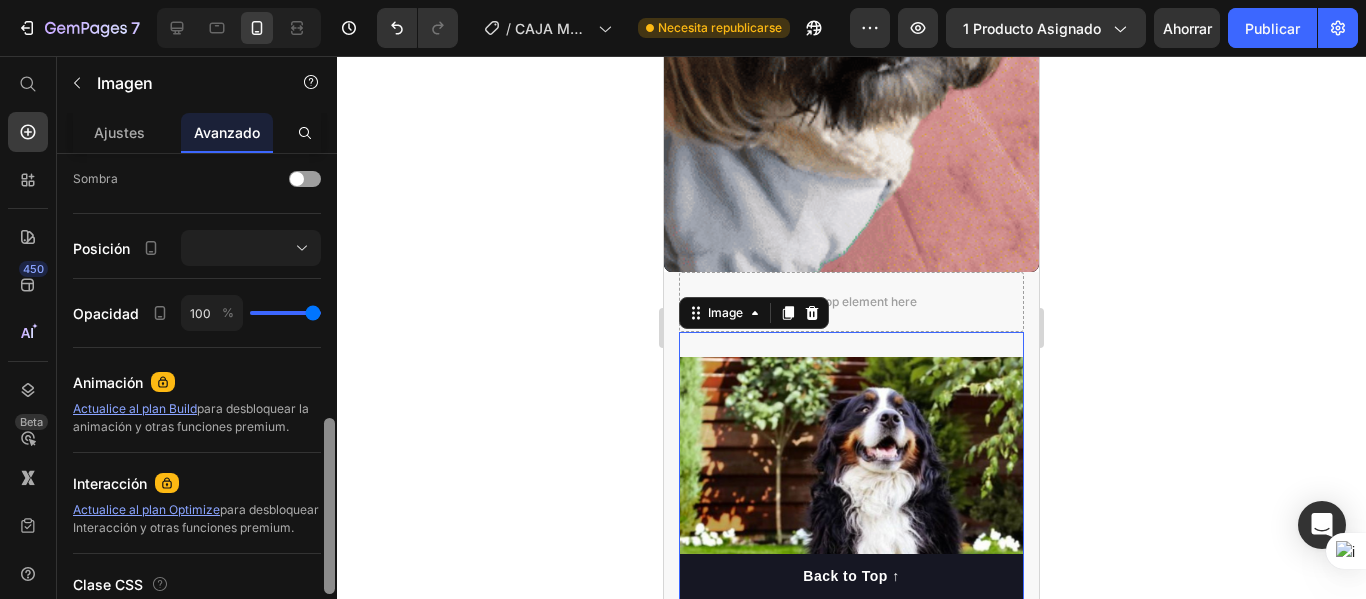 drag, startPoint x: 326, startPoint y: 283, endPoint x: 310, endPoint y: 552, distance: 269.4754 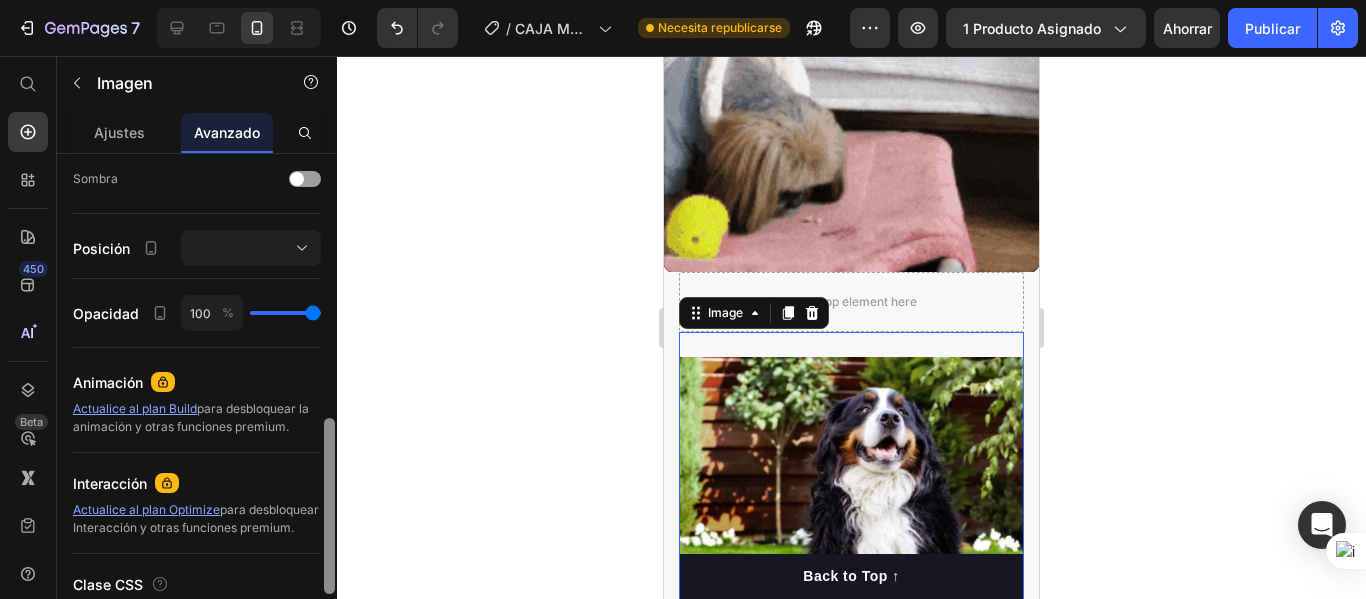 click on "Mostrar en De oficina Tableta Móvil Espaciado (px) 0 0 0 0 25 0 0 0 Forma Borde Esquina 10 10 10 10 Sombra Posición Opacidad 100 % Animación Actualice al plan Build  para desbloquear la animación y otras funciones premium. Interacción Actualice al plan Optimize  para desbloquear Interacción y otras funciones premium. Clase CSS Eliminar elemento" at bounding box center [197, 405] 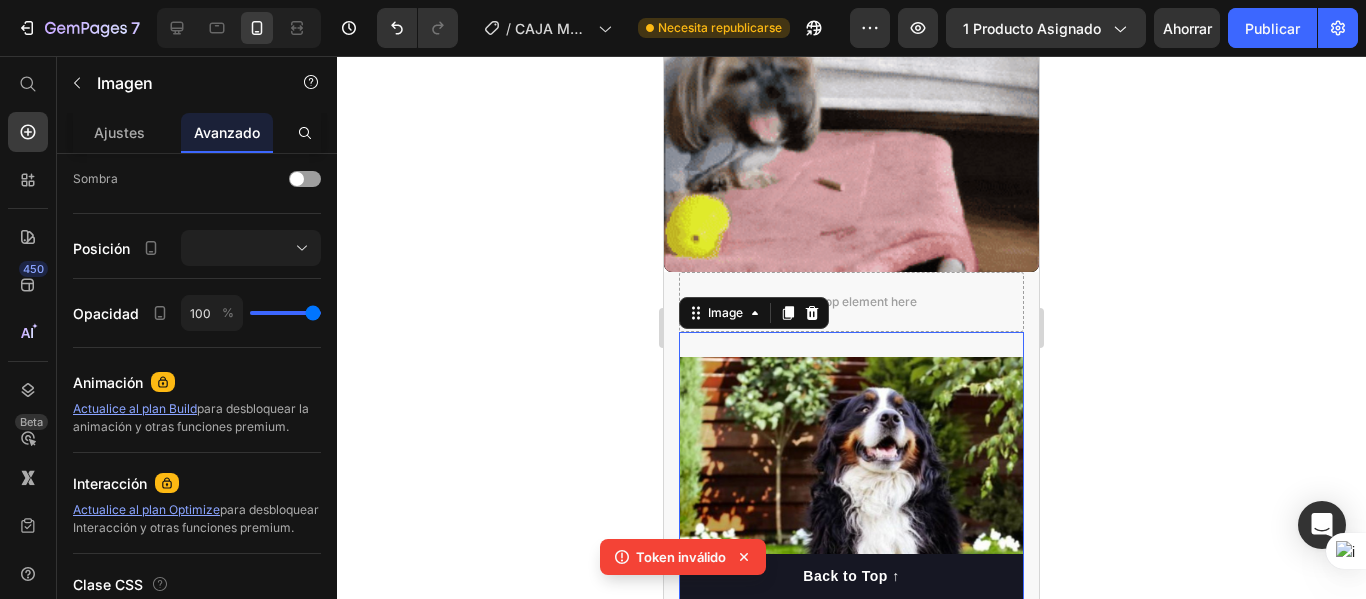 click 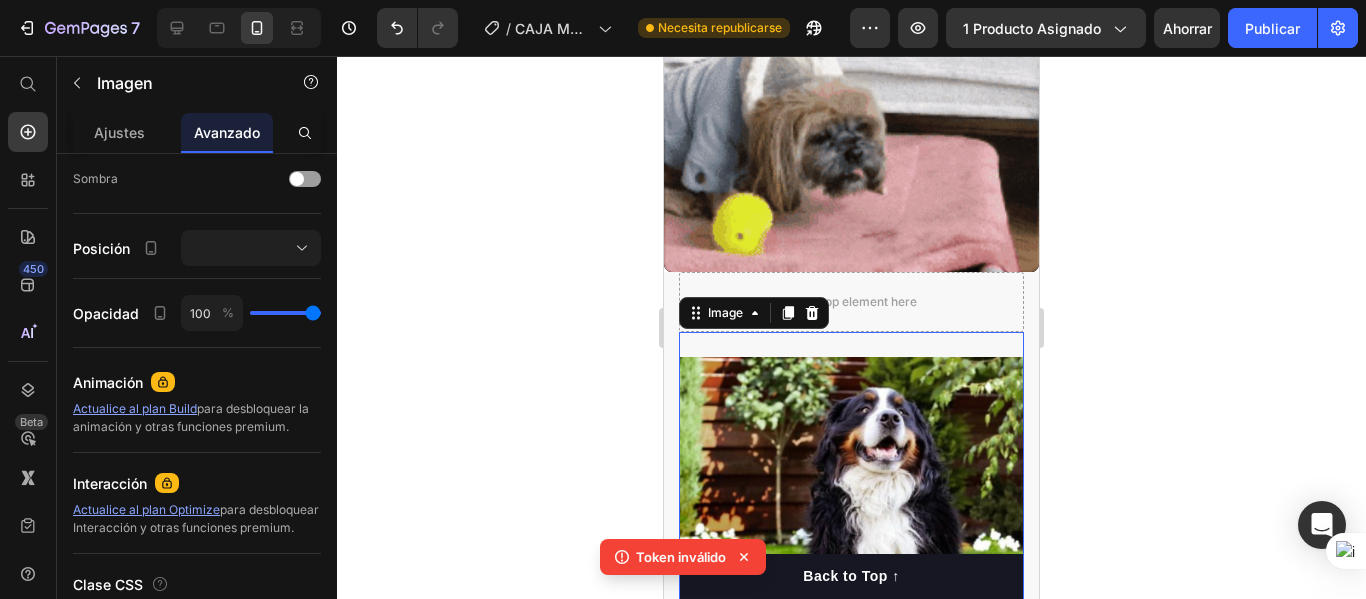 click 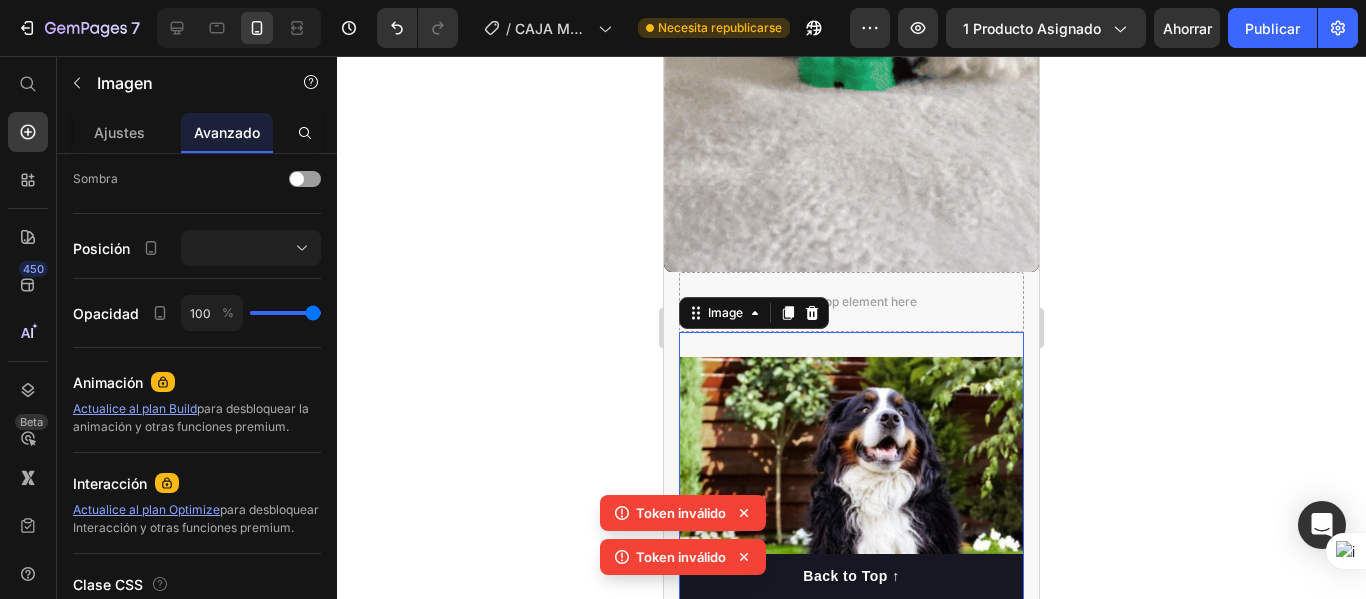 click 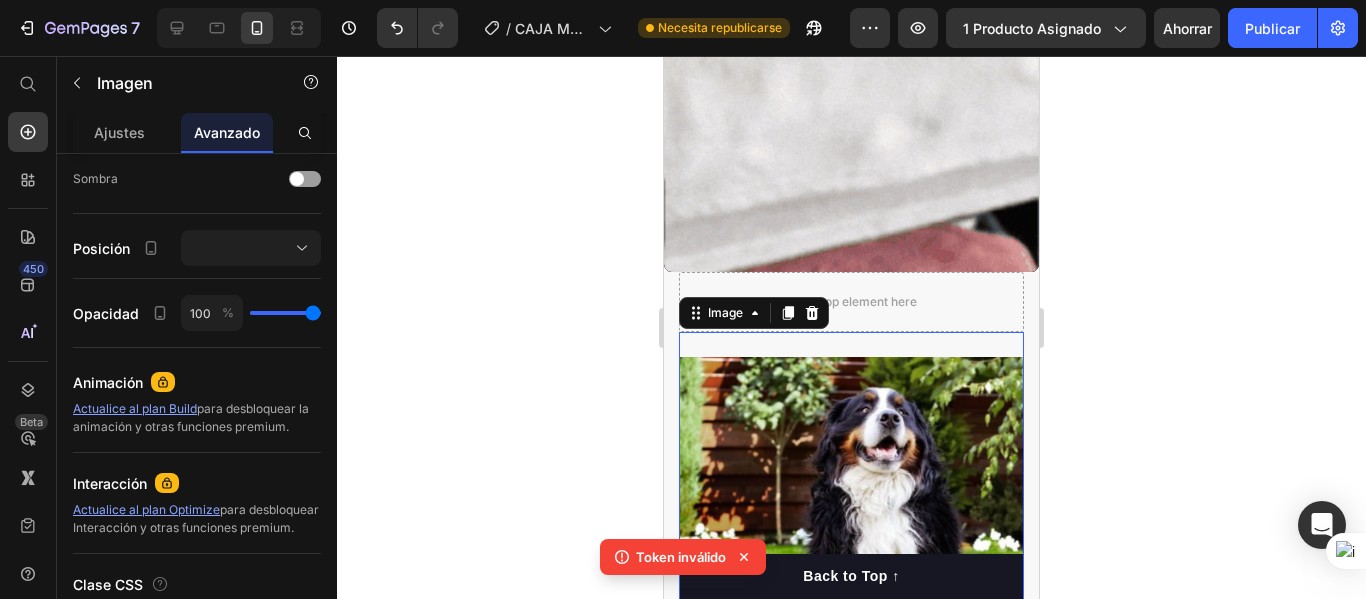 click 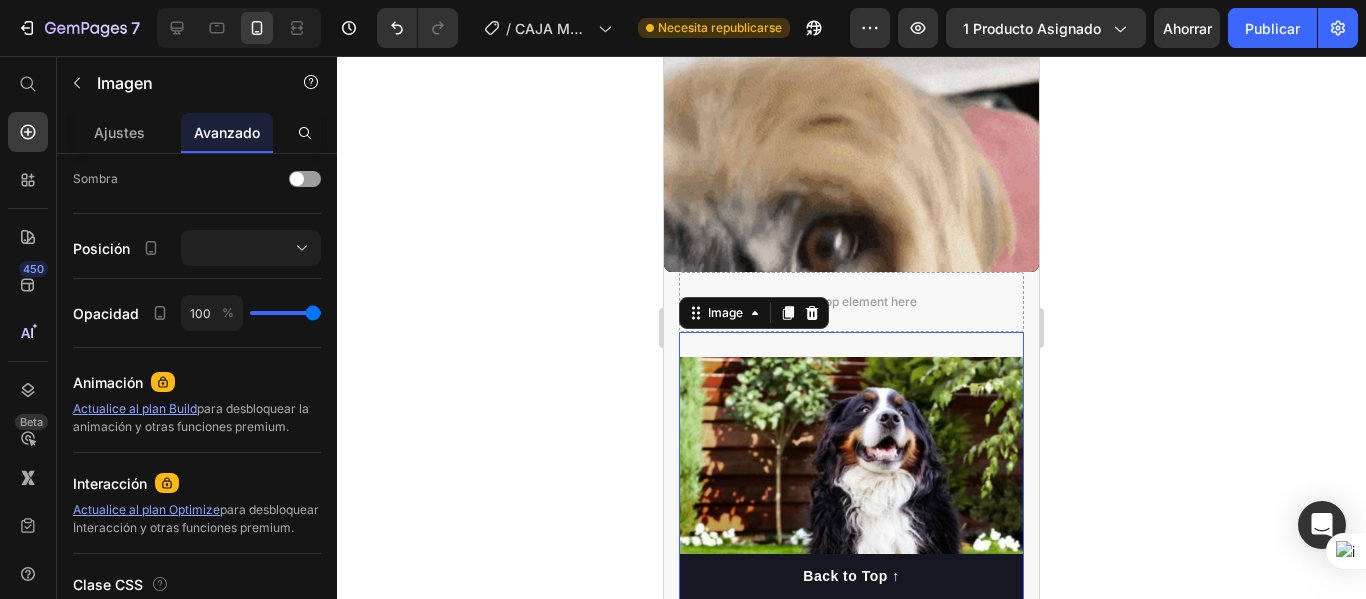 click at bounding box center [851, 574] 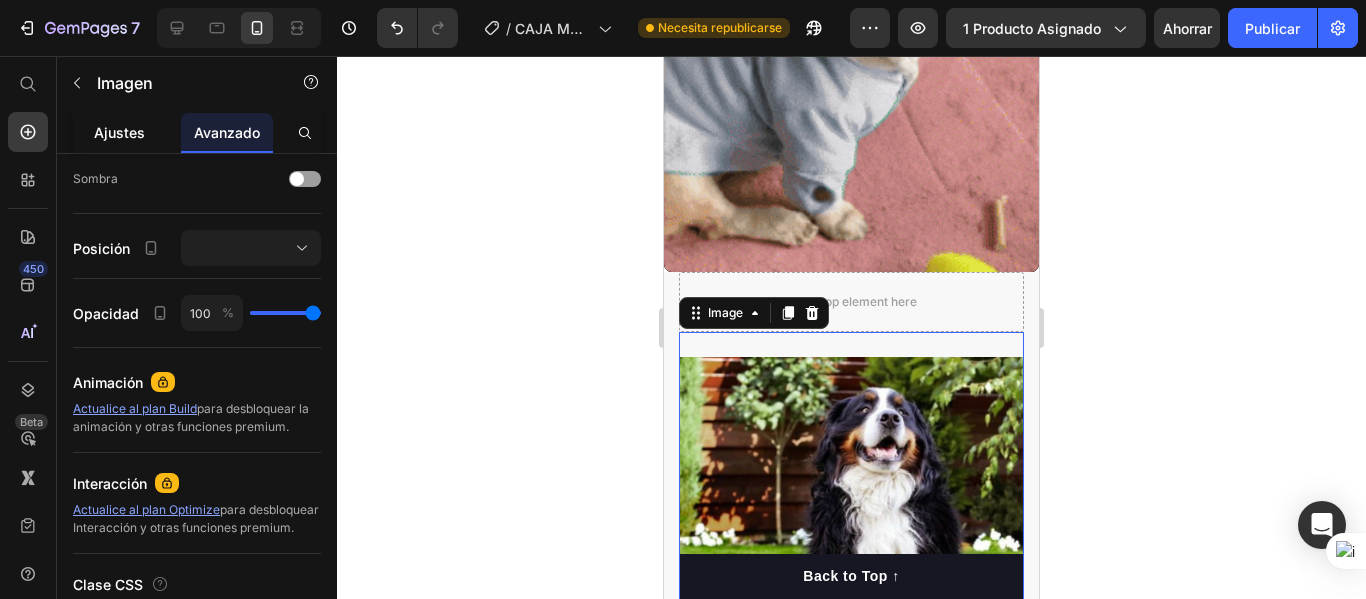 click on "Ajustes" at bounding box center [119, 132] 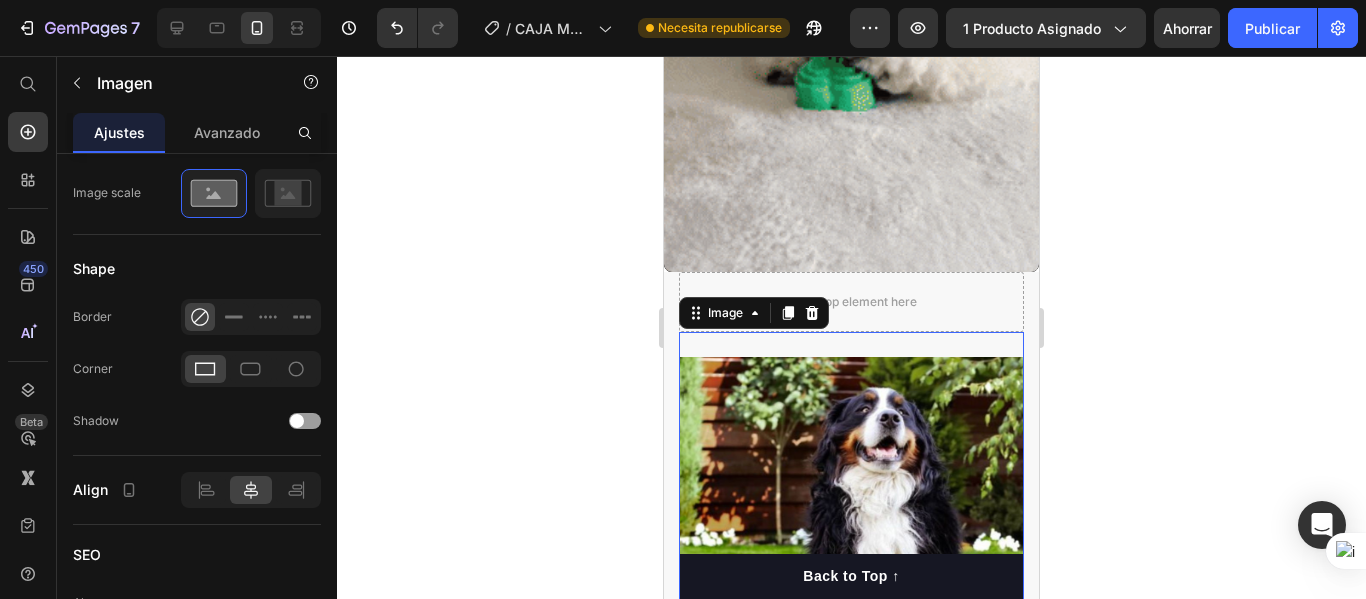scroll, scrollTop: 0, scrollLeft: 0, axis: both 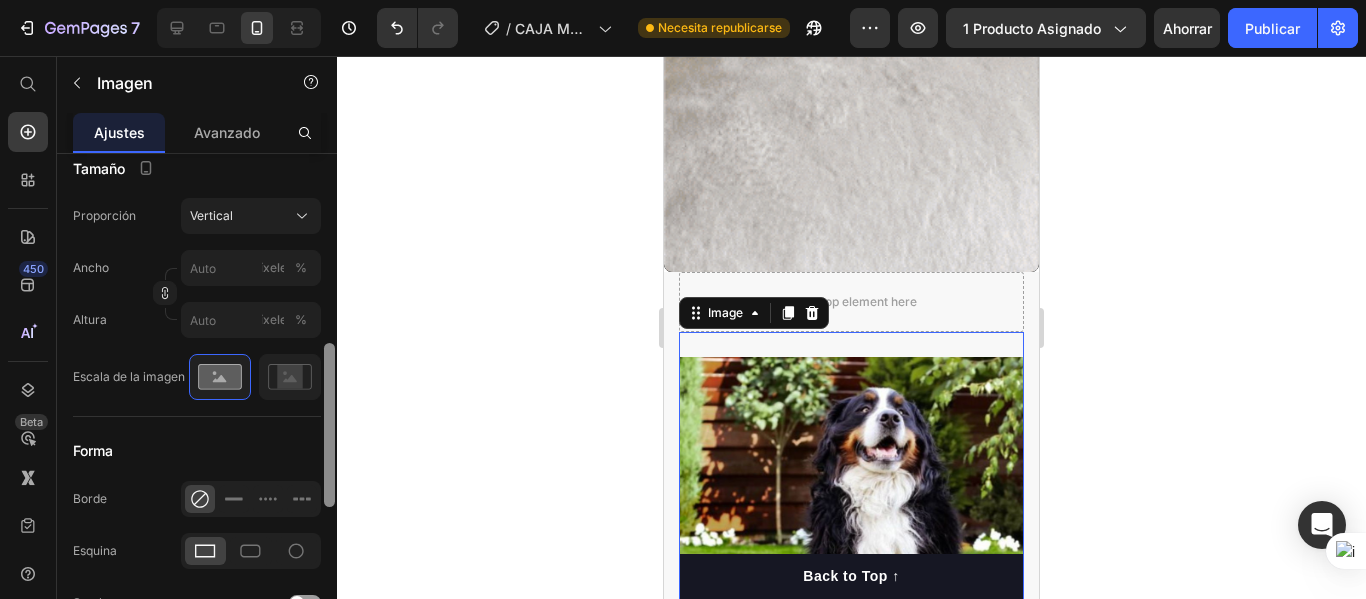 drag, startPoint x: 327, startPoint y: 293, endPoint x: 340, endPoint y: 482, distance: 189.44656 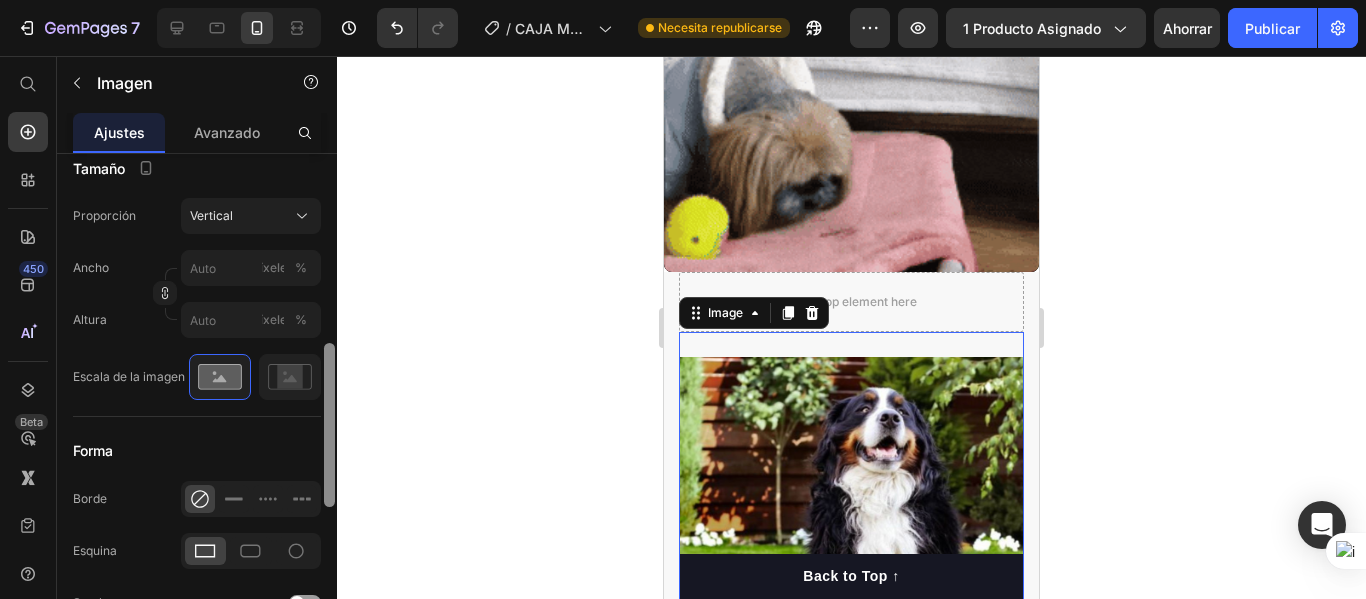 click on "7 / CAJA MÁGICA GEMPAGE Necesita republicarse Avance 1 producto asignado Ahorrar Publicar 450 Beta Empezar con Secciones Elementos Sección de héroes Detalle del producto Marcas Insignias de confianza Garantizar Desglose del producto Cómo utilizar Testimonios Comparar Manojo Preguntas frecuentes Prueba social Historia de la marca Lista de productos Recopilación Lista de blogs Contacto Sticky Añadir al carrito Pie de página personalizado Explorar la biblioteca 450 Disposición
[GEOGRAPHIC_DATA]
[GEOGRAPHIC_DATA]
[GEOGRAPHIC_DATA]
Fila Texto
Título
Bloque de texto Botón
Botón
Botón
Imagen" 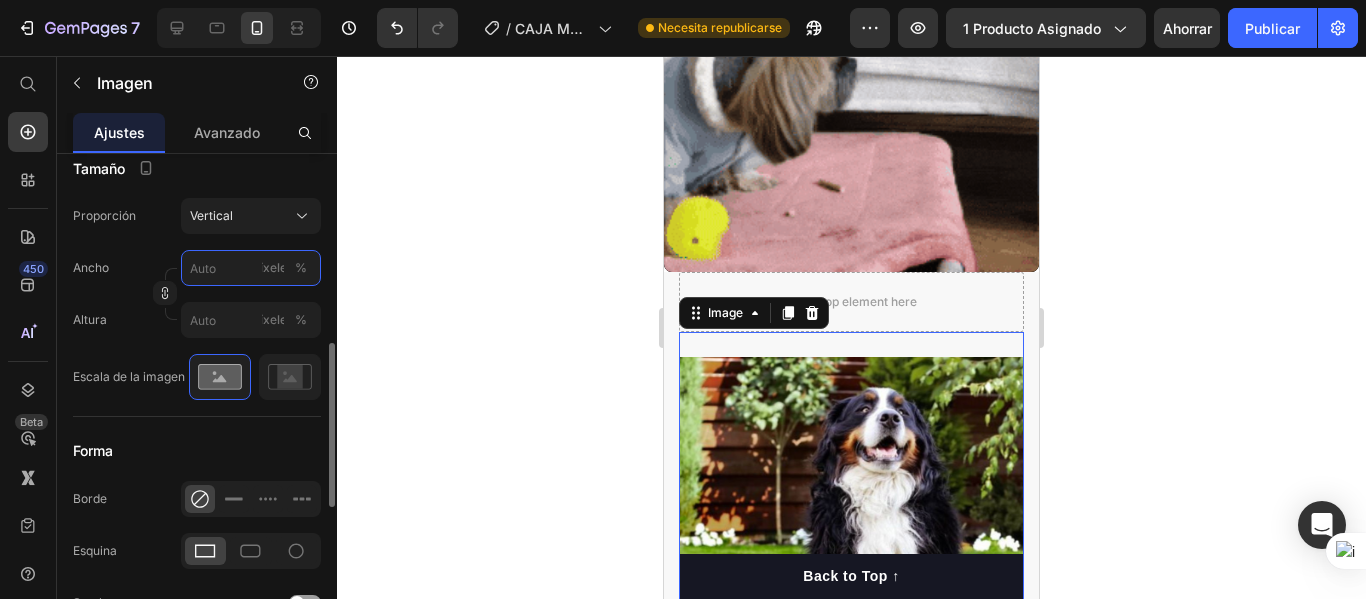 click on "píxeles %" at bounding box center (251, 268) 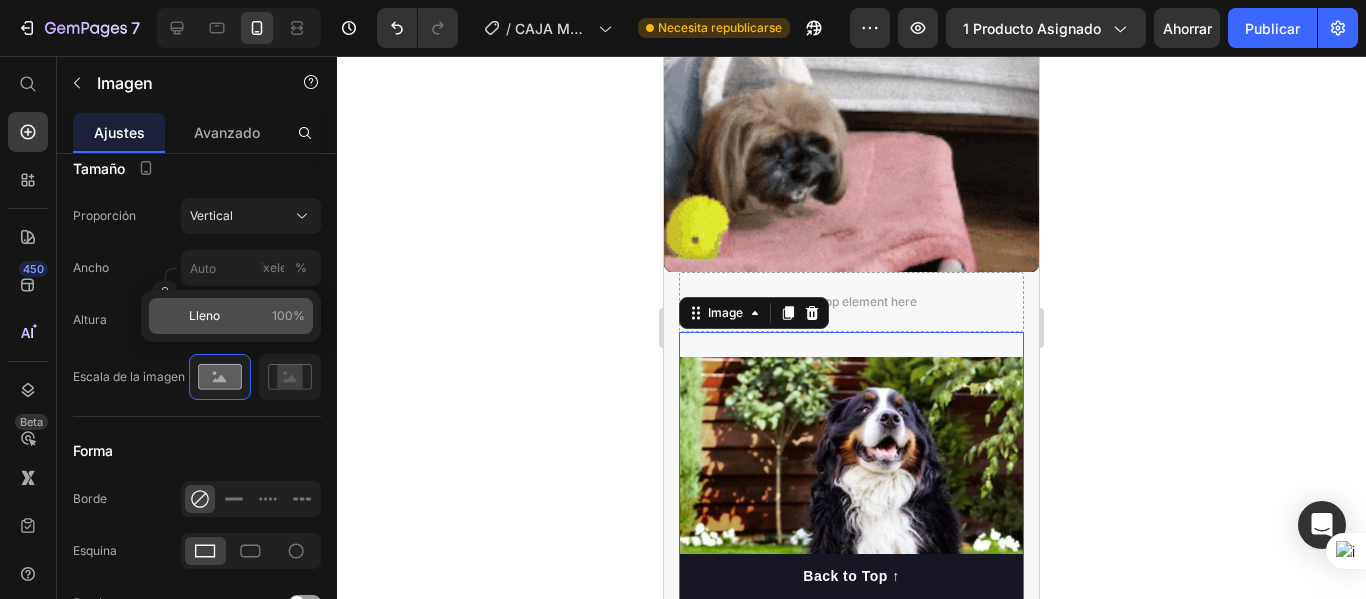 click on "Lleno 100%" at bounding box center (247, 316) 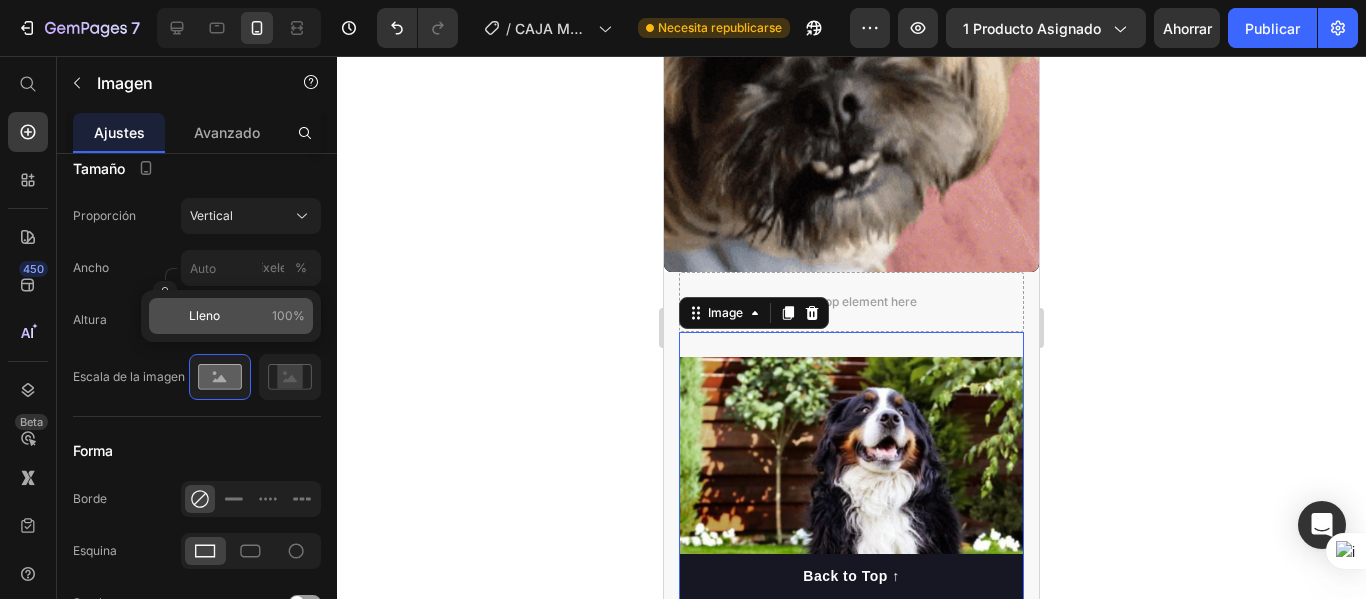 type on "100" 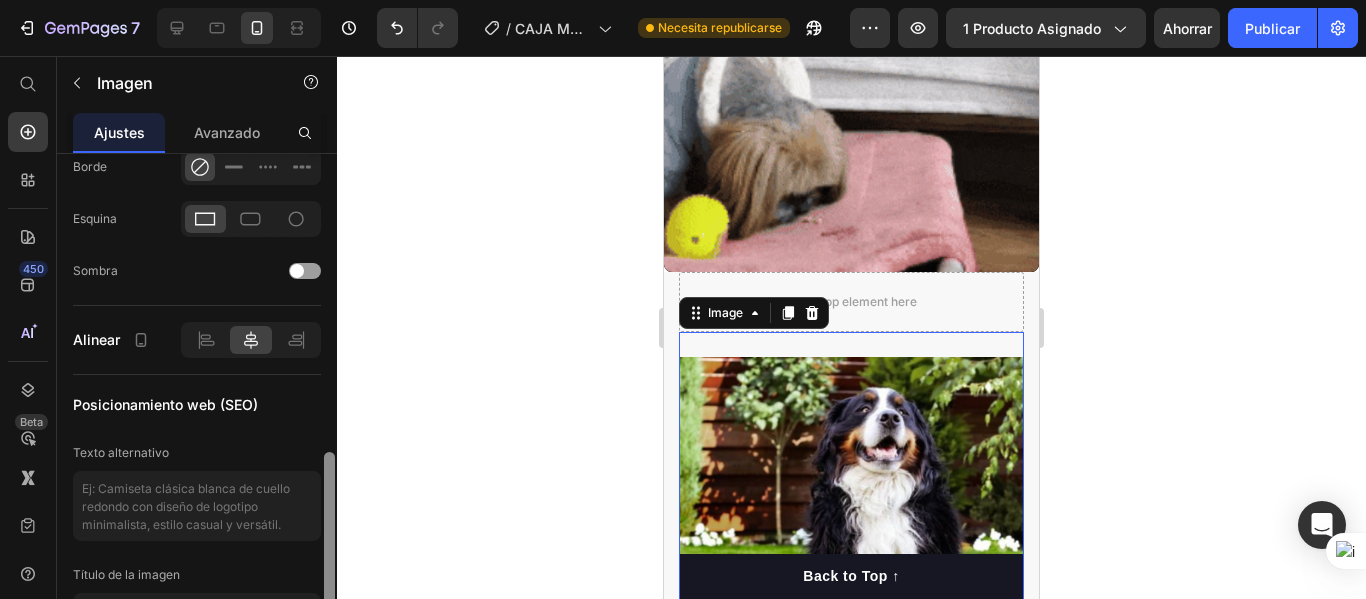 scroll, scrollTop: 919, scrollLeft: 0, axis: vertical 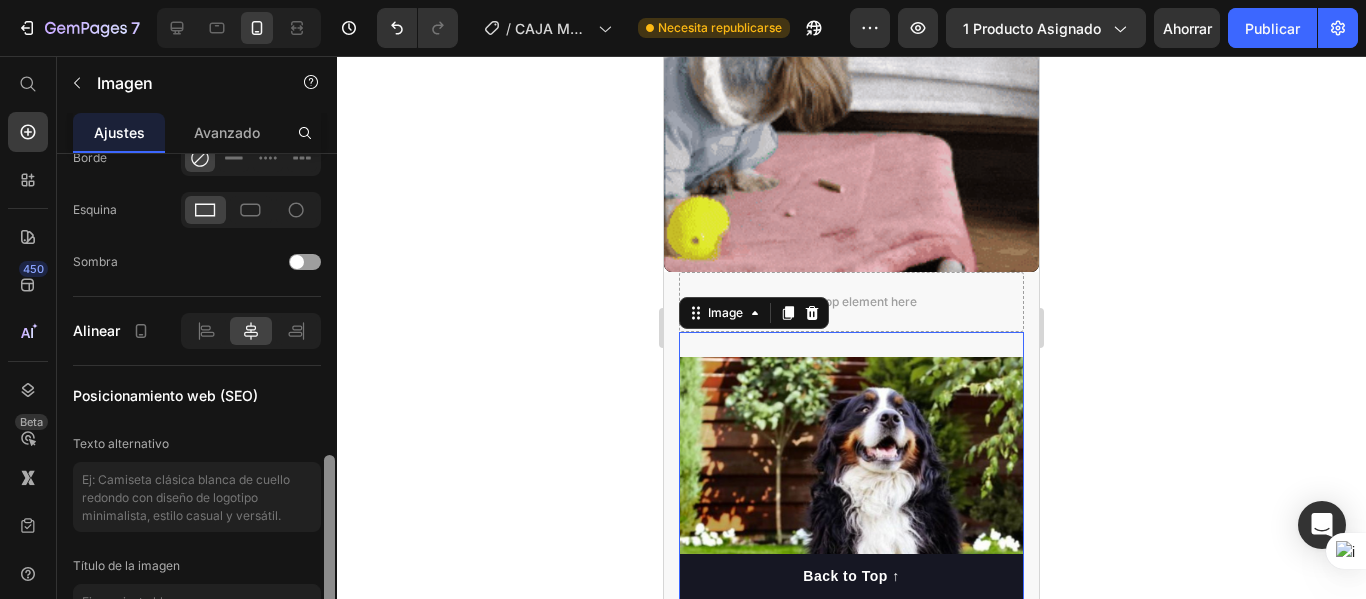 drag, startPoint x: 324, startPoint y: 446, endPoint x: 328, endPoint y: 558, distance: 112.0714 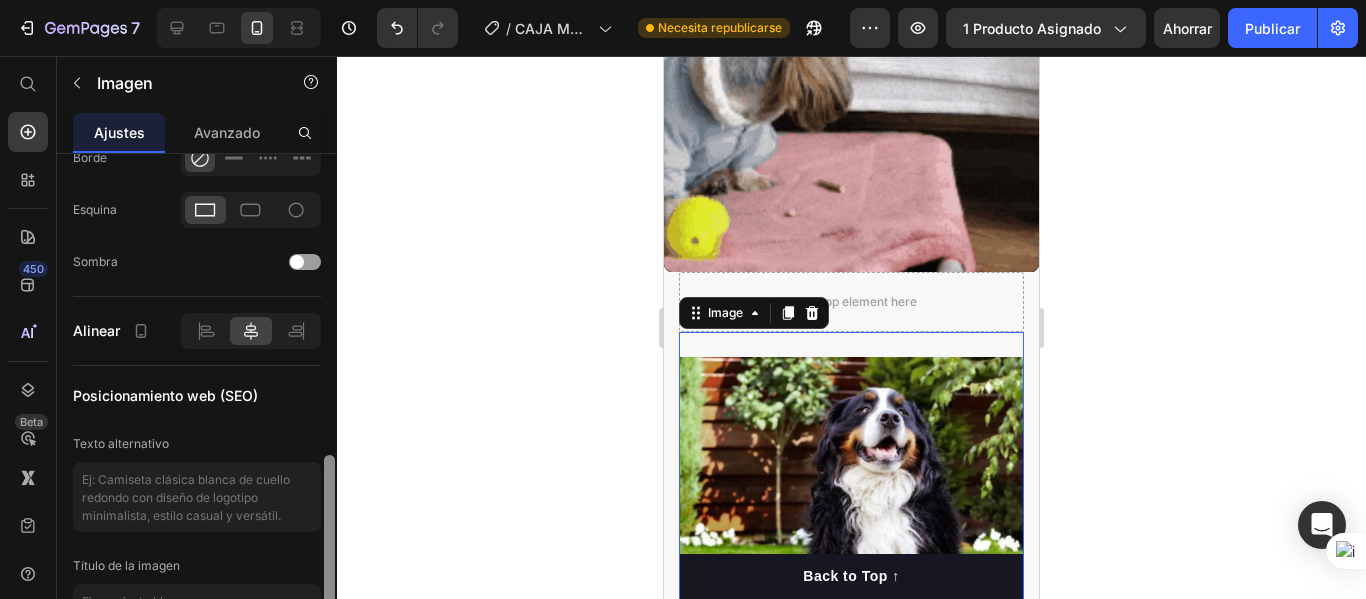 click at bounding box center [329, 537] 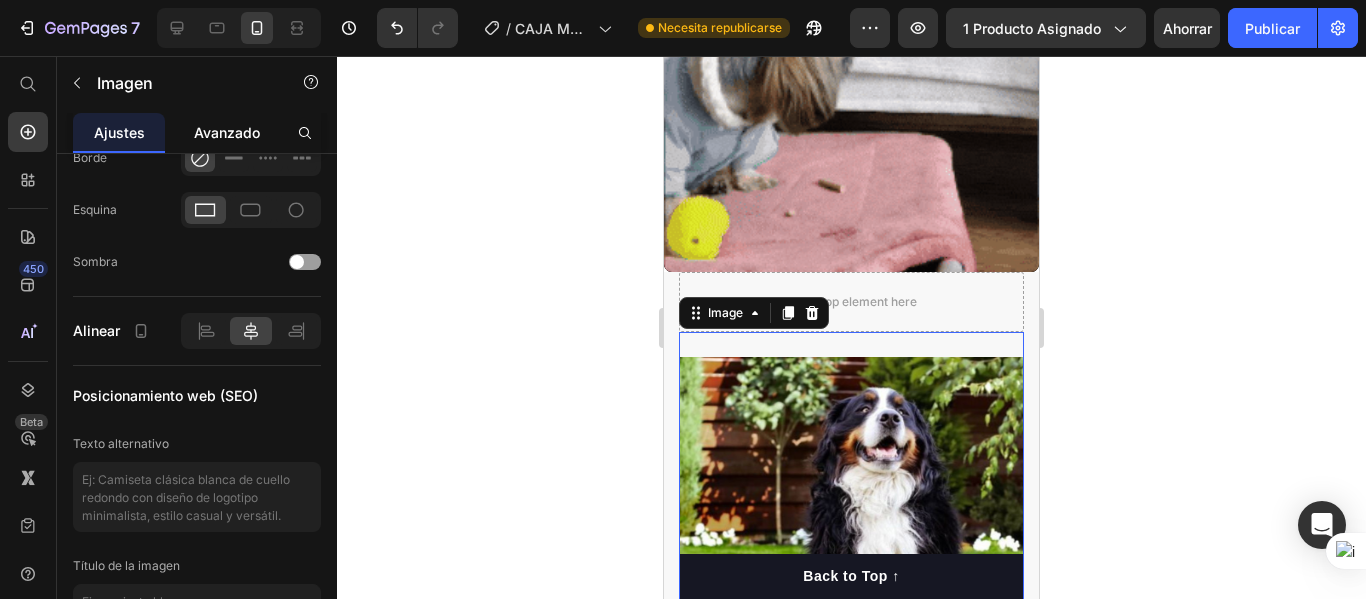 click on "Avanzado" at bounding box center (227, 132) 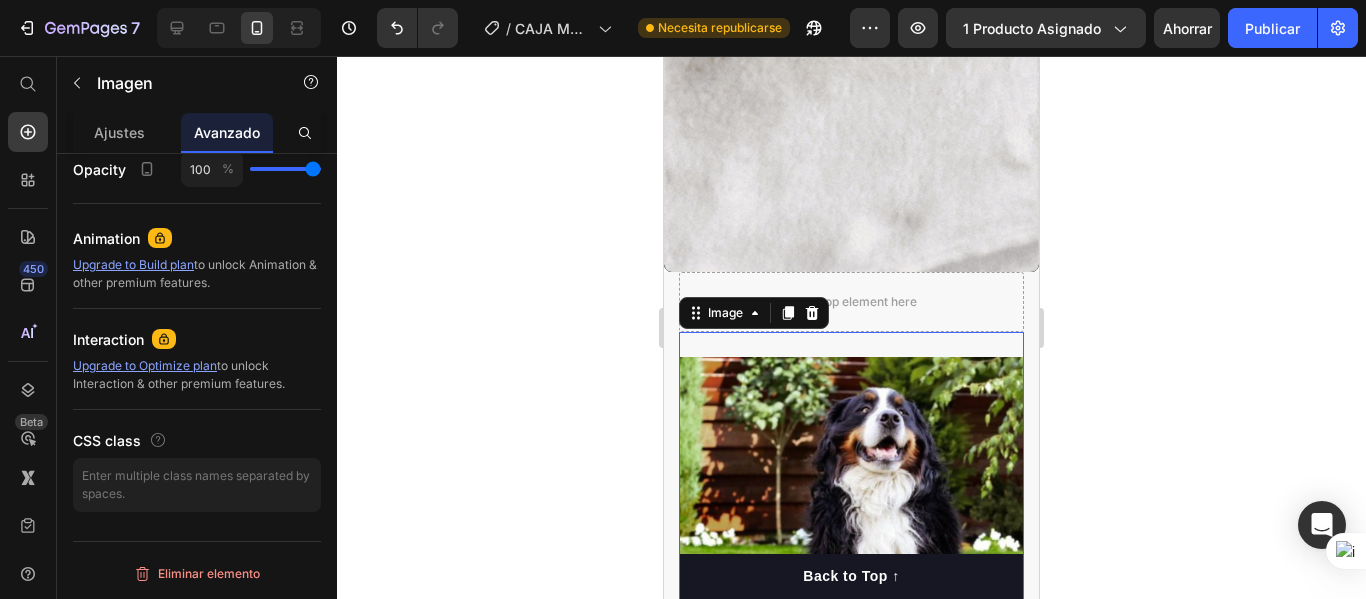 scroll, scrollTop: 0, scrollLeft: 0, axis: both 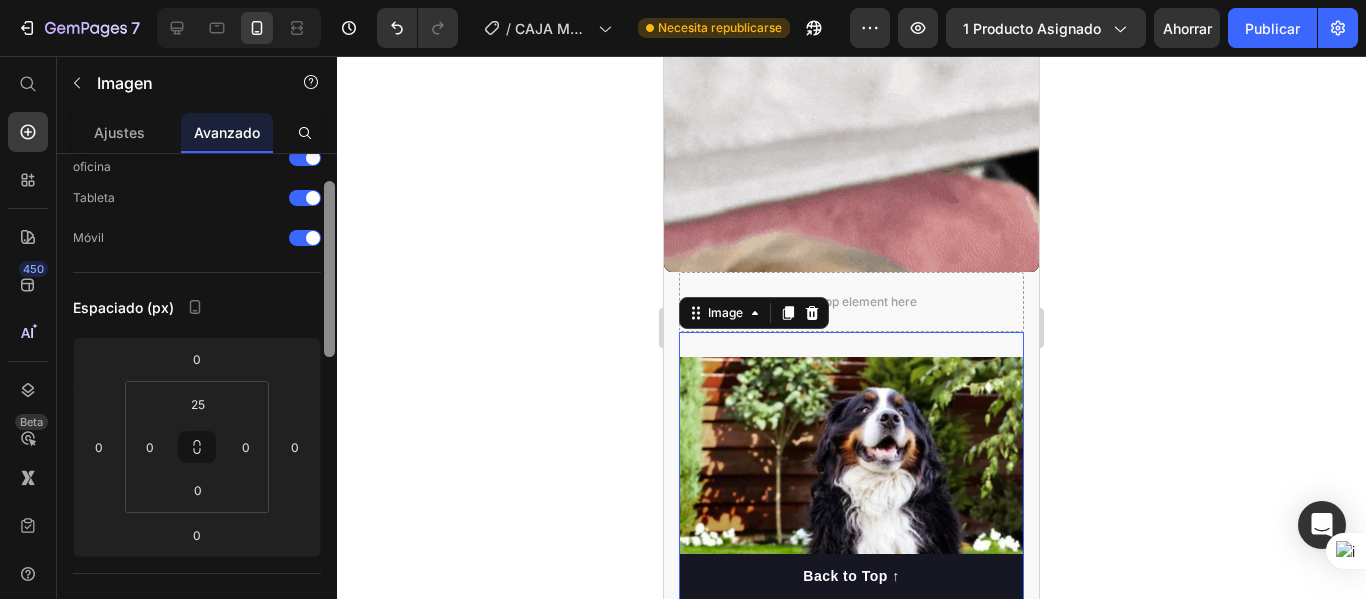 drag, startPoint x: 330, startPoint y: 261, endPoint x: 335, endPoint y: 289, distance: 28.442924 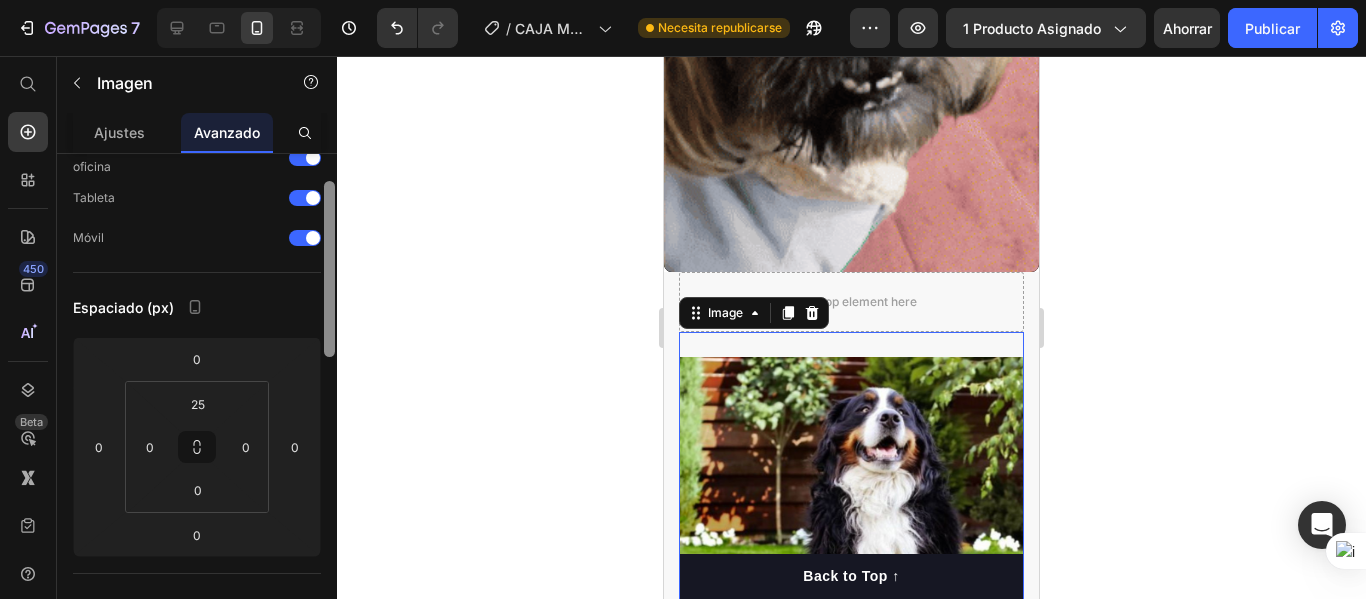 click at bounding box center [329, 405] 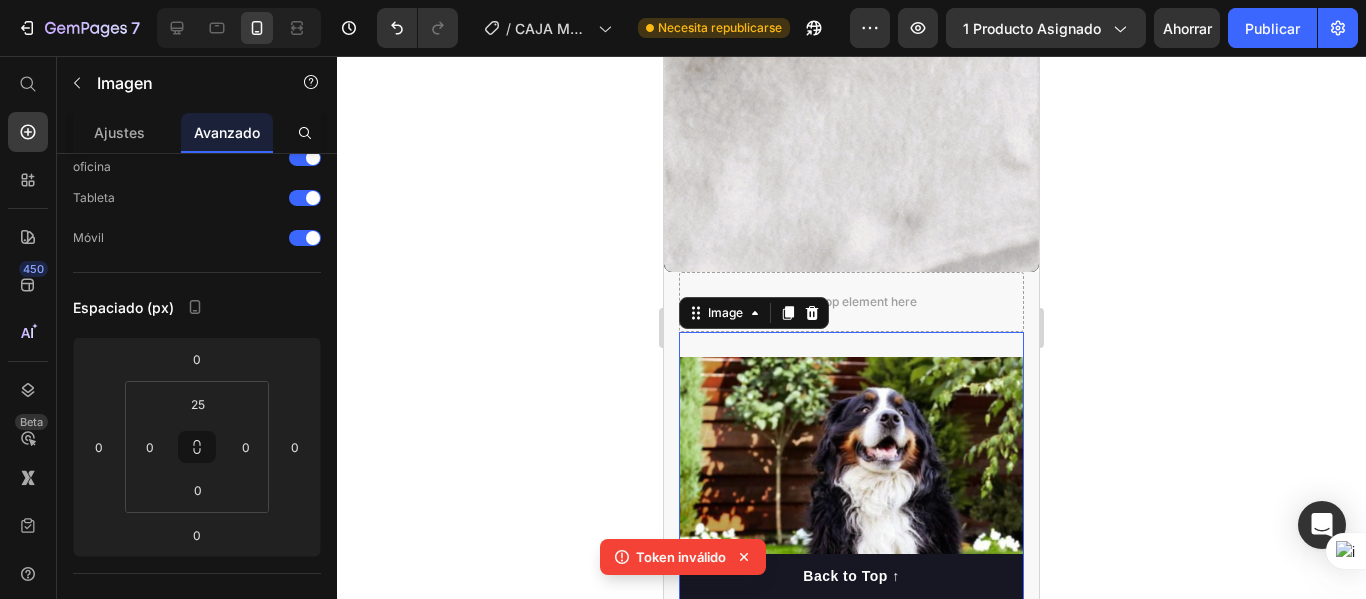 click 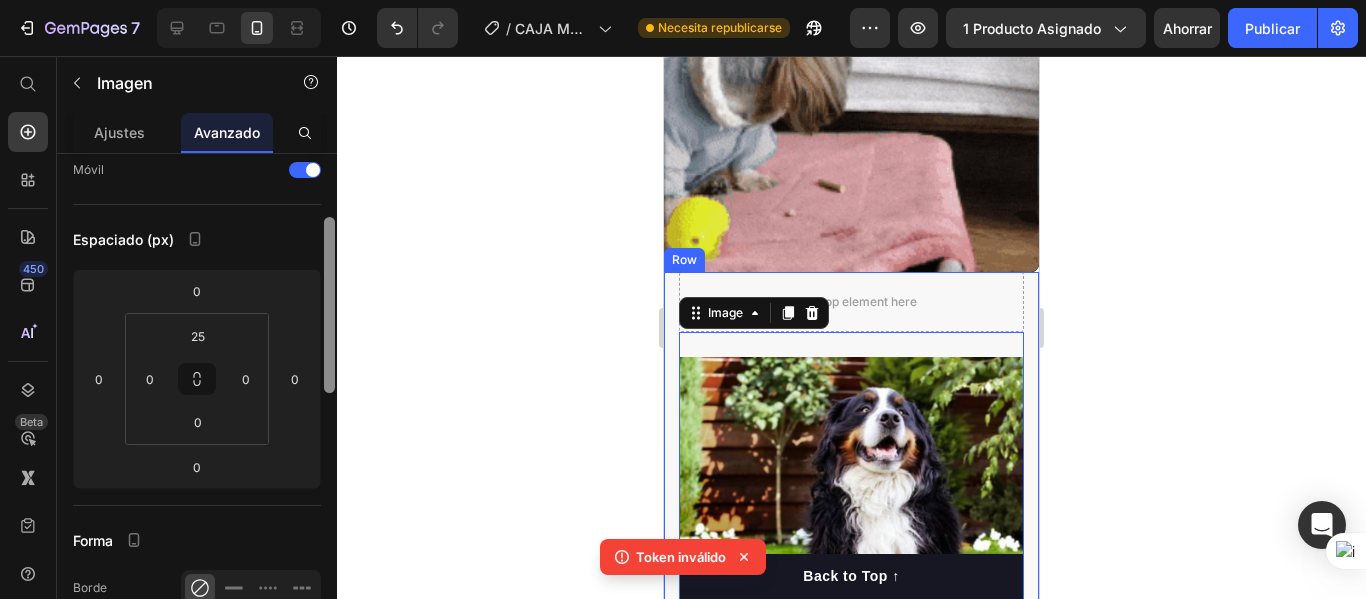 scroll, scrollTop: 157, scrollLeft: 0, axis: vertical 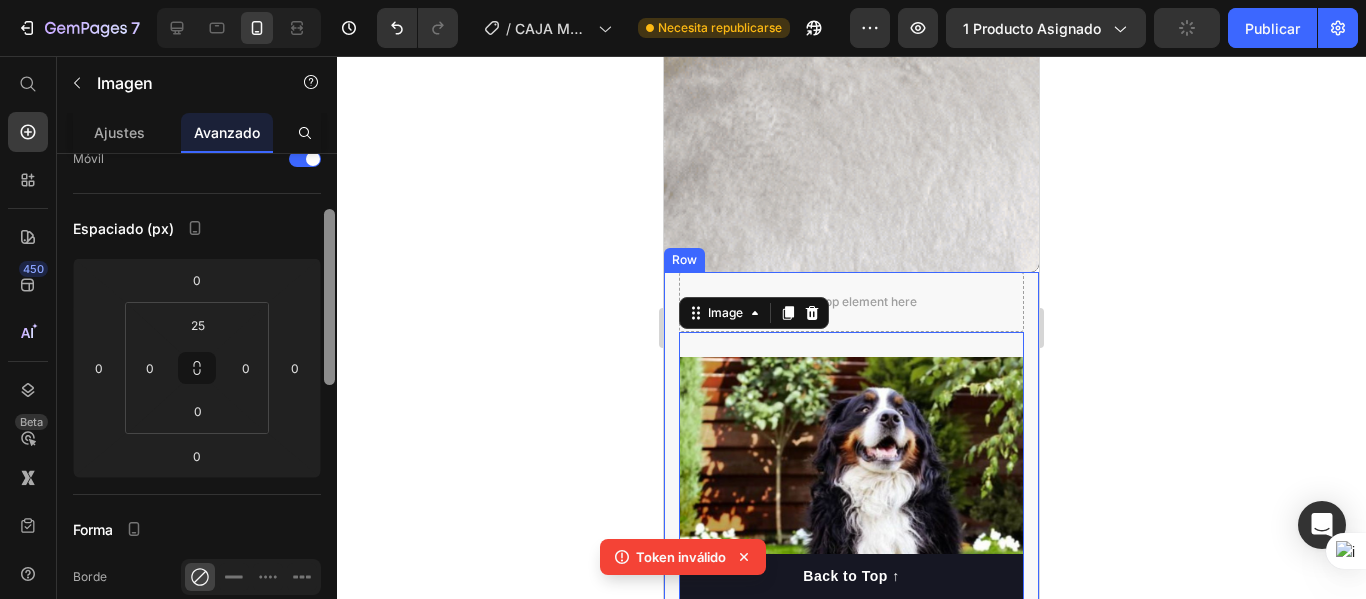 drag, startPoint x: 325, startPoint y: 322, endPoint x: 328, endPoint y: 350, distance: 28.160255 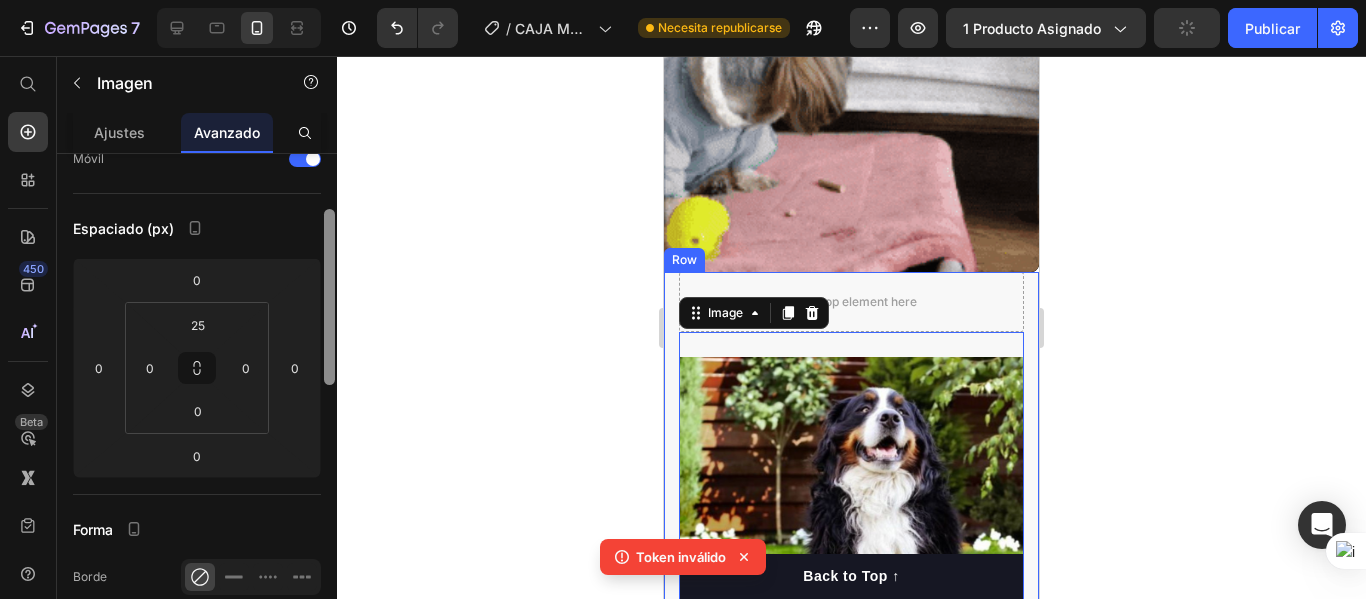 click at bounding box center (329, 297) 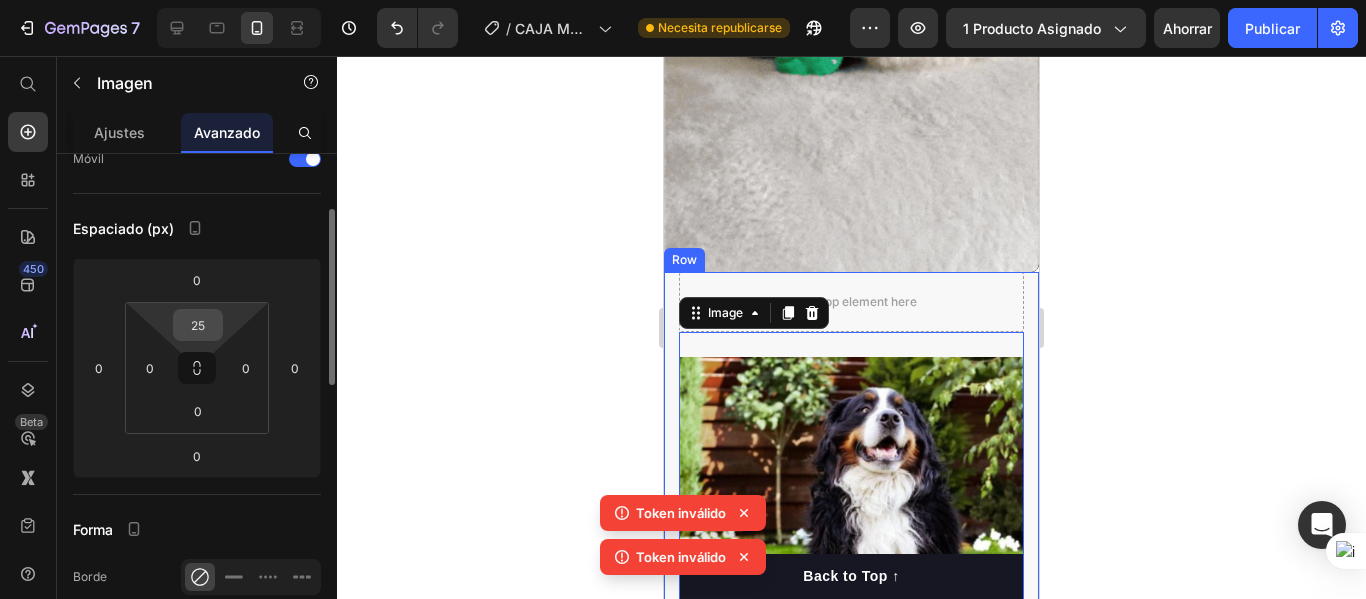 click on "25" at bounding box center (198, 325) 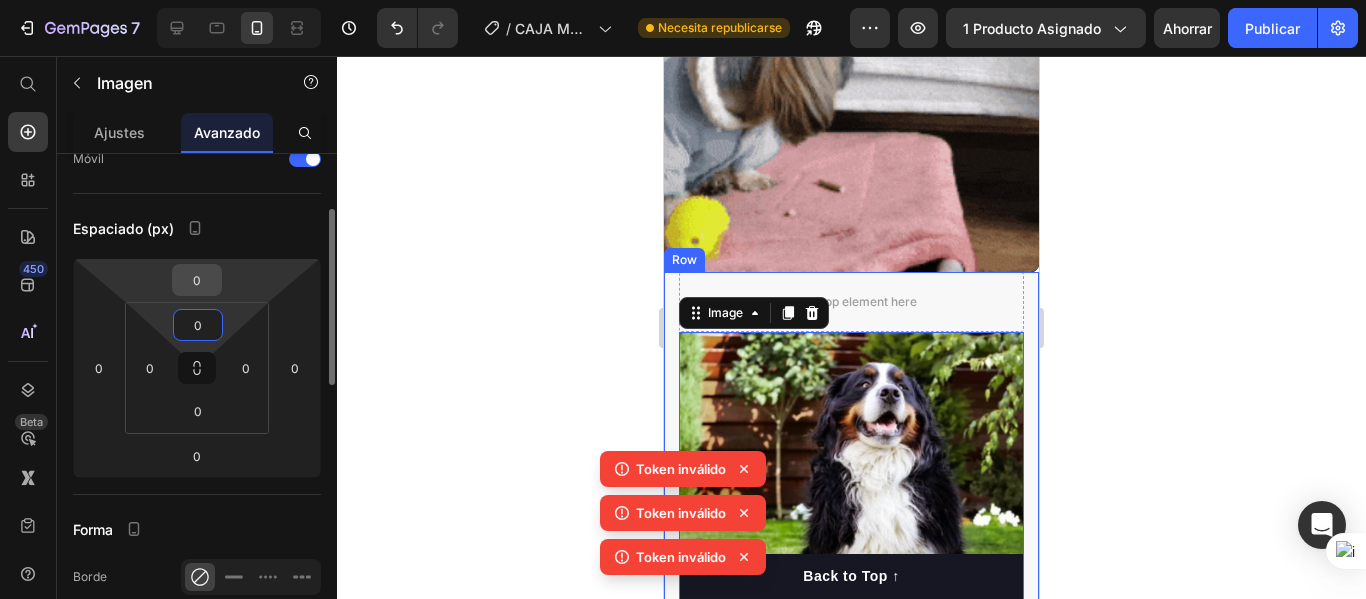 type on "0" 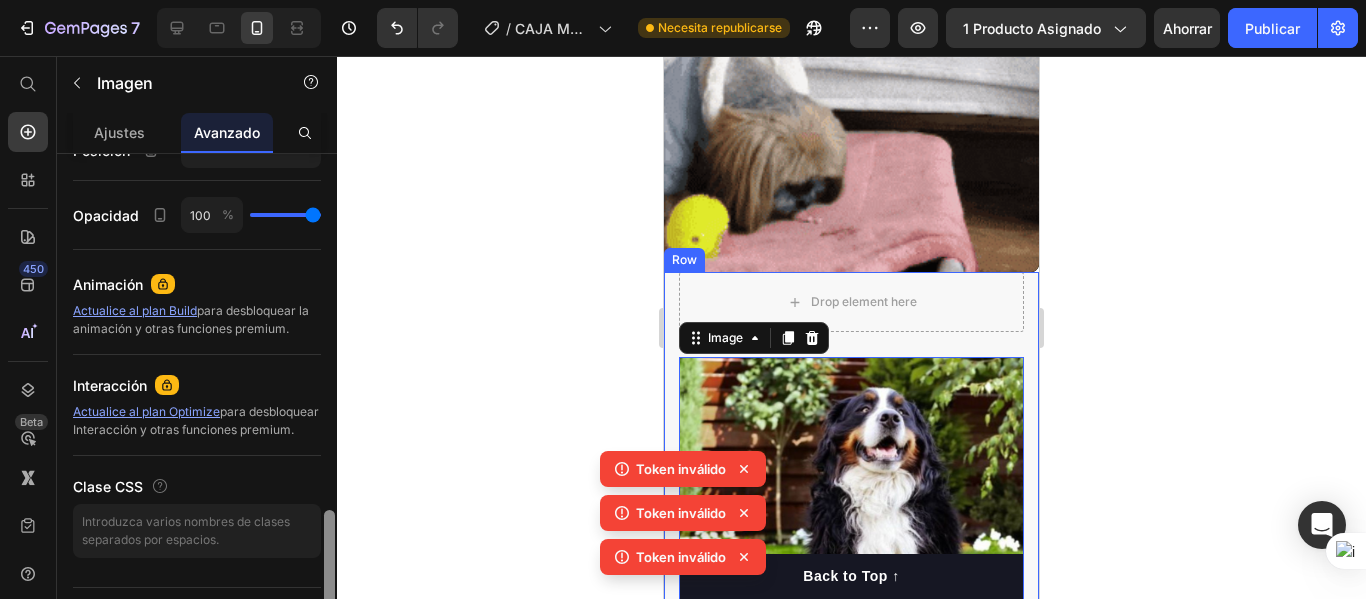 scroll, scrollTop: 917, scrollLeft: 0, axis: vertical 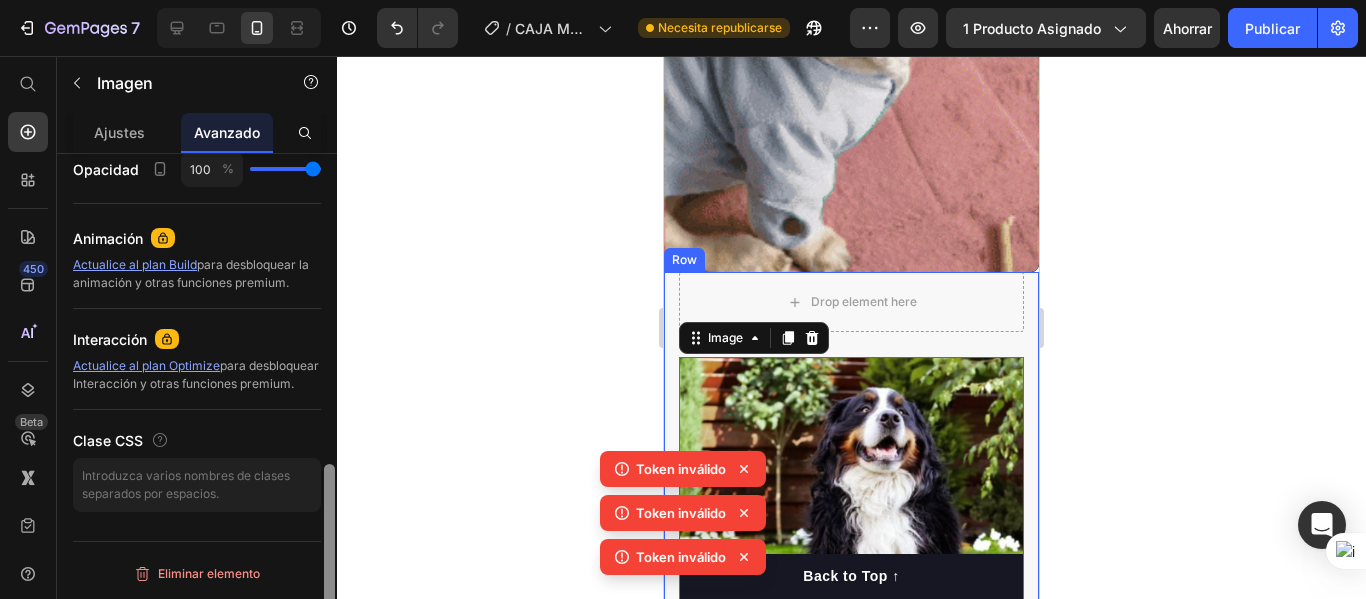 drag, startPoint x: 334, startPoint y: 325, endPoint x: 358, endPoint y: 593, distance: 269.07248 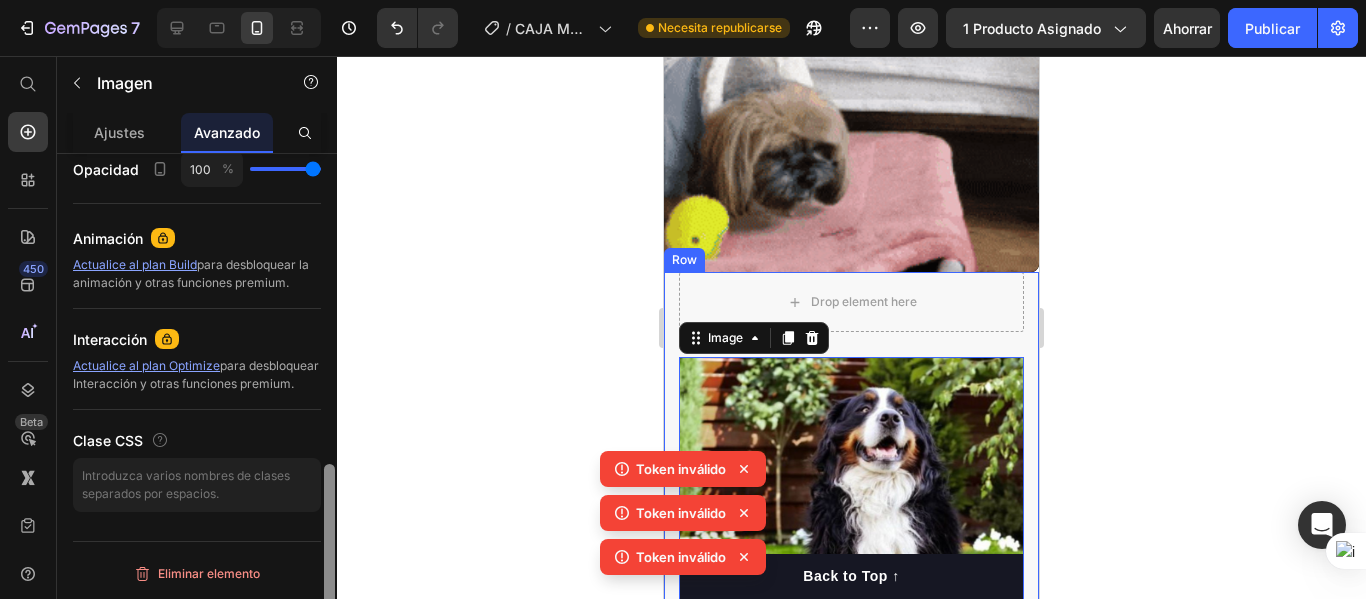 click on "7 / CAJA MÁGICA GEMPAGE Necesita republicarse Avance 1 producto asignado Ahorrar Publicar 450 Beta Empezar con Secciones Elementos Sección de héroes Detalle del producto Marcas Insignias de confianza Garantizar Desglose del producto Cómo utilizar Testimonios Comparar Manojo Preguntas frecuentes Prueba social Historia de la marca Lista de productos Recopilación Lista de blogs Contacto Sticky Añadir al carrito Pie de página personalizado Explorar la biblioteca 450 Disposición
[GEOGRAPHIC_DATA]
[GEOGRAPHIC_DATA]
[GEOGRAPHIC_DATA]
Fila Texto
Título
Bloque de texto Botón
Botón
Botón
Imagen" 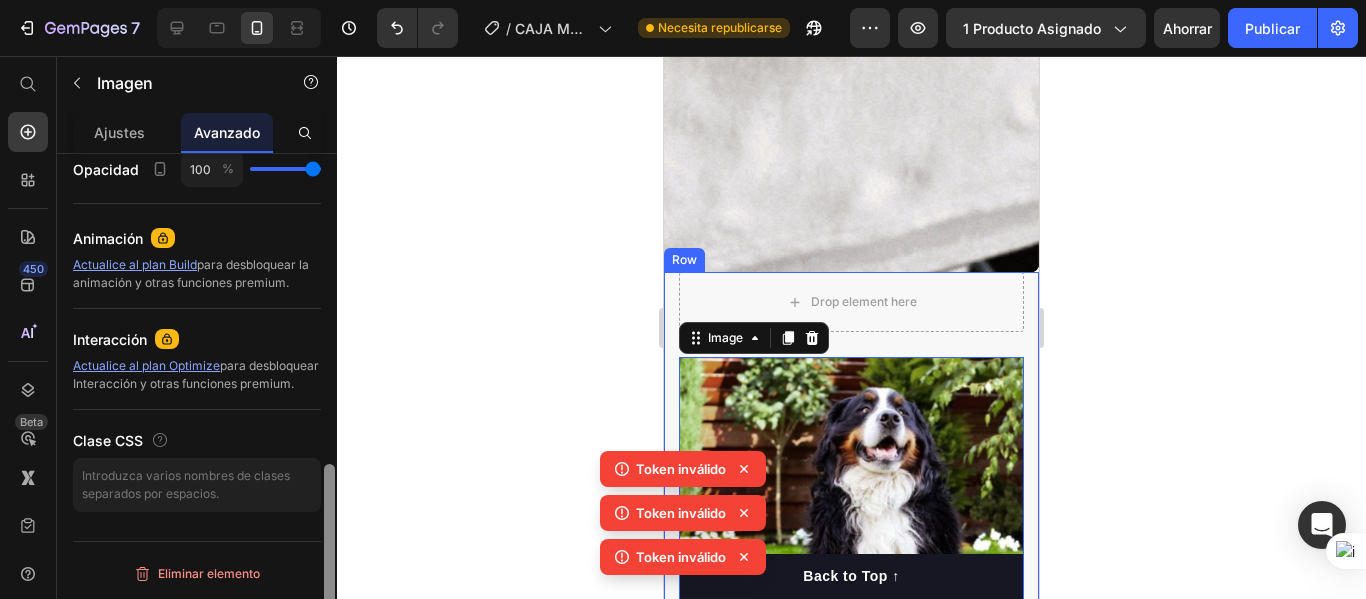 type on "25" 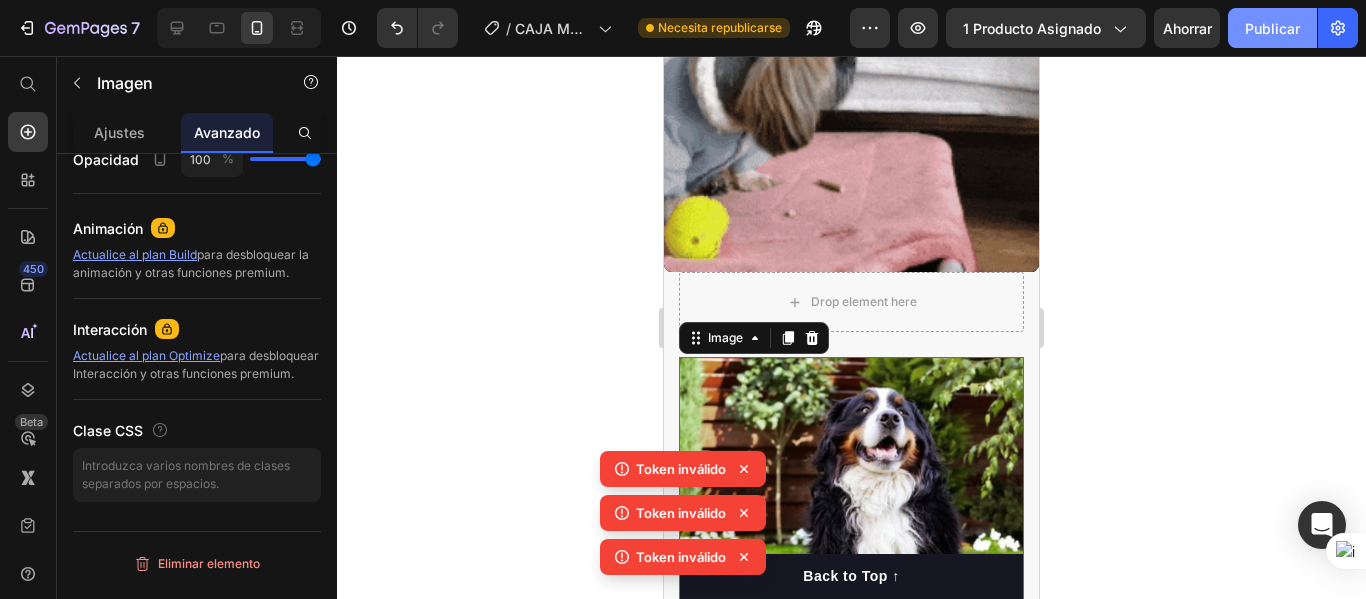 click on "Publicar" at bounding box center (1272, 28) 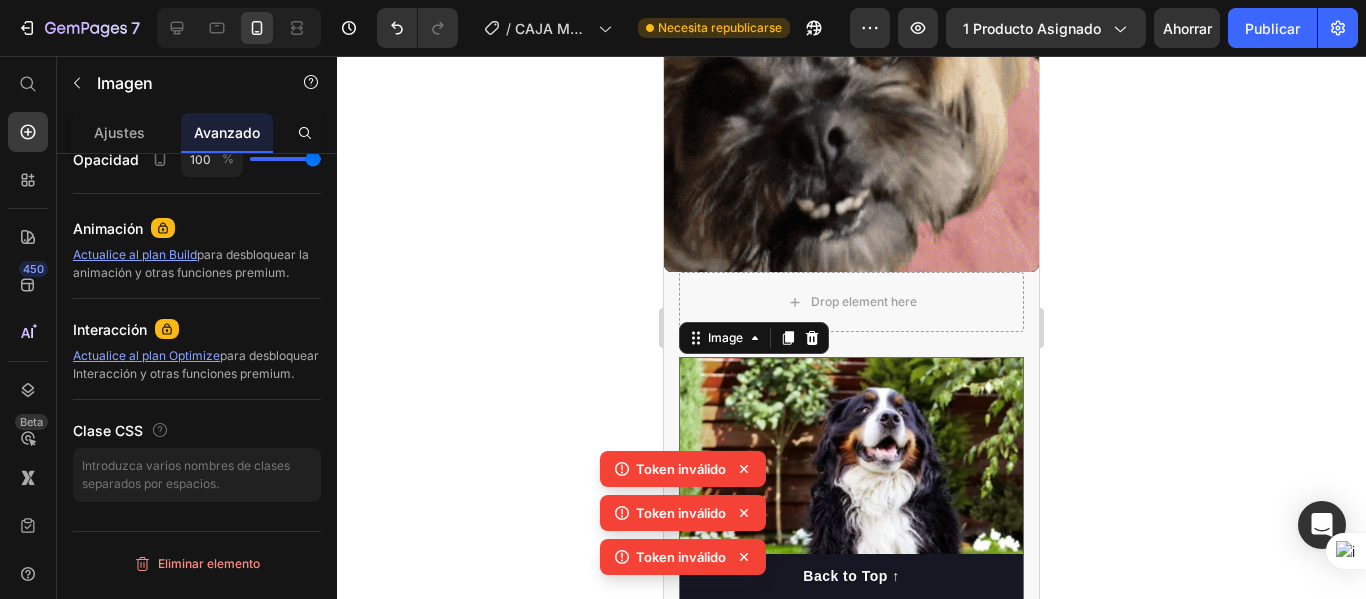 click 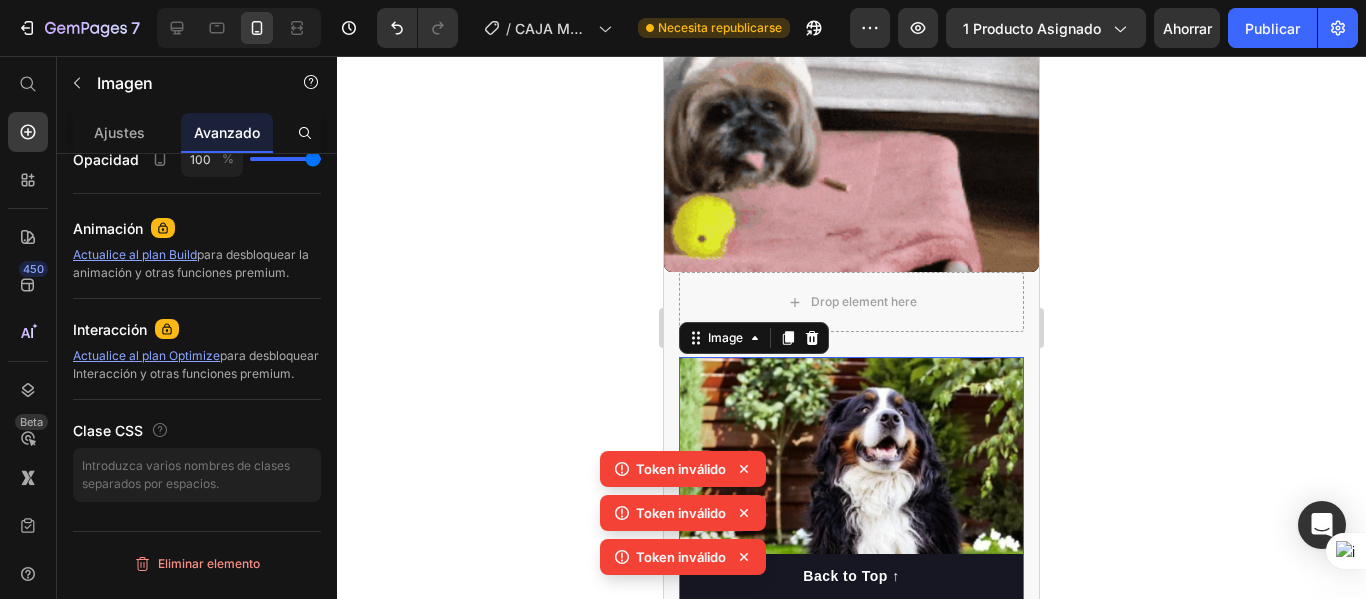 click 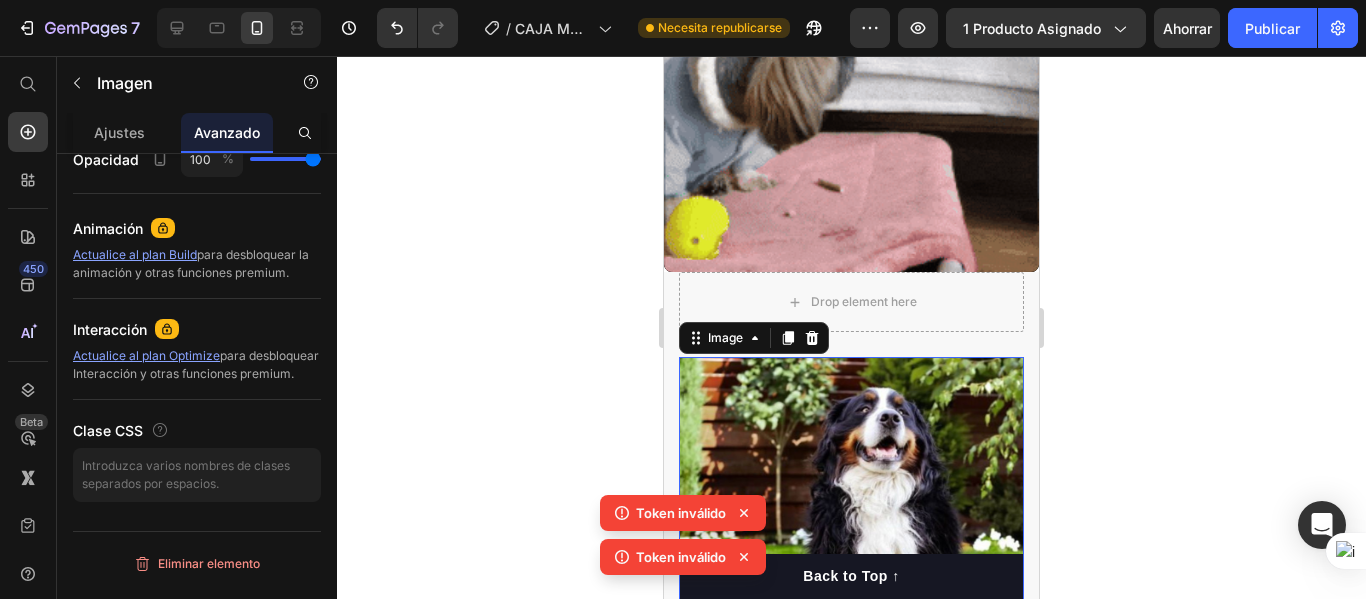 click 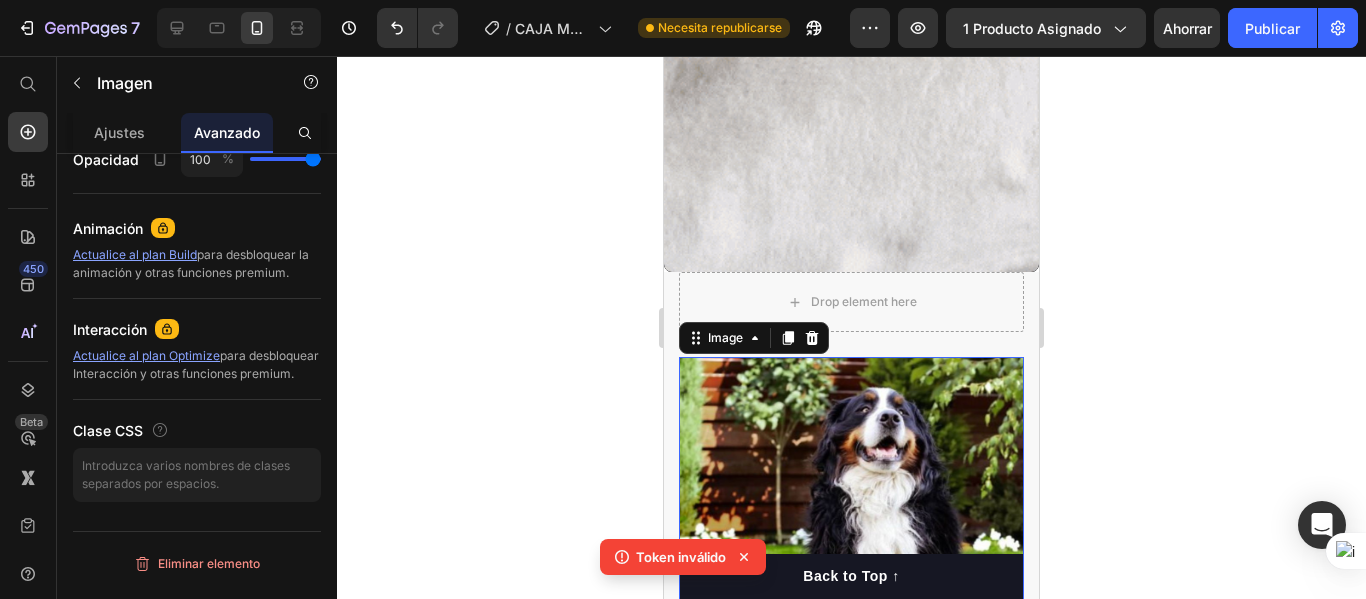 click 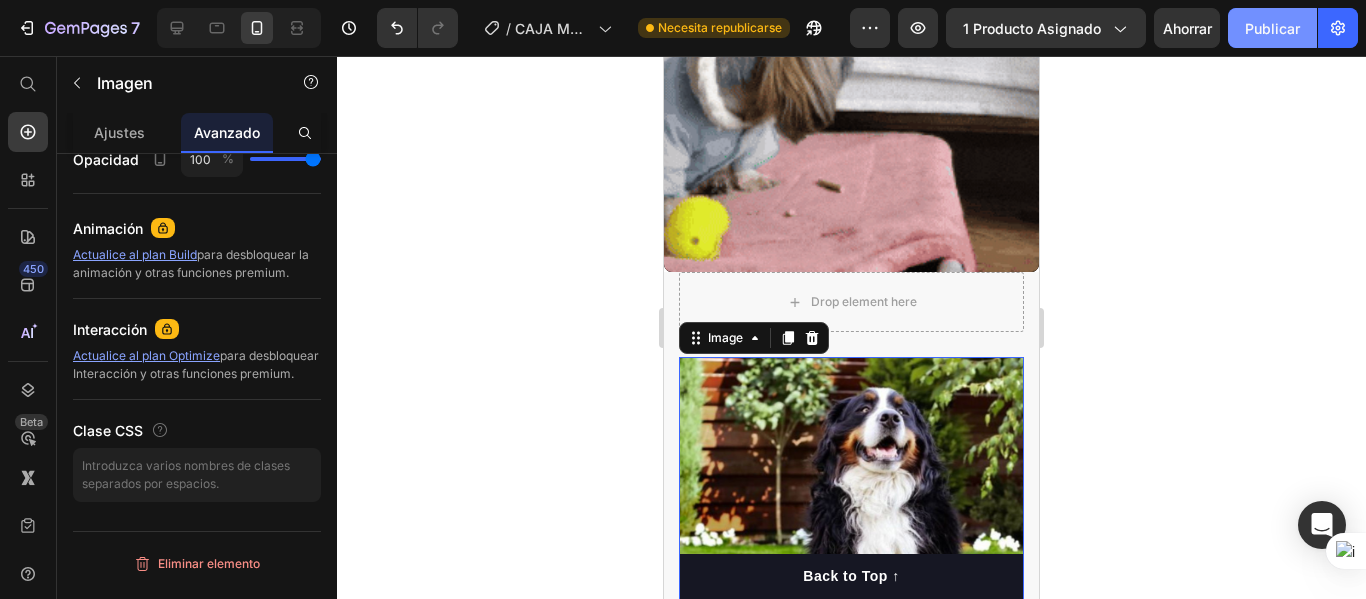 click on "Publicar" at bounding box center [1272, 28] 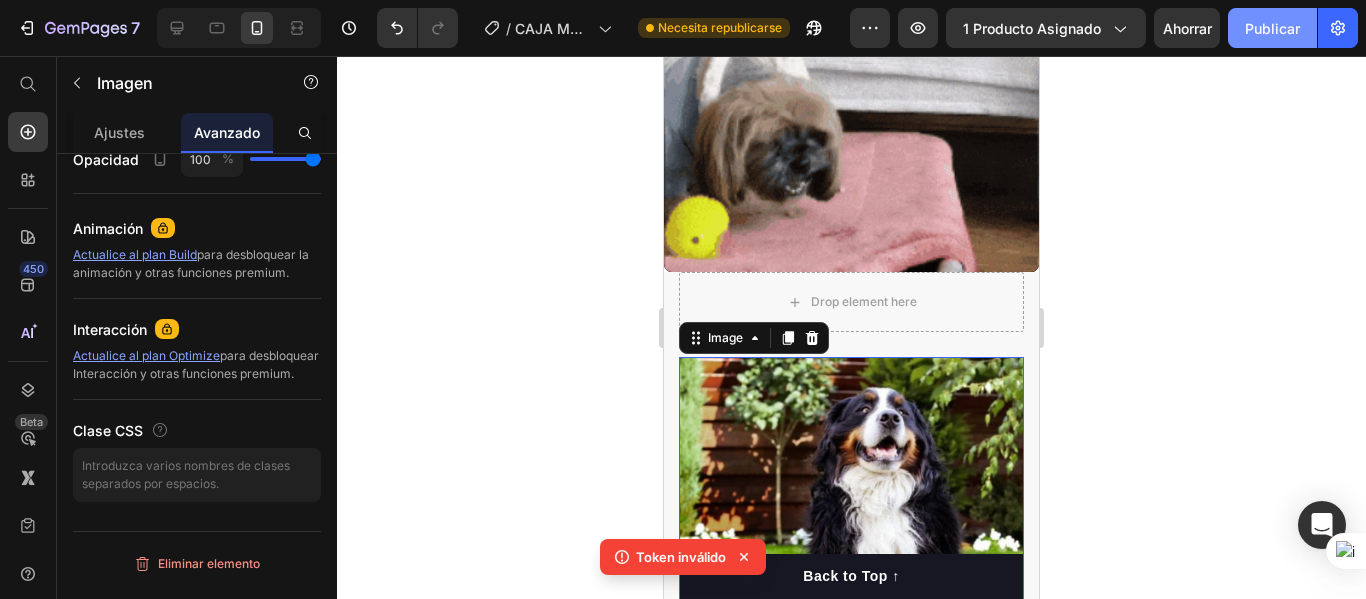click on "Publicar" 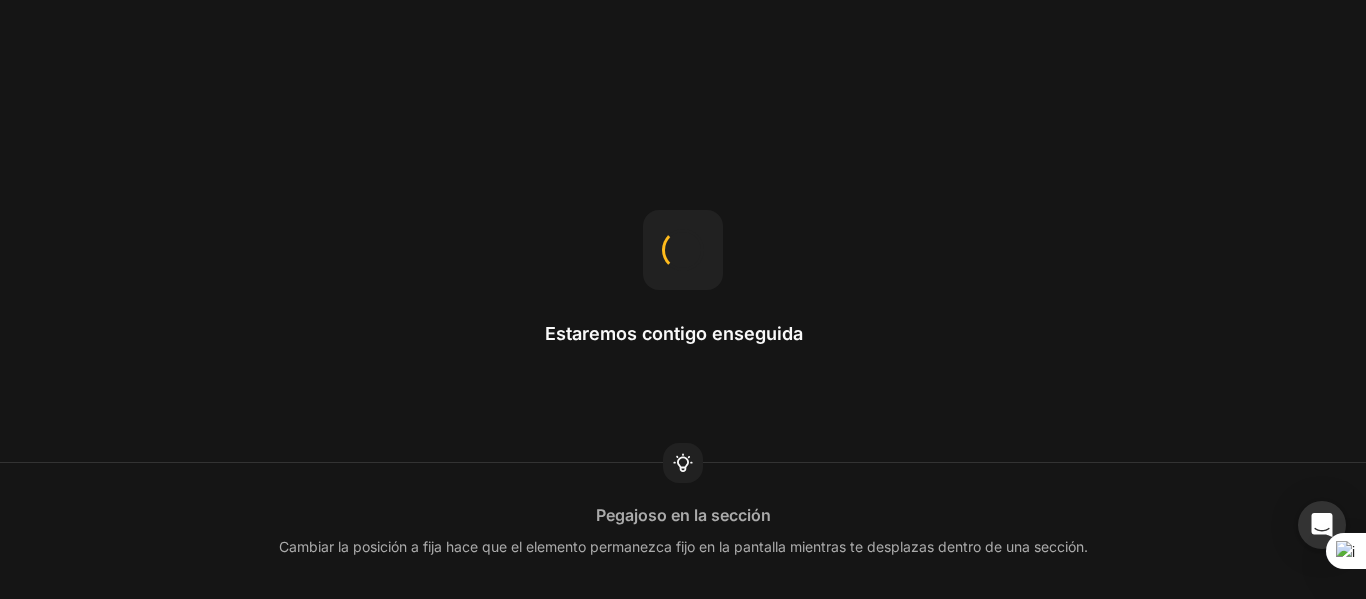 scroll, scrollTop: 0, scrollLeft: 0, axis: both 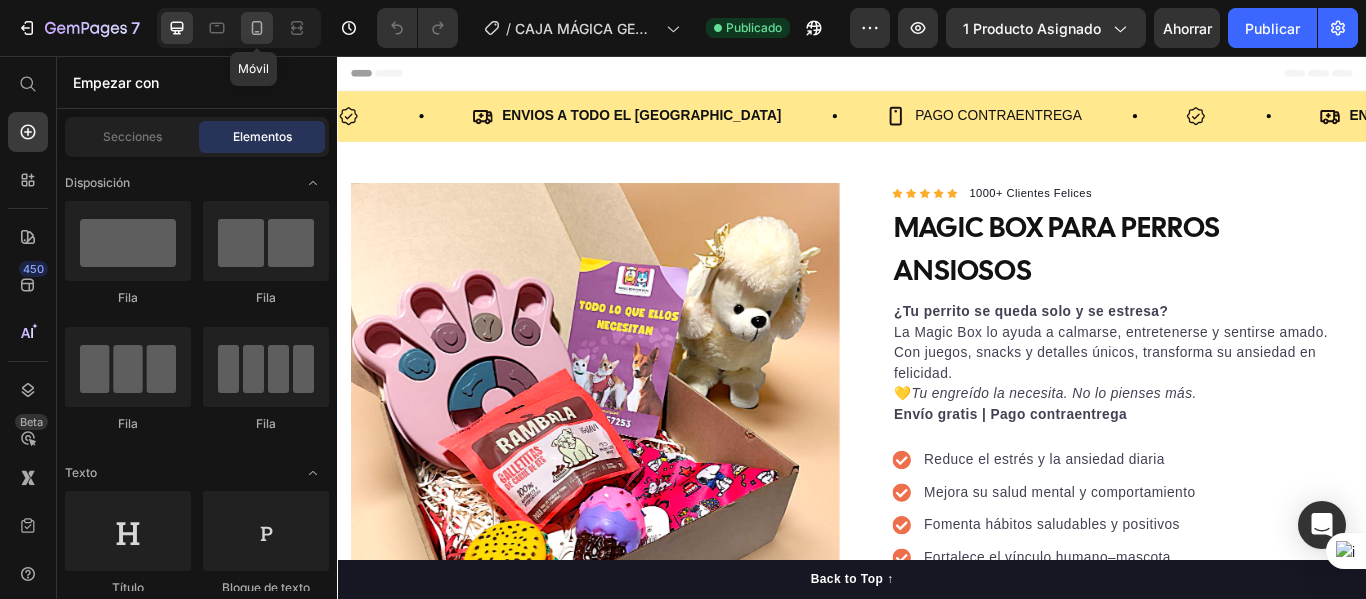 click 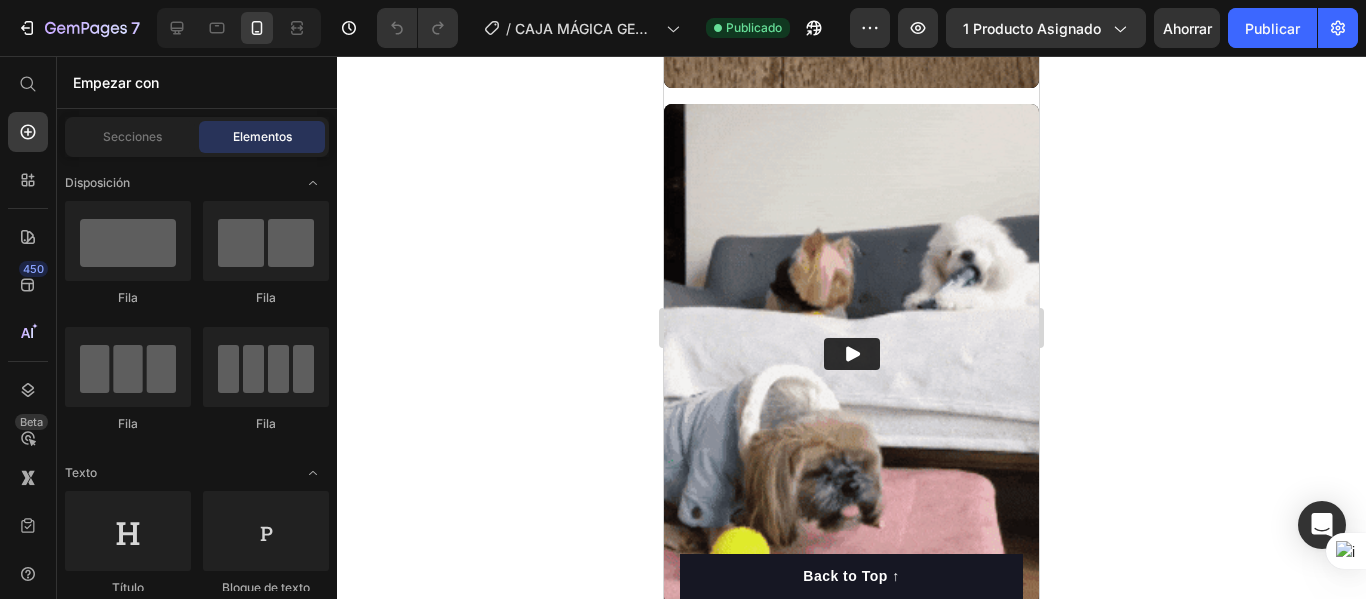 scroll, scrollTop: 2039, scrollLeft: 0, axis: vertical 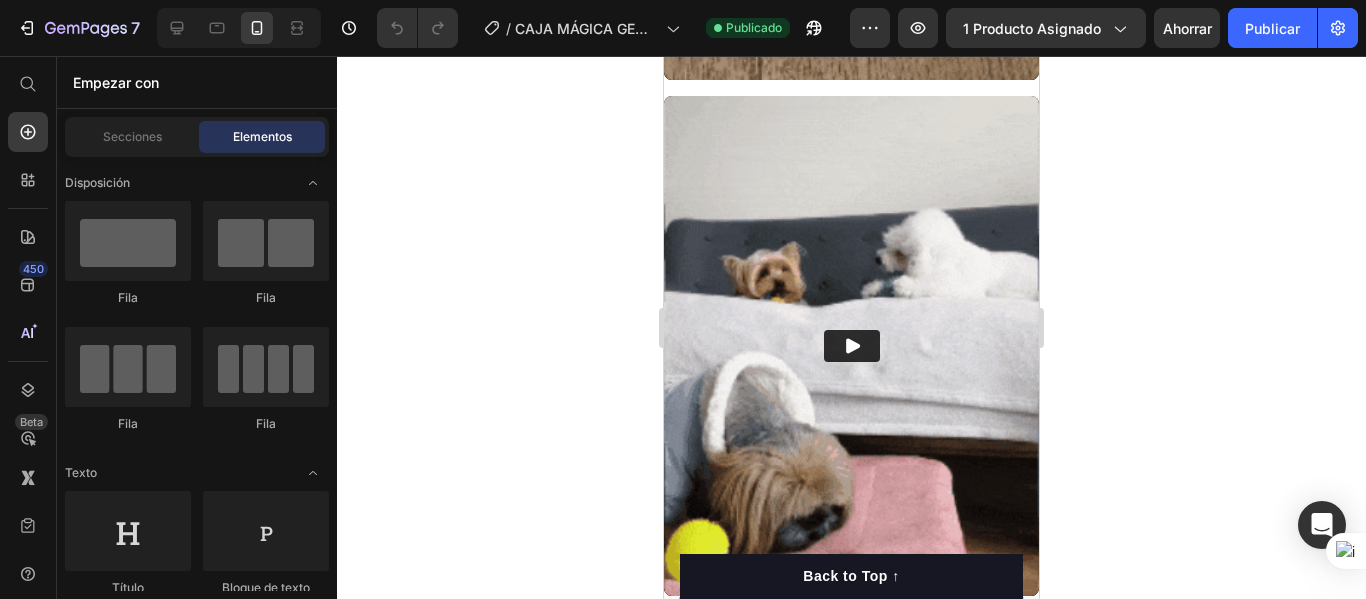 drag, startPoint x: 1034, startPoint y: 116, endPoint x: 1757, endPoint y: 462, distance: 801.5267 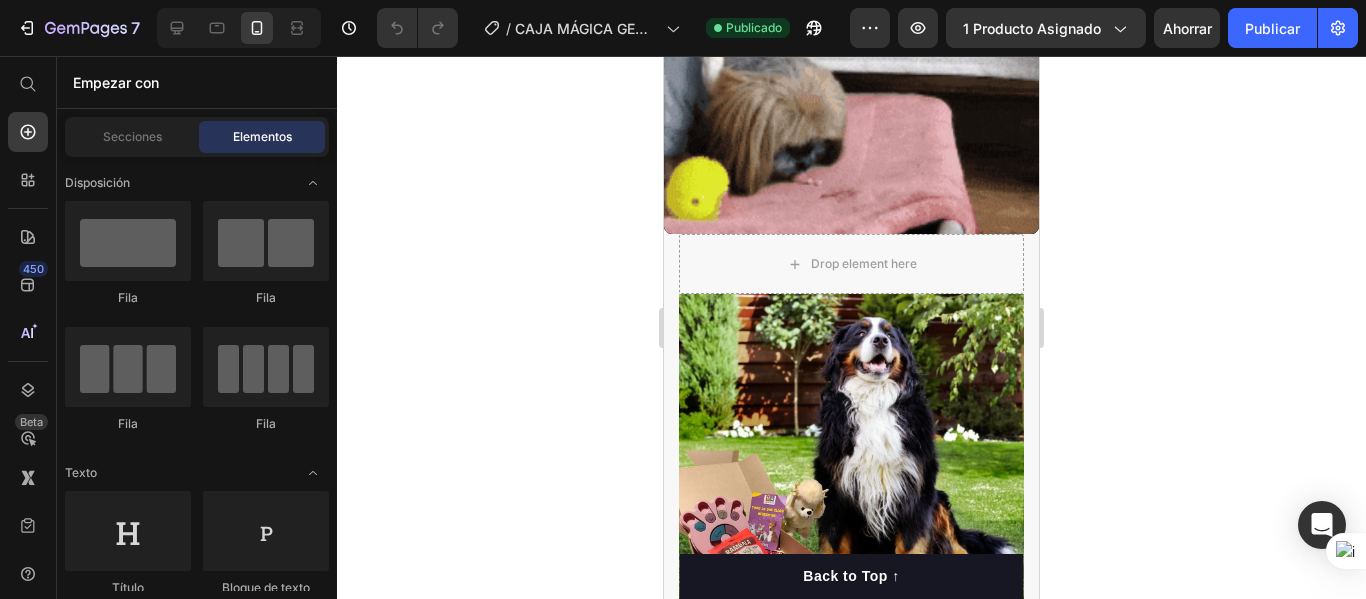 scroll, scrollTop: 2320, scrollLeft: 0, axis: vertical 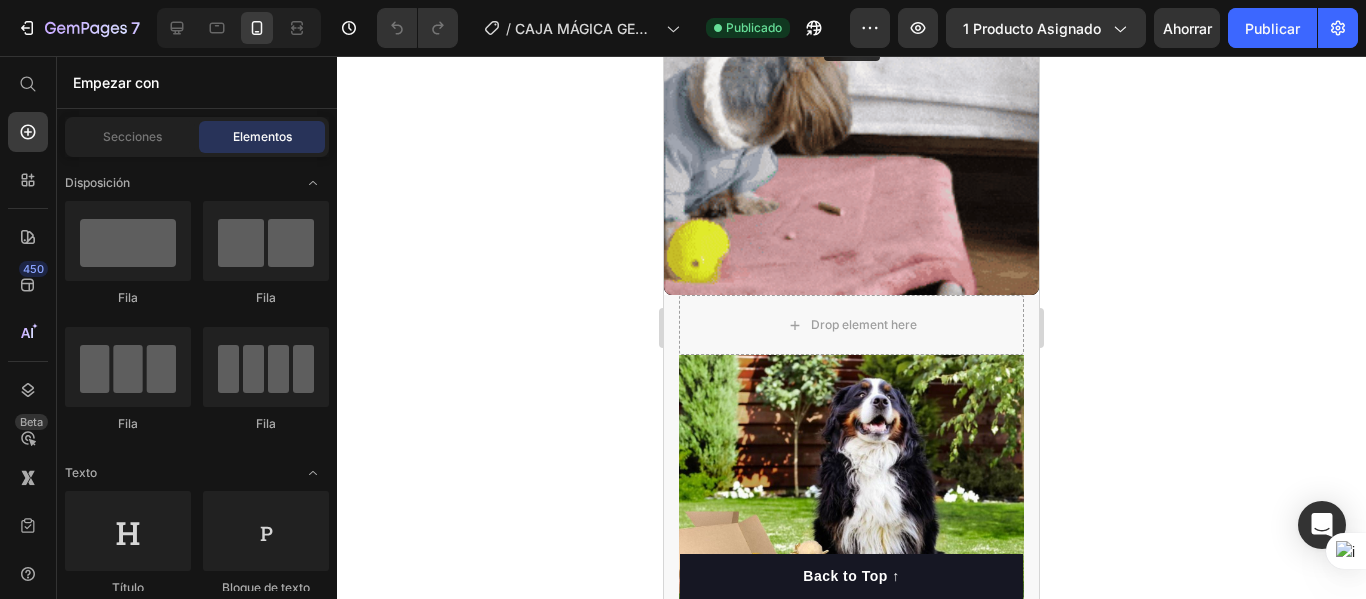 drag, startPoint x: 1036, startPoint y: 378, endPoint x: 1719, endPoint y: 477, distance: 690.1377 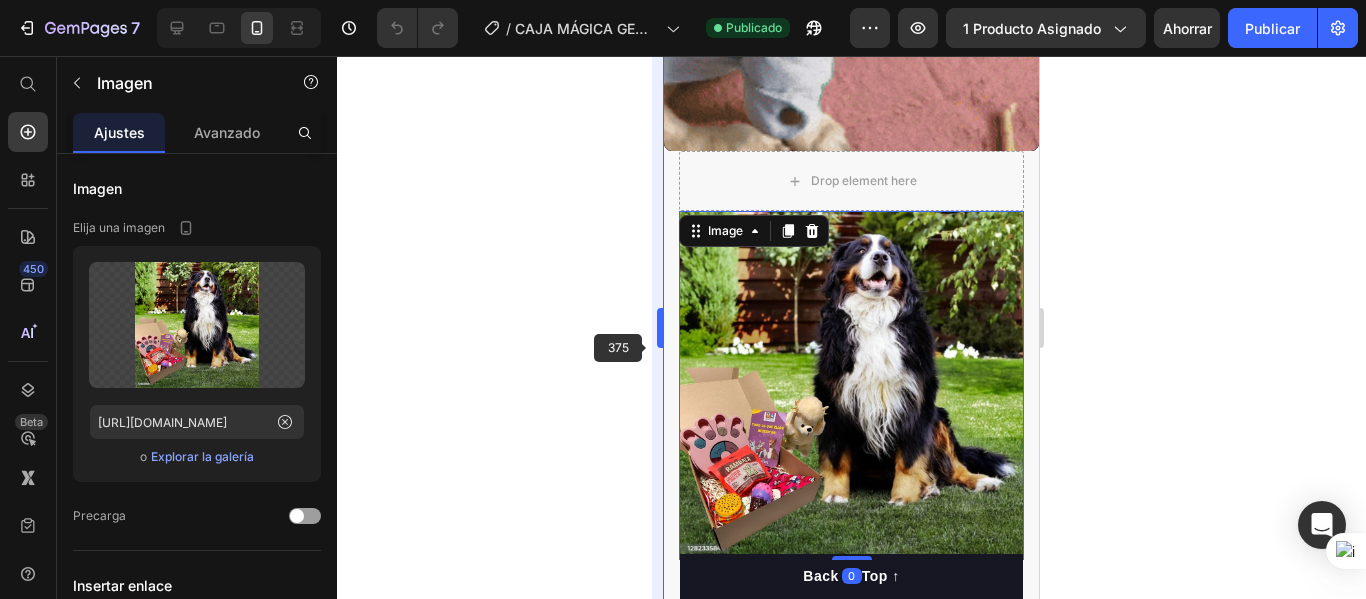 scroll, scrollTop: 2463, scrollLeft: 0, axis: vertical 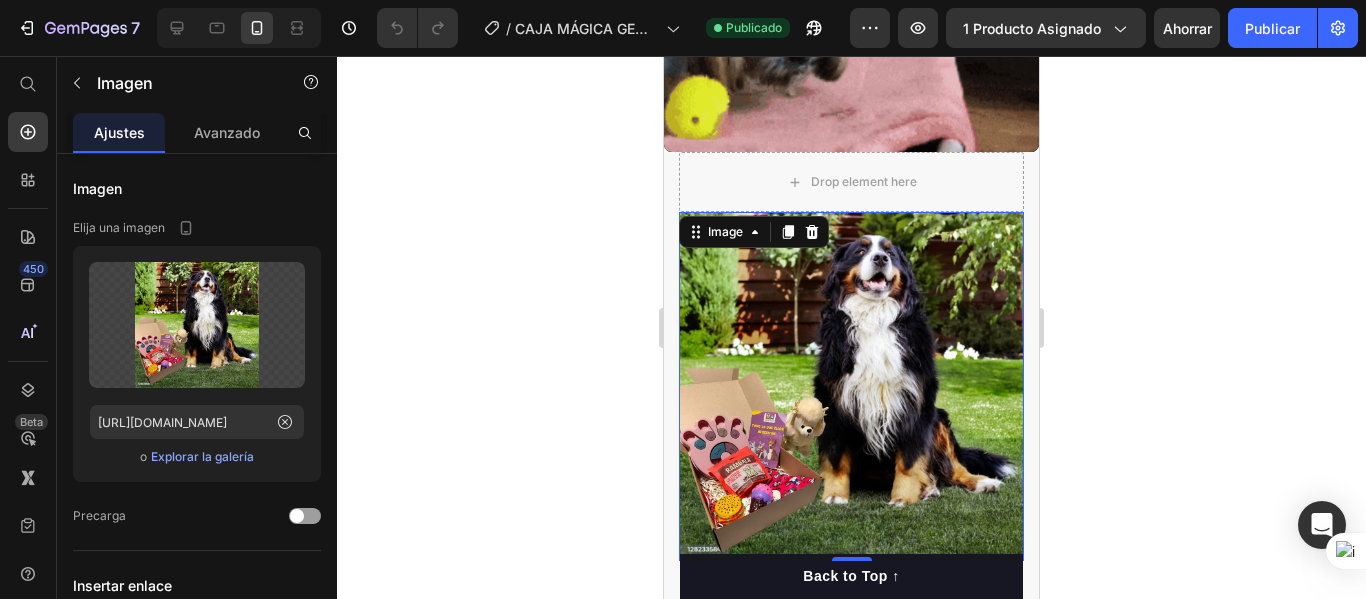 click at bounding box center (851, 386) 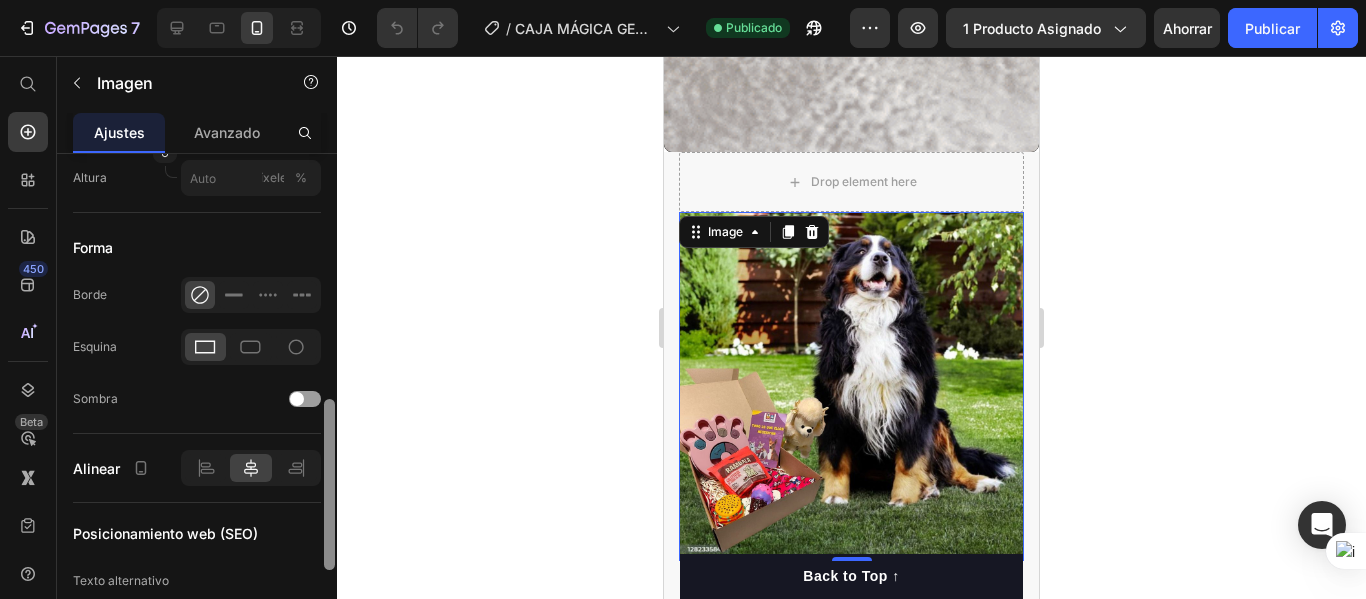 scroll, scrollTop: 726, scrollLeft: 0, axis: vertical 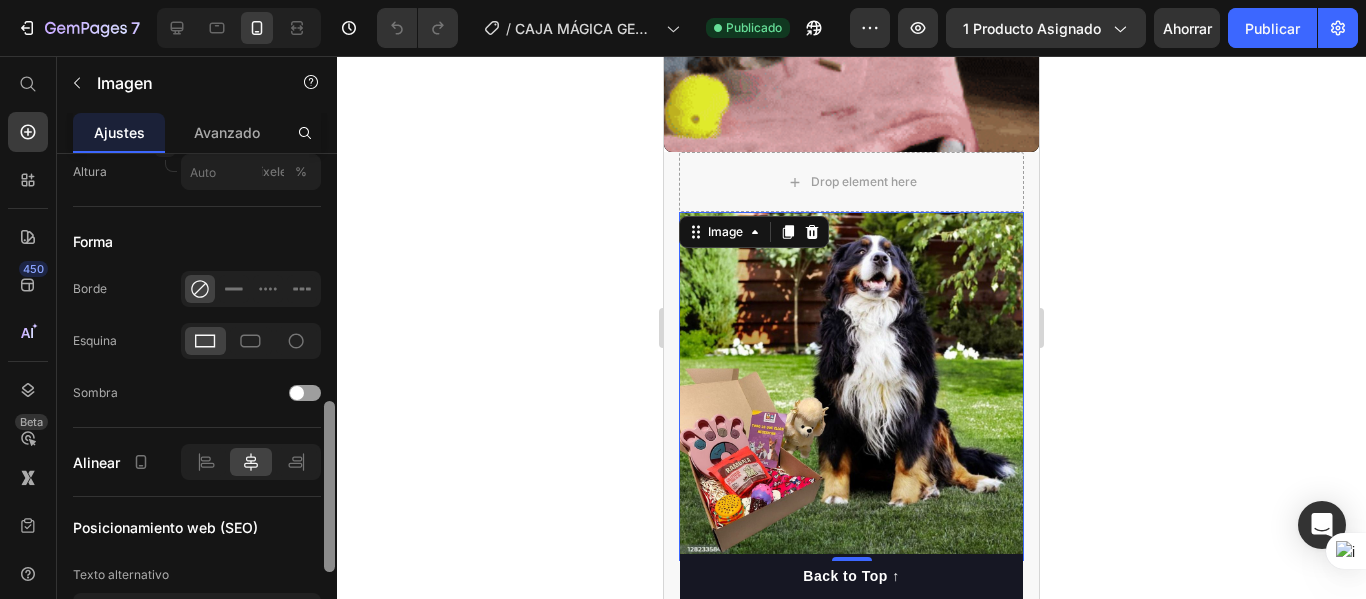 drag, startPoint x: 328, startPoint y: 255, endPoint x: 355, endPoint y: 503, distance: 249.46542 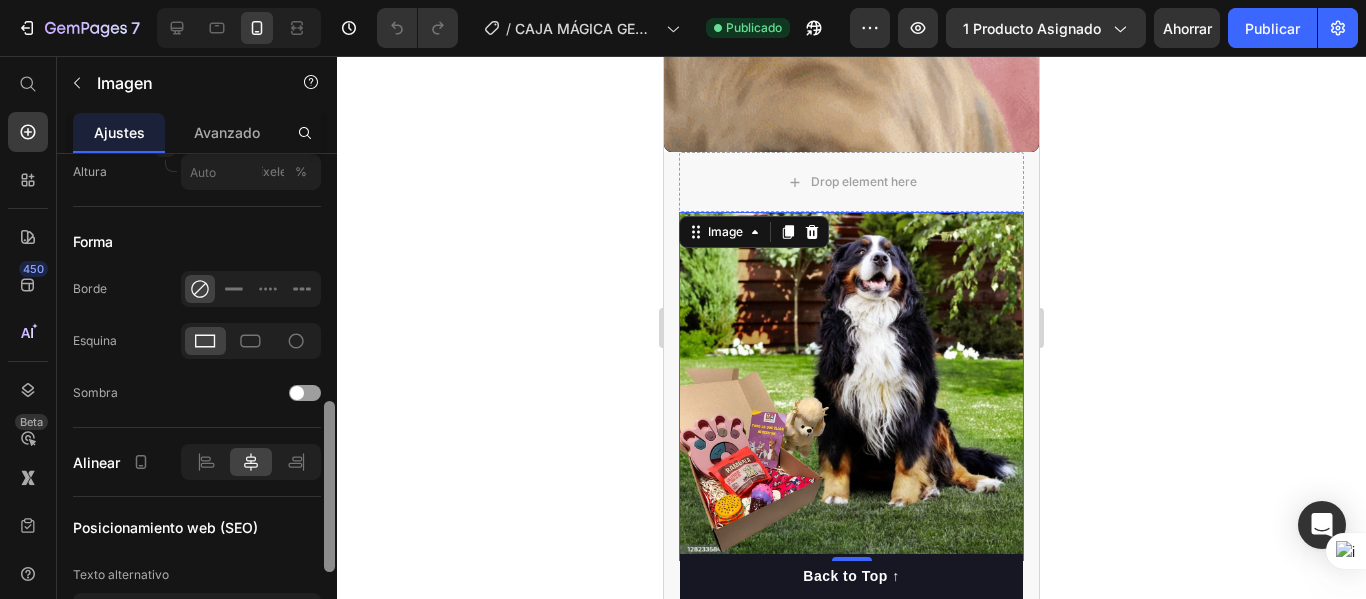 click on "7 / CAJA MÁGICA GEMPAGE Publicado Avance 1 producto asignado Ahorrar Publicar 450 Beta Empezar con Secciones Elementos Hero Section Product Detail Brands Trusted Badges Guarantee Product Breakdown How to use Testimonials Compare Bundle FAQs Social Proof Brand Story Product List Collection Blog List Contact Sticky Add to Cart Custom Footer Explorar la biblioteca 450 Disposición
Fila
Fila
Fila
Fila Texto
Título
Bloque de texto Botón
Botón
Botón
Pegajoso Volver arriba Medios de comunicación
Imagen" 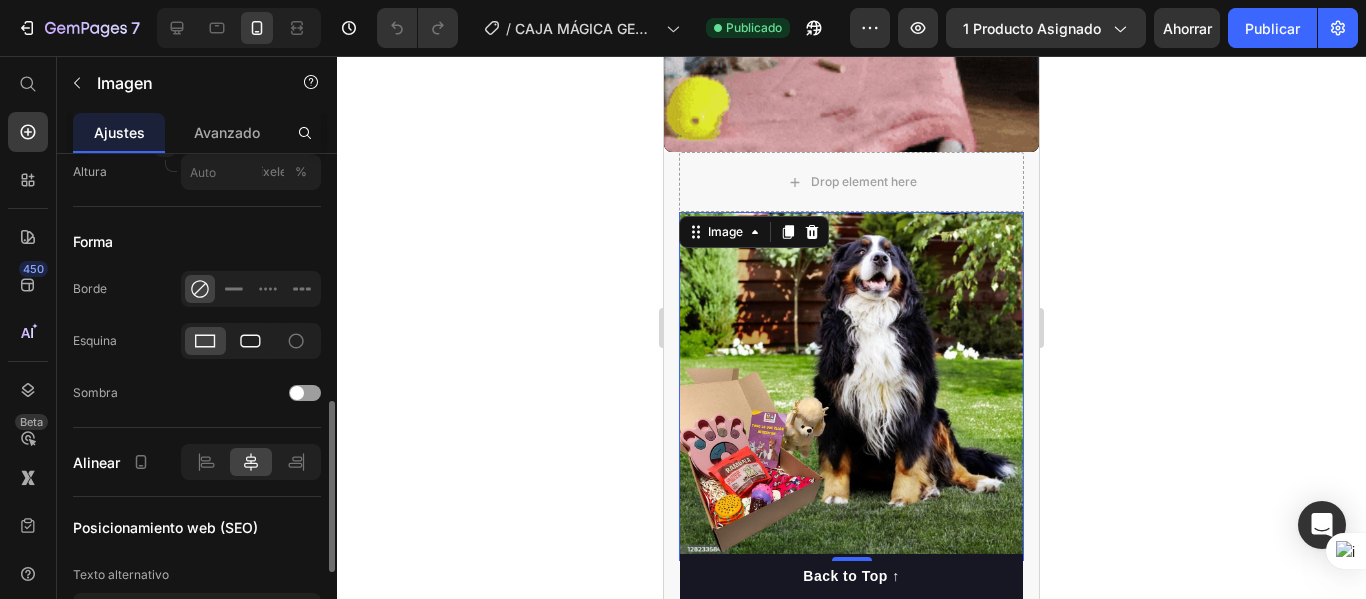 click 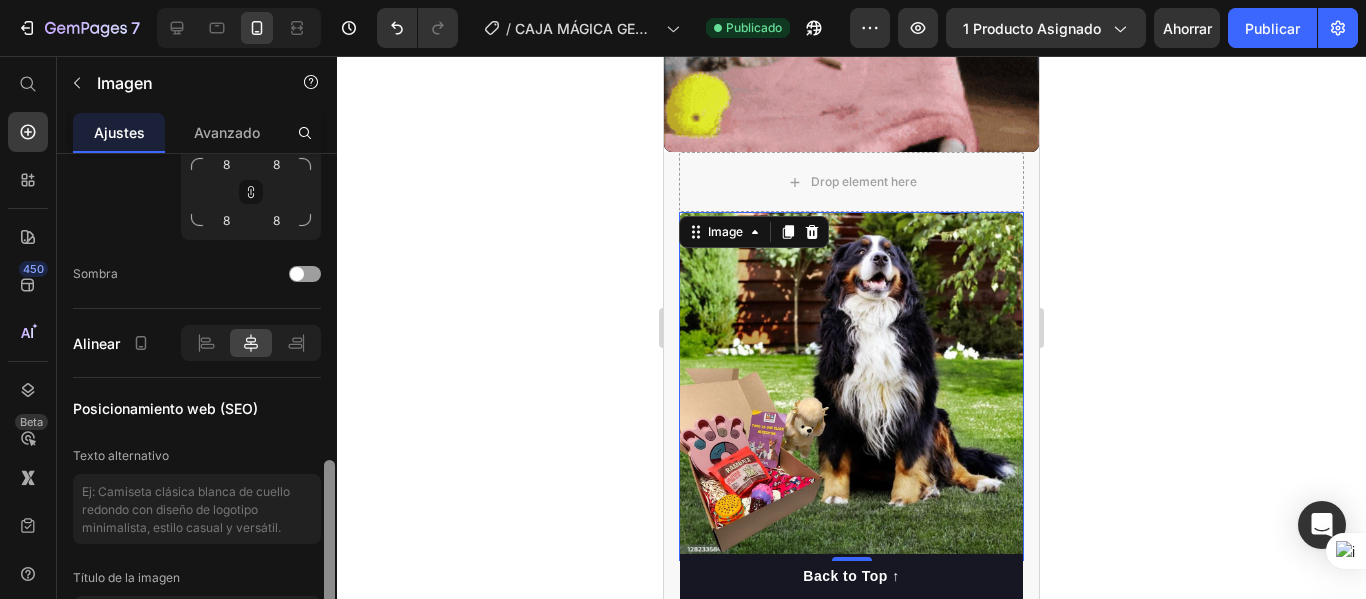 scroll, scrollTop: 958, scrollLeft: 0, axis: vertical 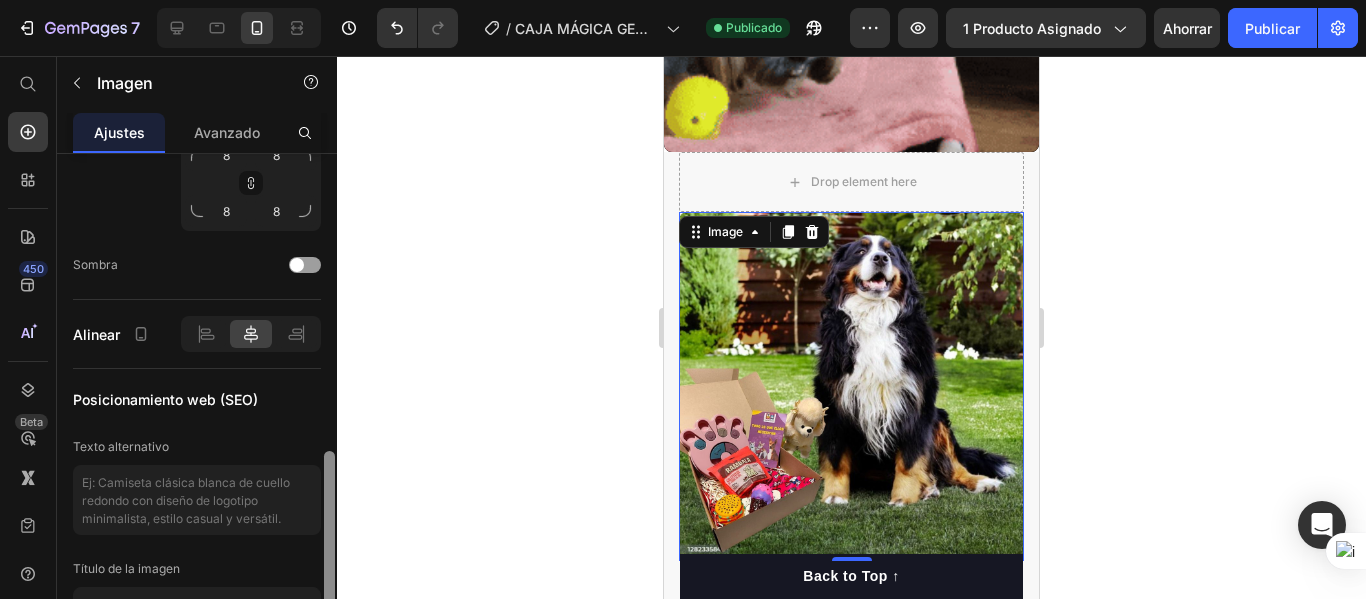 drag, startPoint x: 328, startPoint y: 472, endPoint x: 337, endPoint y: 546, distance: 74.54529 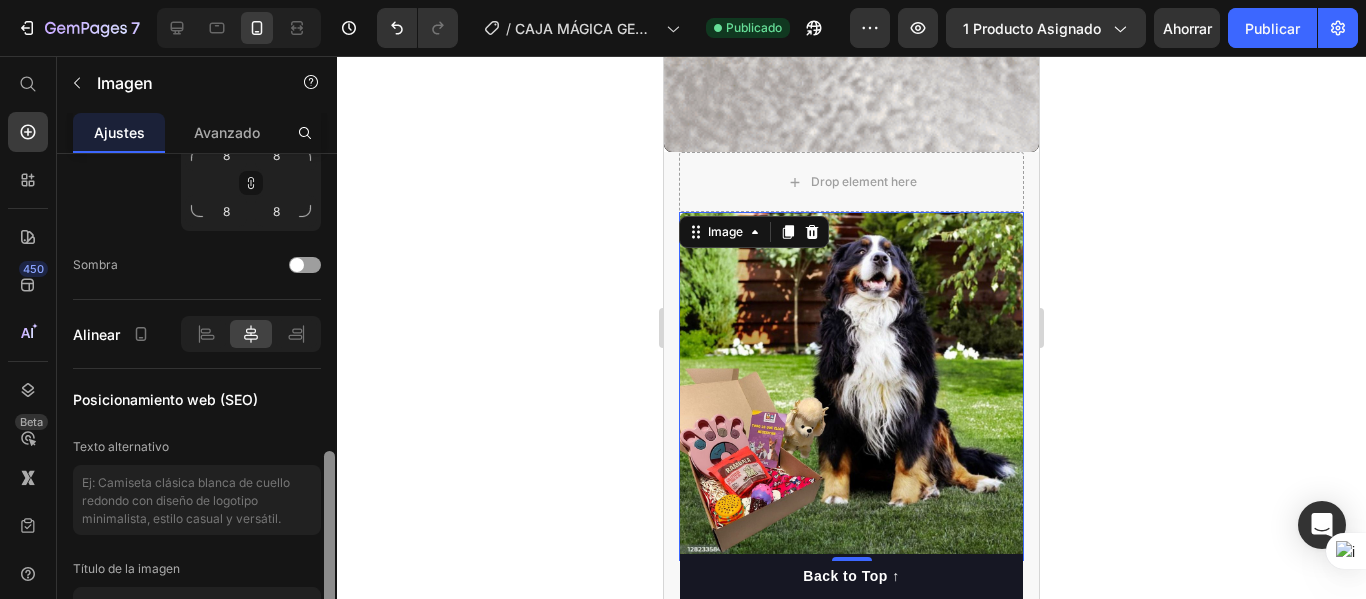 click on "7 / CAJA MÁGICA GEMPAGE Publicado Avance 1 producto asignado Ahorrar Publicar 450 Beta Empezar con Secciones Elementos Hero Section Product Detail Brands Trusted Badges Guarantee Product Breakdown How to use Testimonials Compare Bundle FAQs Social Proof Brand Story Product List Collection Blog List Contact Sticky Add to Cart Custom Footer Explorar la biblioteca 450 Disposición
Fila
Fila
Fila
Fila Texto
Título
Bloque de texto Botón
Botón
Botón
Pegajoso Volver arriba Medios de comunicación
Imagen" 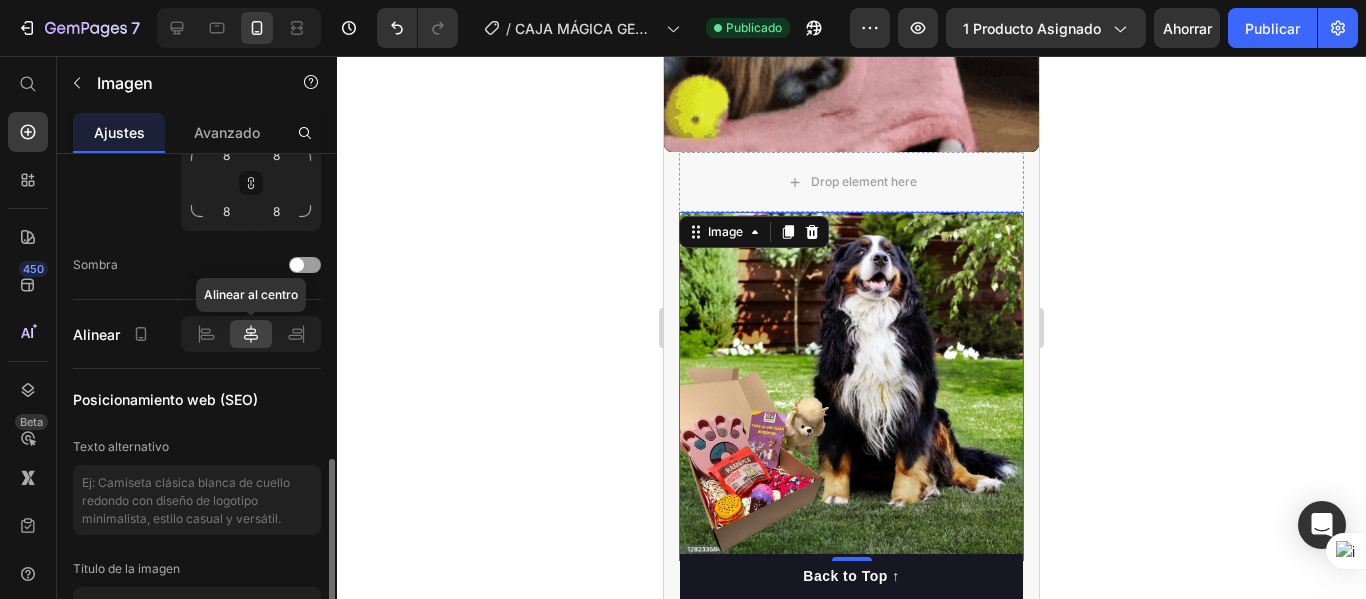 click 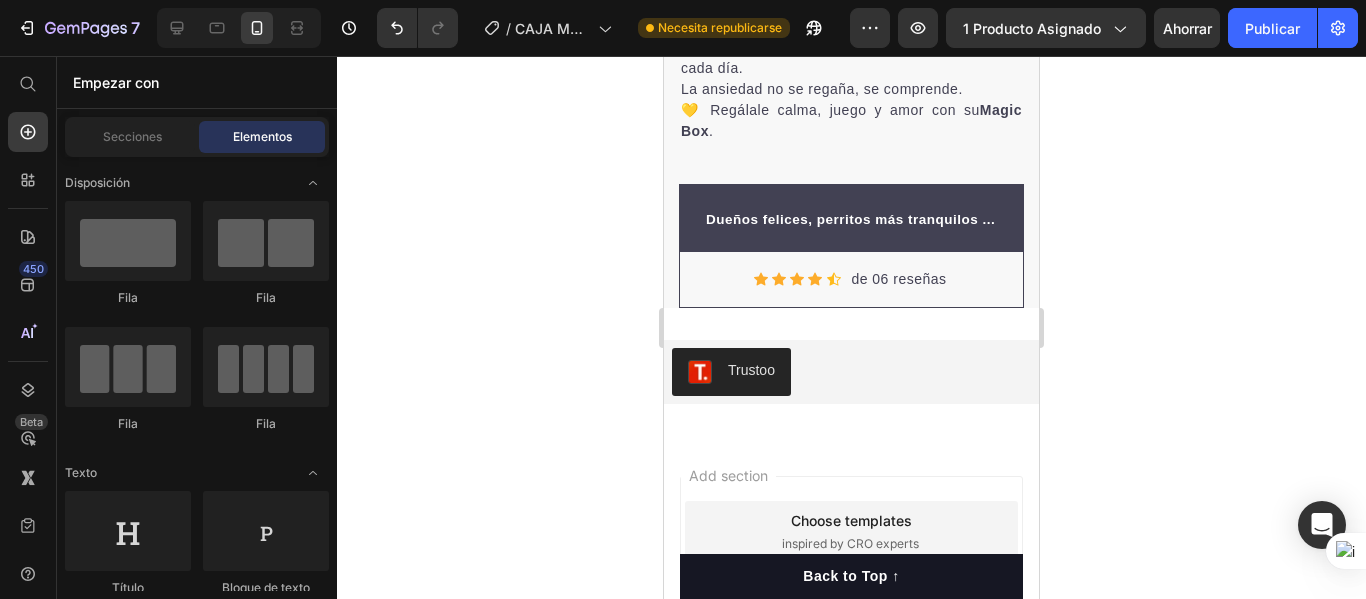 scroll, scrollTop: 3307, scrollLeft: 0, axis: vertical 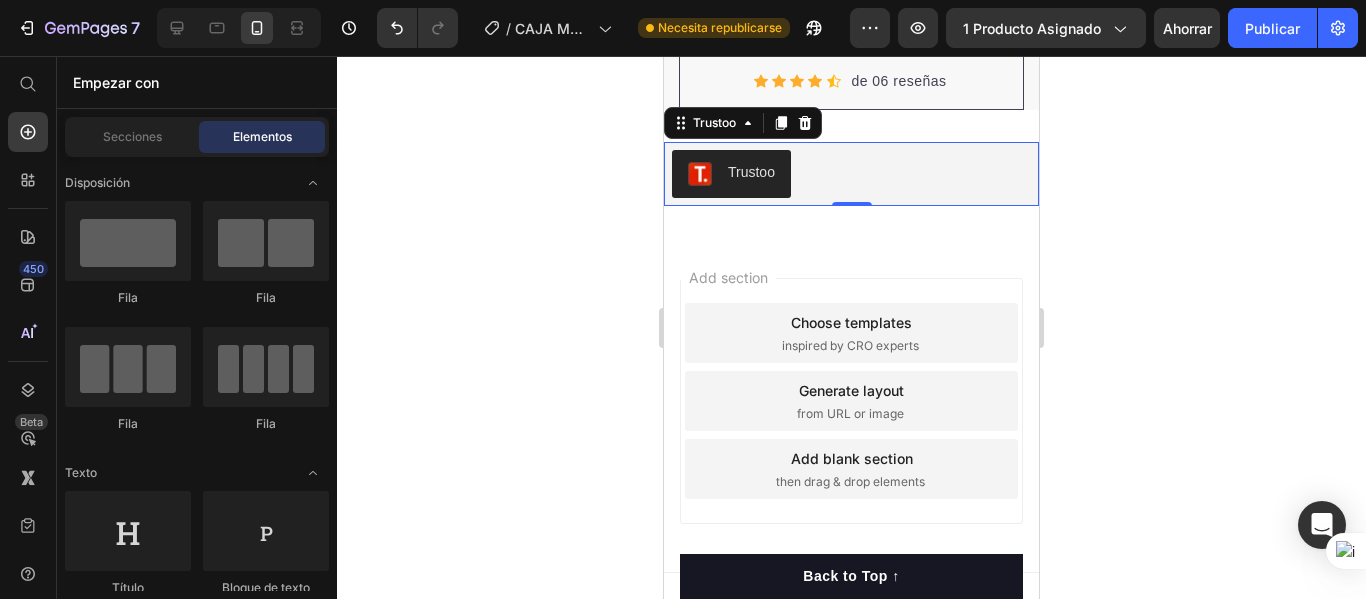click on "Trustoo" at bounding box center [851, 174] 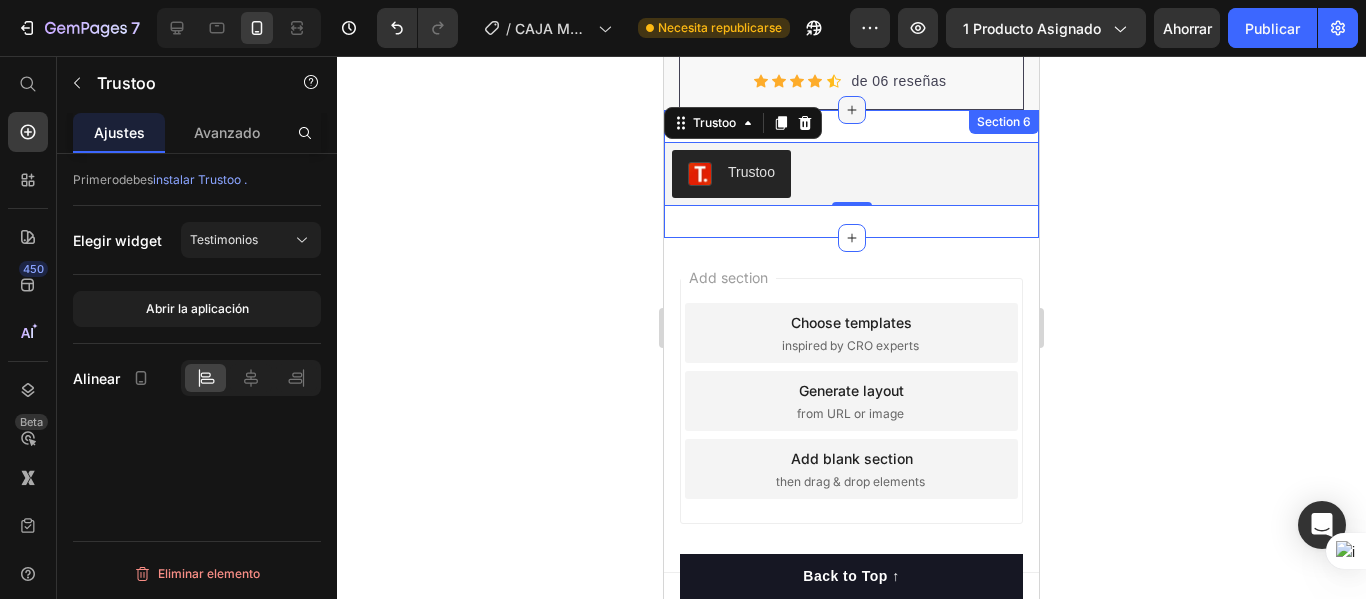 click 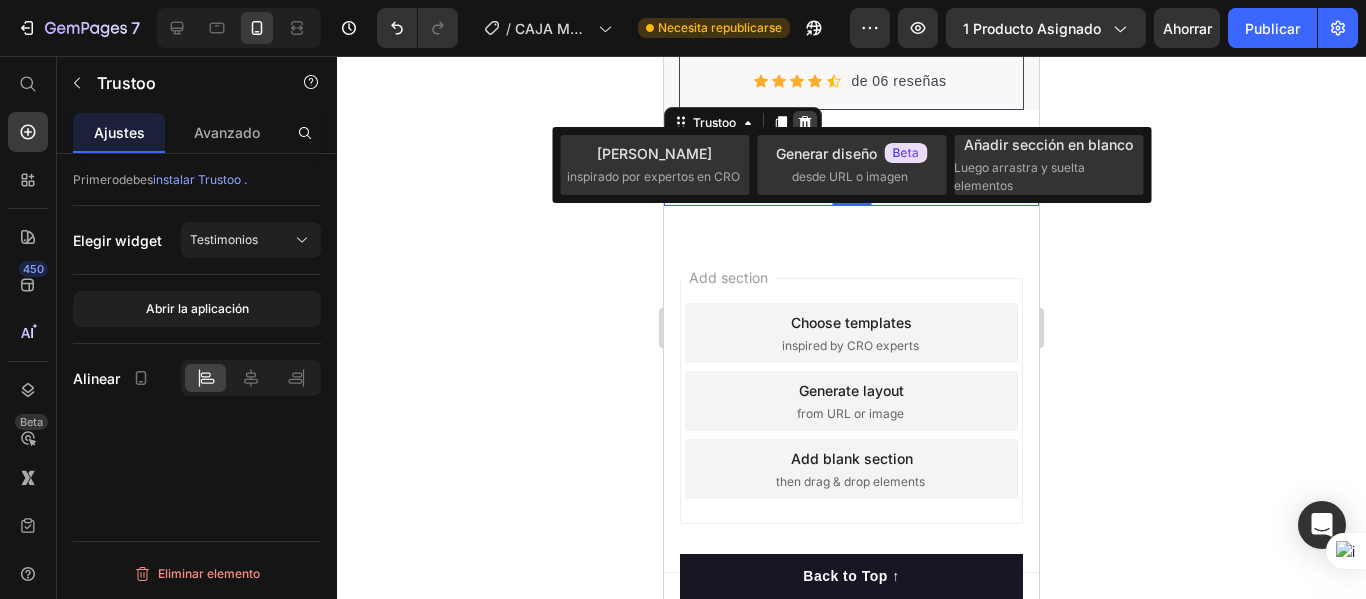 click 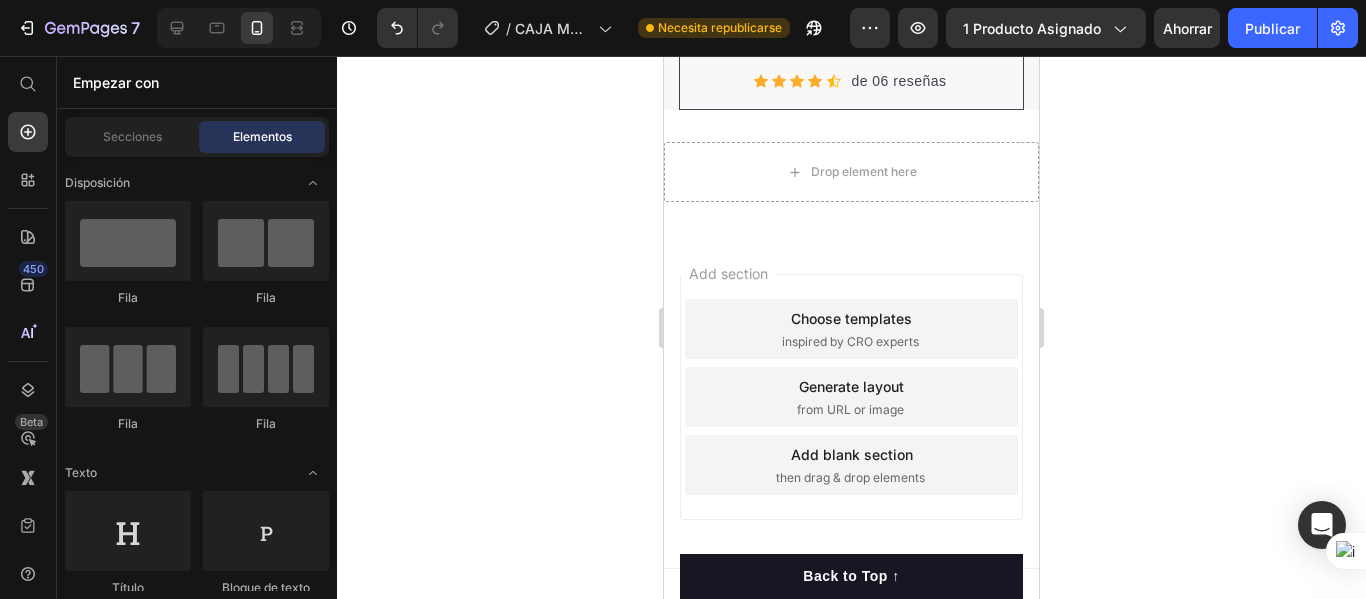 scroll, scrollTop: 3303, scrollLeft: 0, axis: vertical 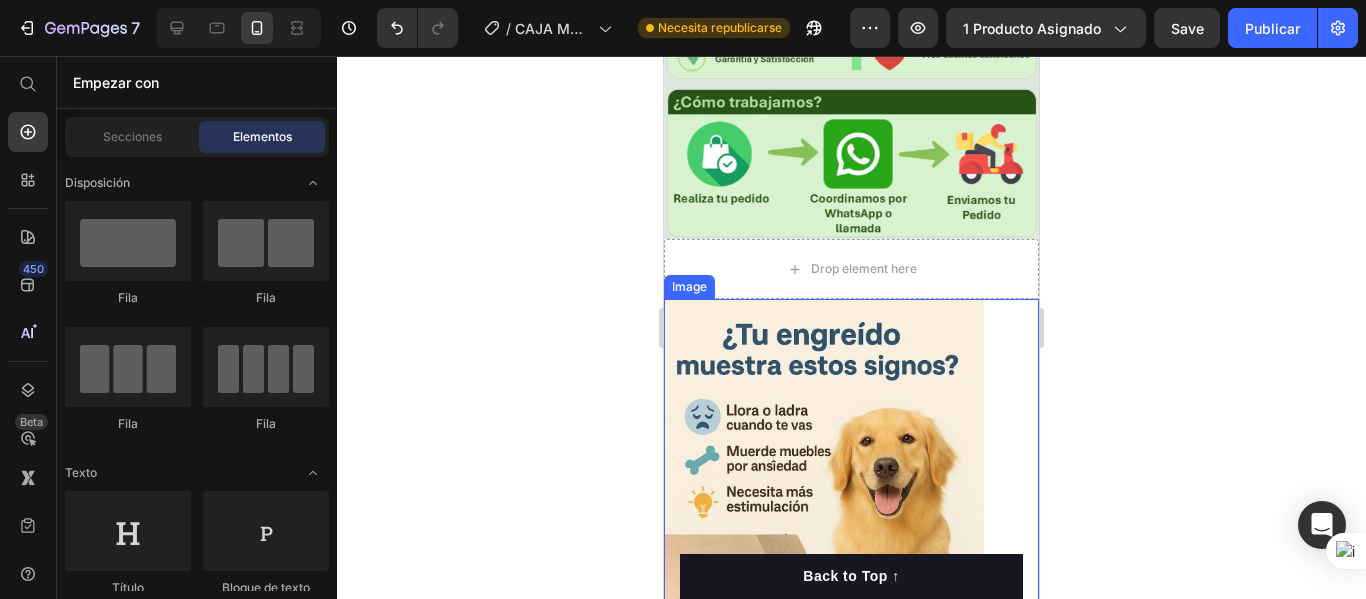click at bounding box center (851, 549) 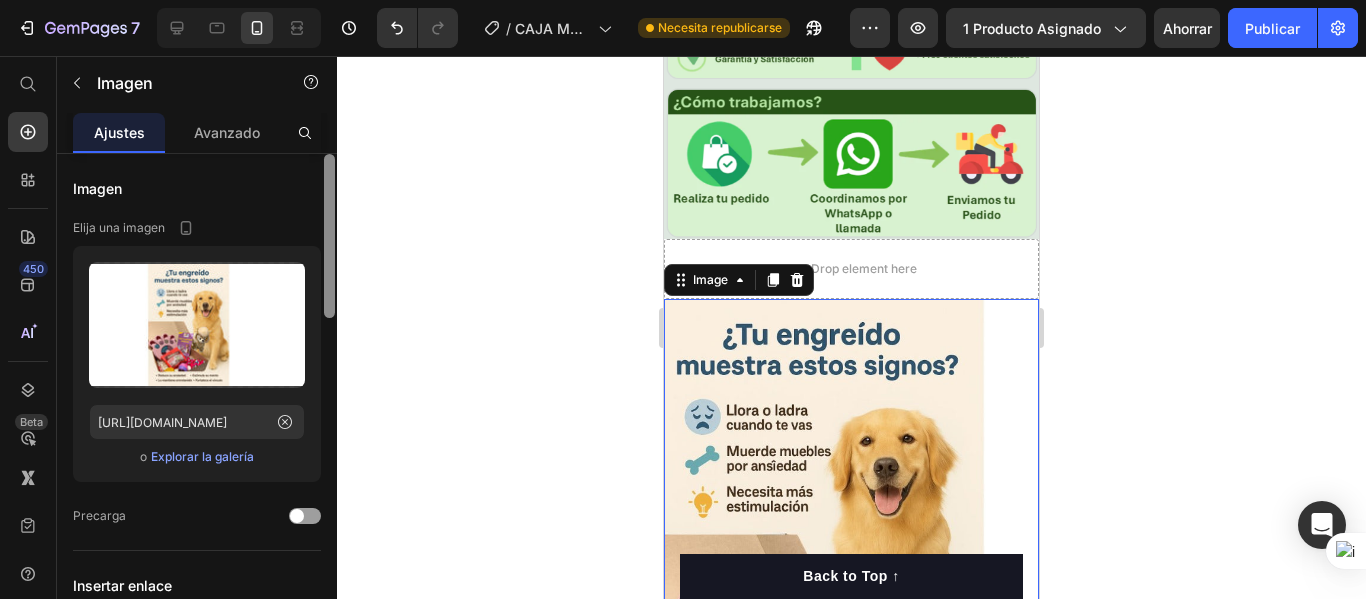 scroll, scrollTop: 502, scrollLeft: 0, axis: vertical 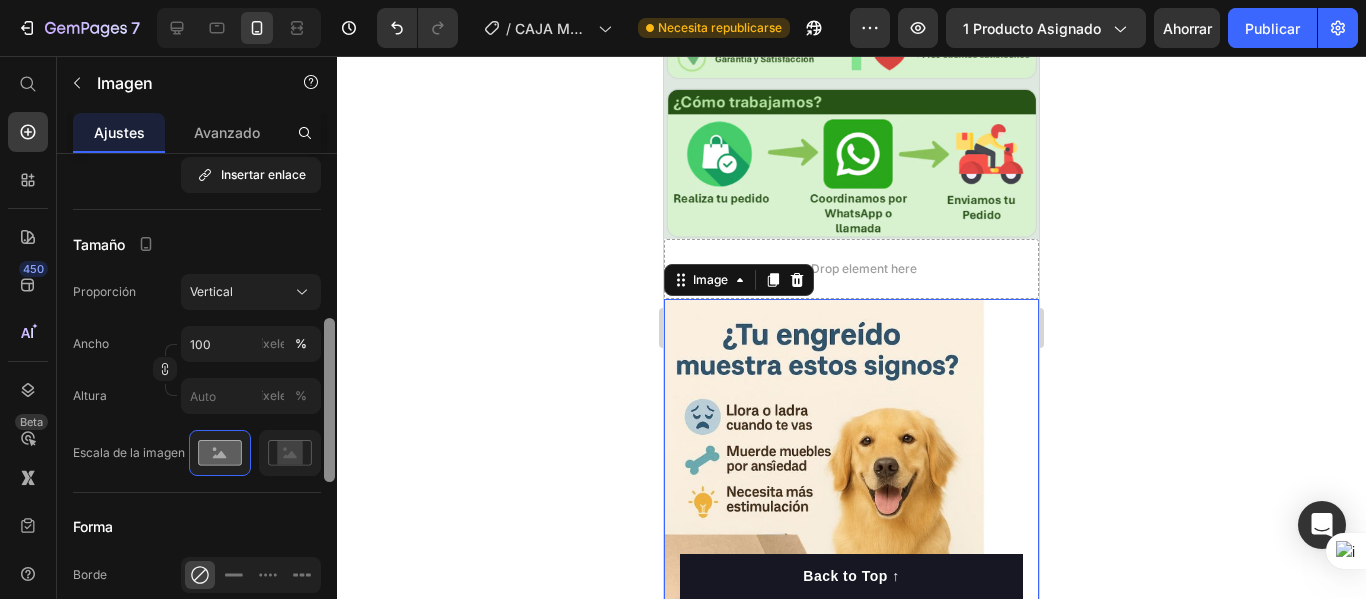 drag, startPoint x: 335, startPoint y: 244, endPoint x: 336, endPoint y: 292, distance: 48.010414 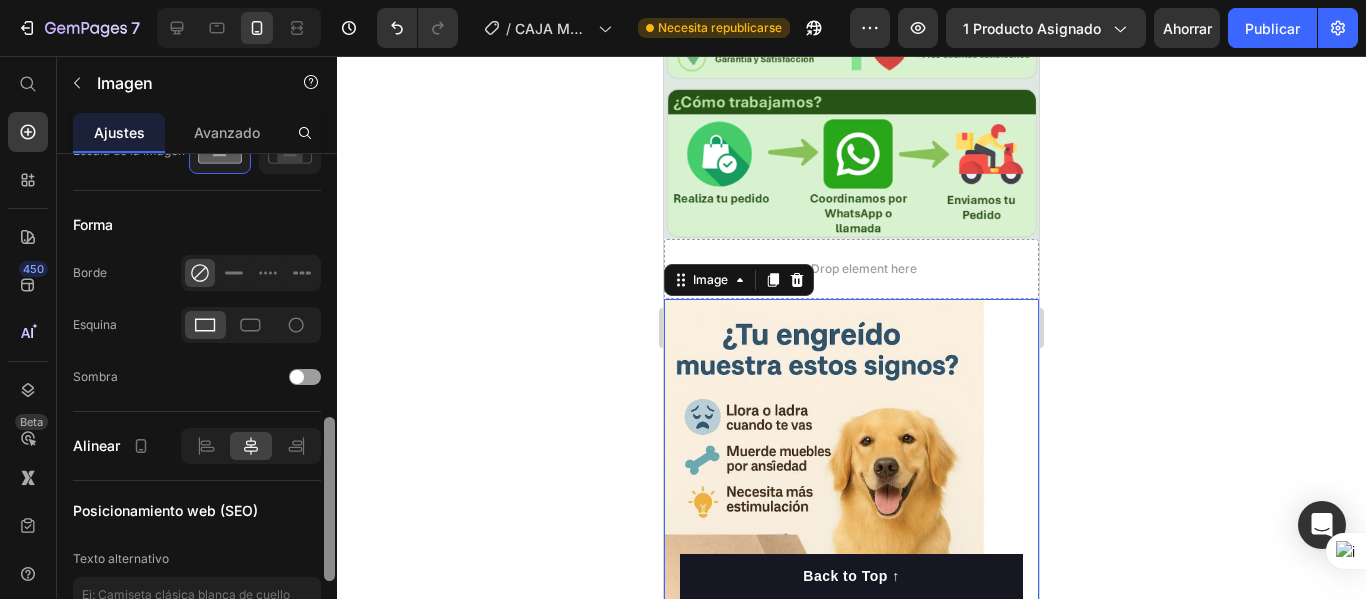scroll, scrollTop: 810, scrollLeft: 0, axis: vertical 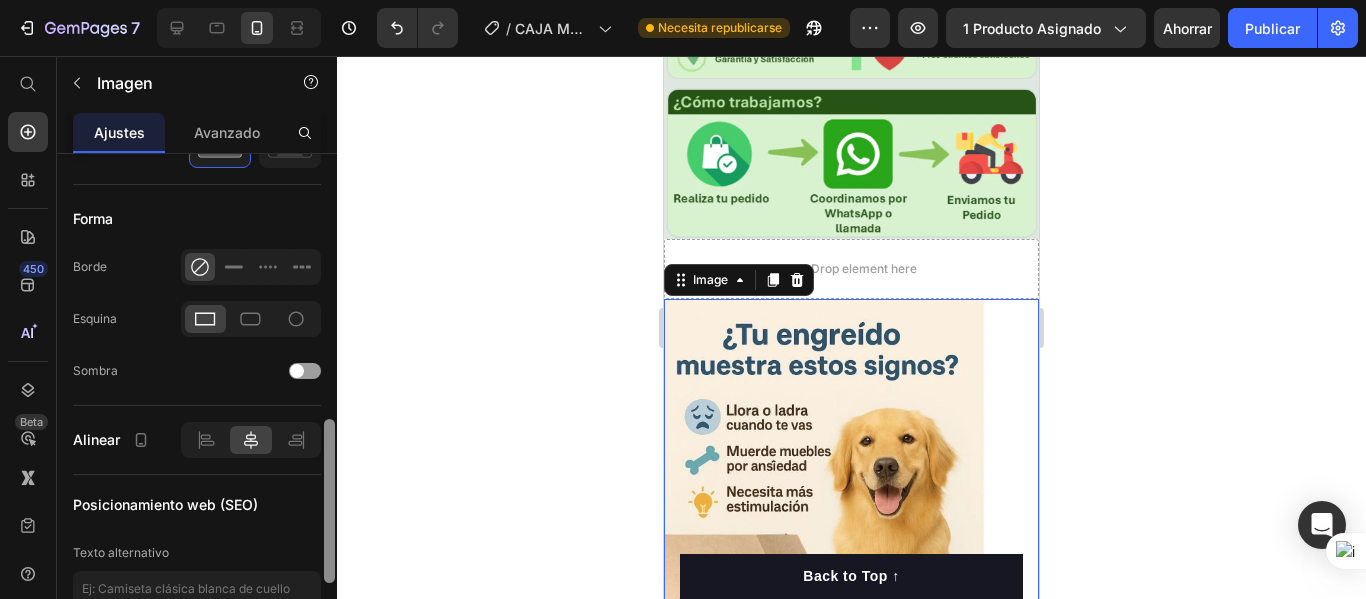 drag, startPoint x: 332, startPoint y: 434, endPoint x: 322, endPoint y: 535, distance: 101.49384 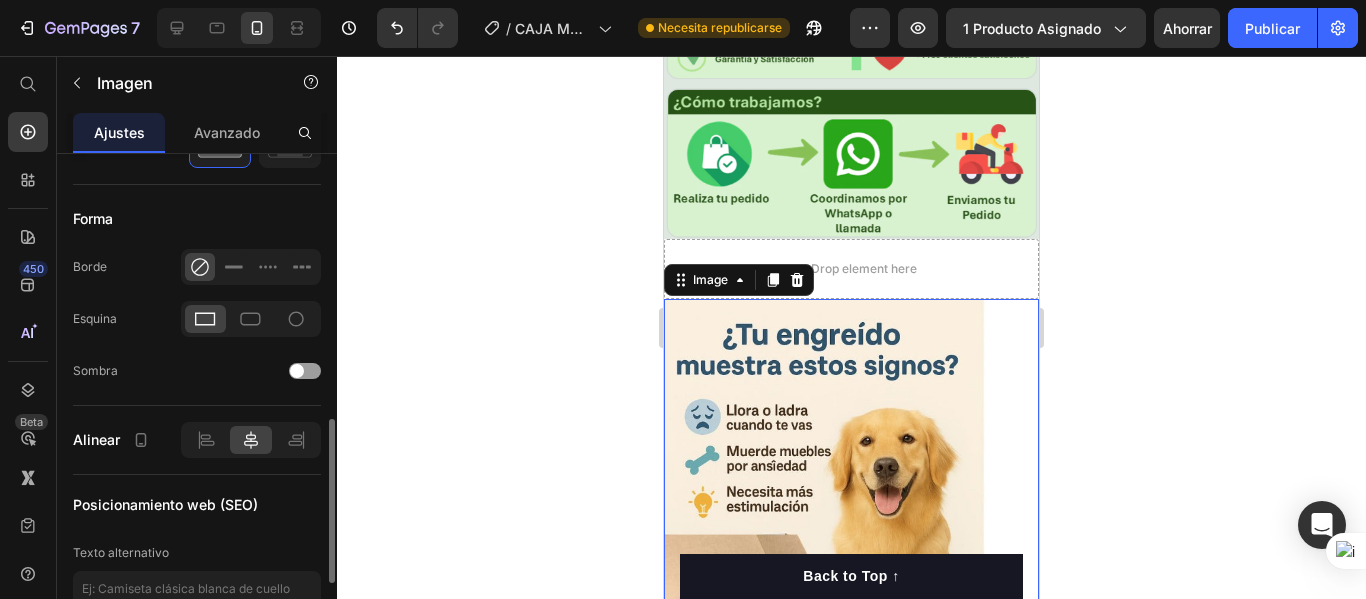 click on "Forma Borde Esquina Sombra" 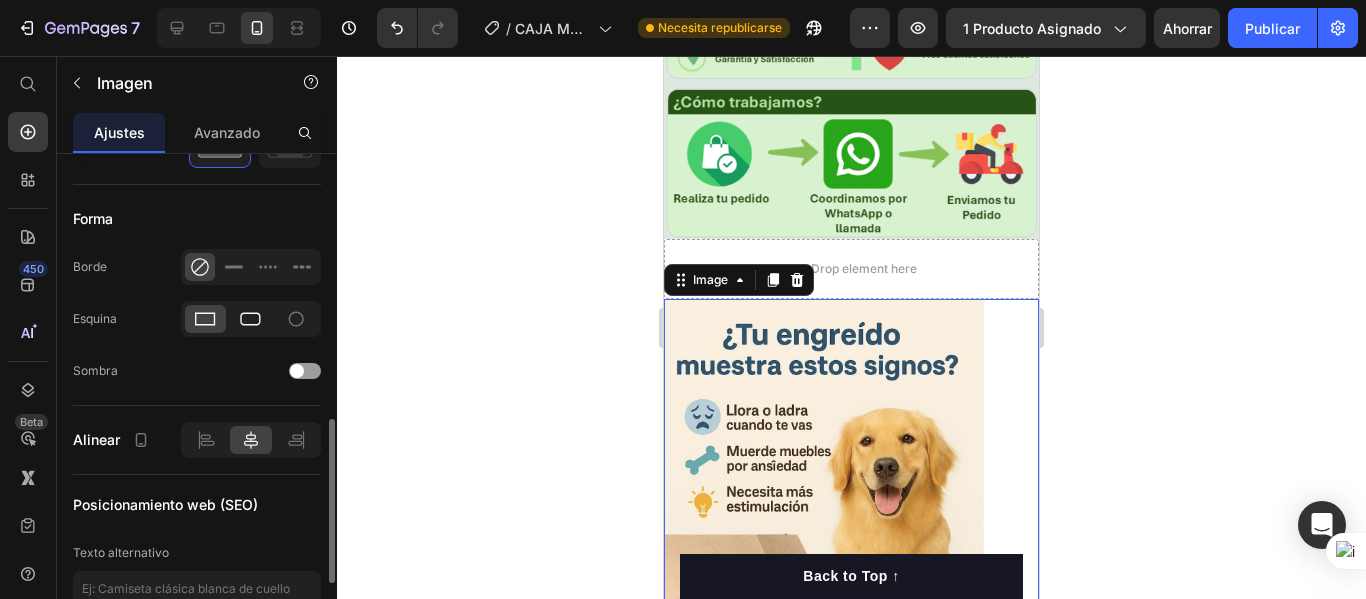 click 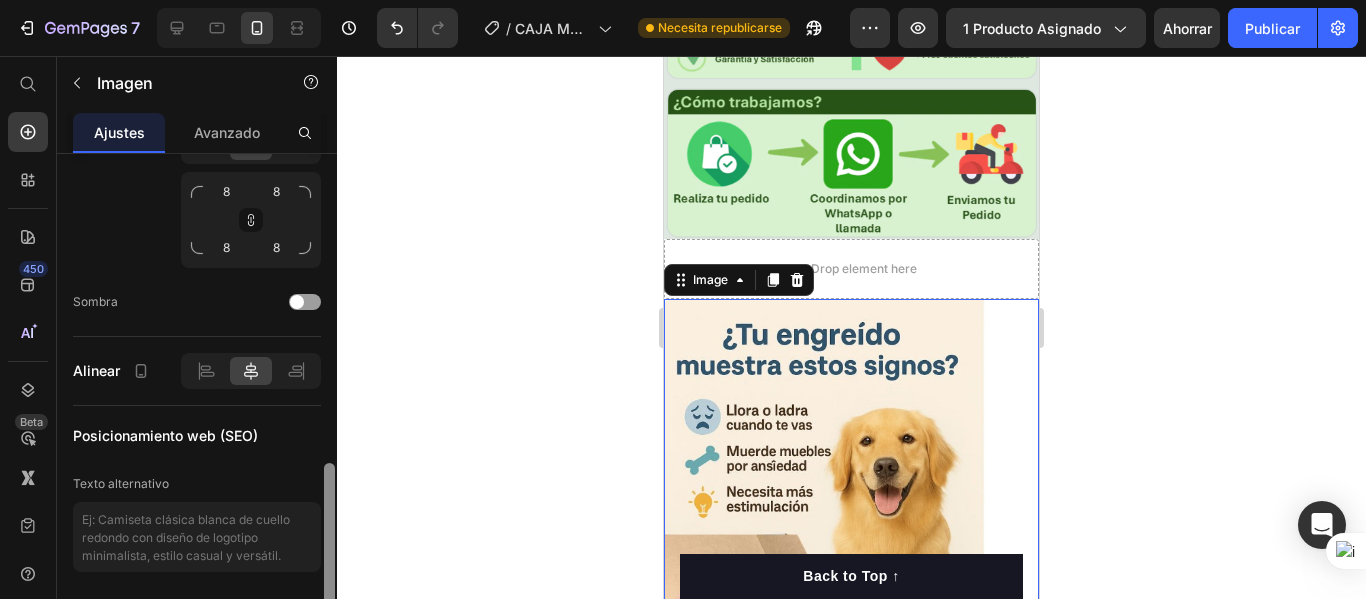 scroll, scrollTop: 989, scrollLeft: 0, axis: vertical 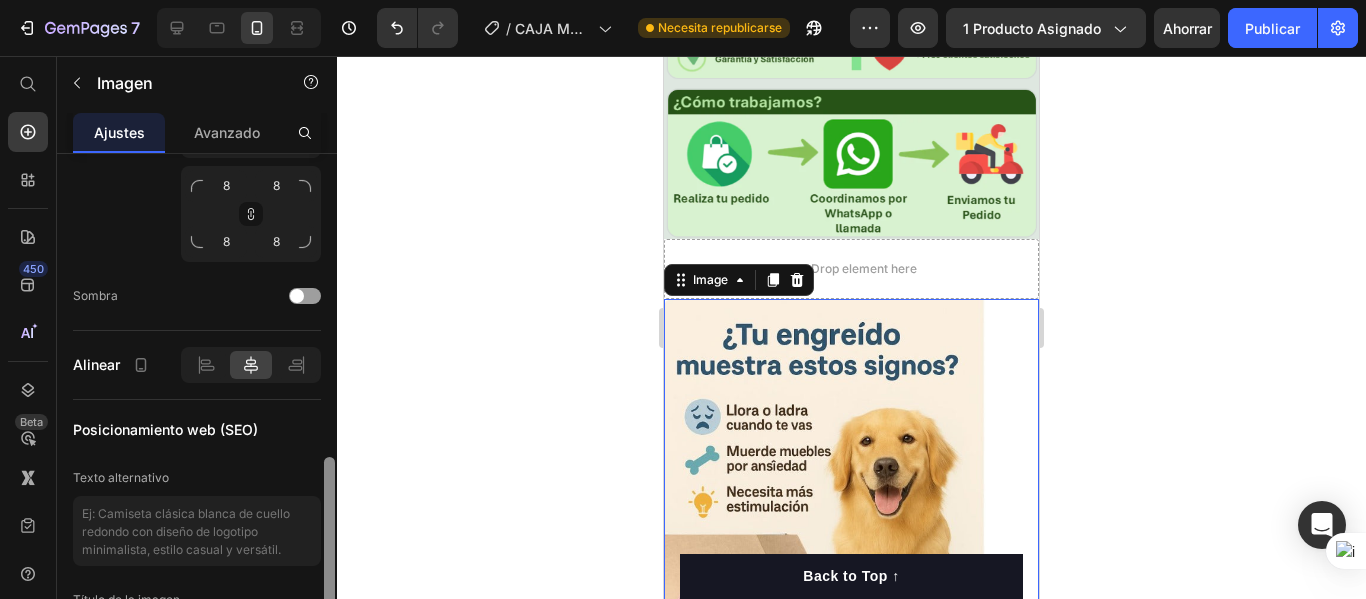 drag, startPoint x: 330, startPoint y: 441, endPoint x: 324, endPoint y: 496, distance: 55.326305 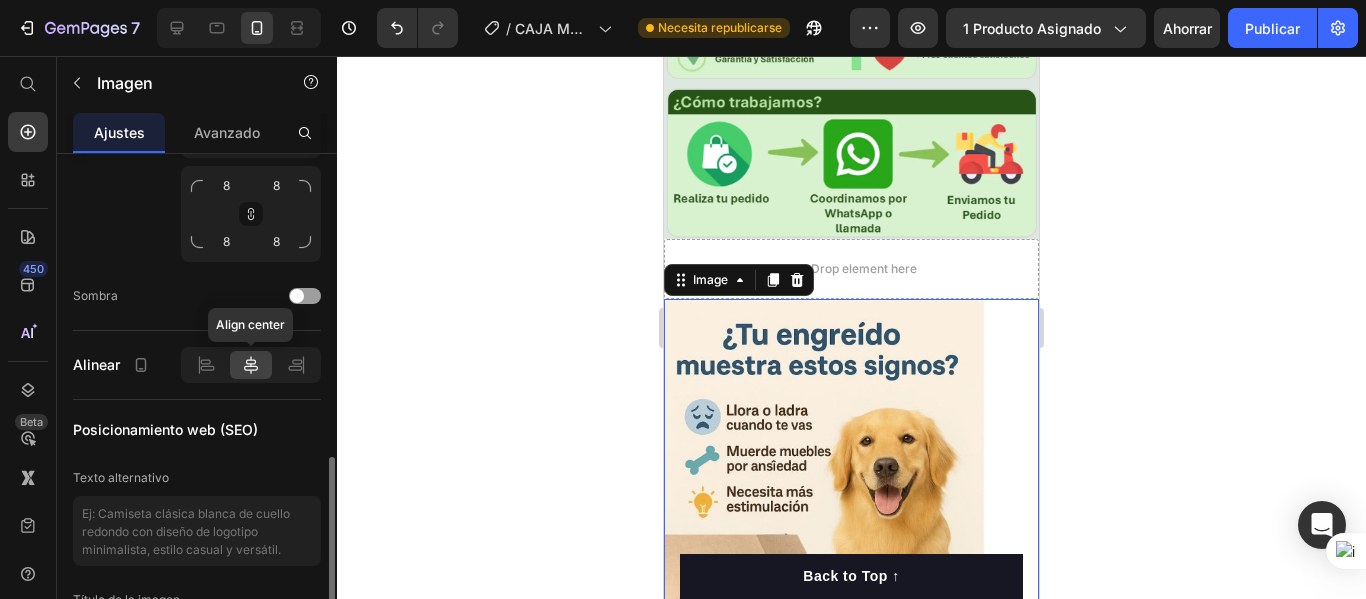 click 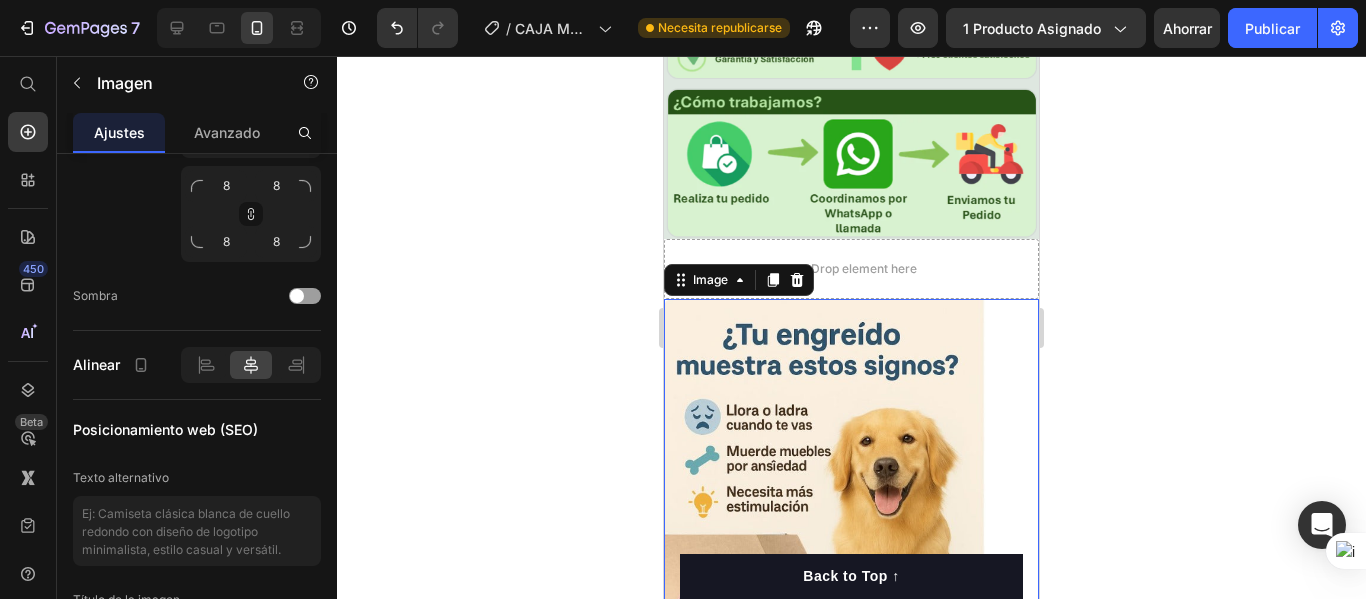 click at bounding box center (851, 549) 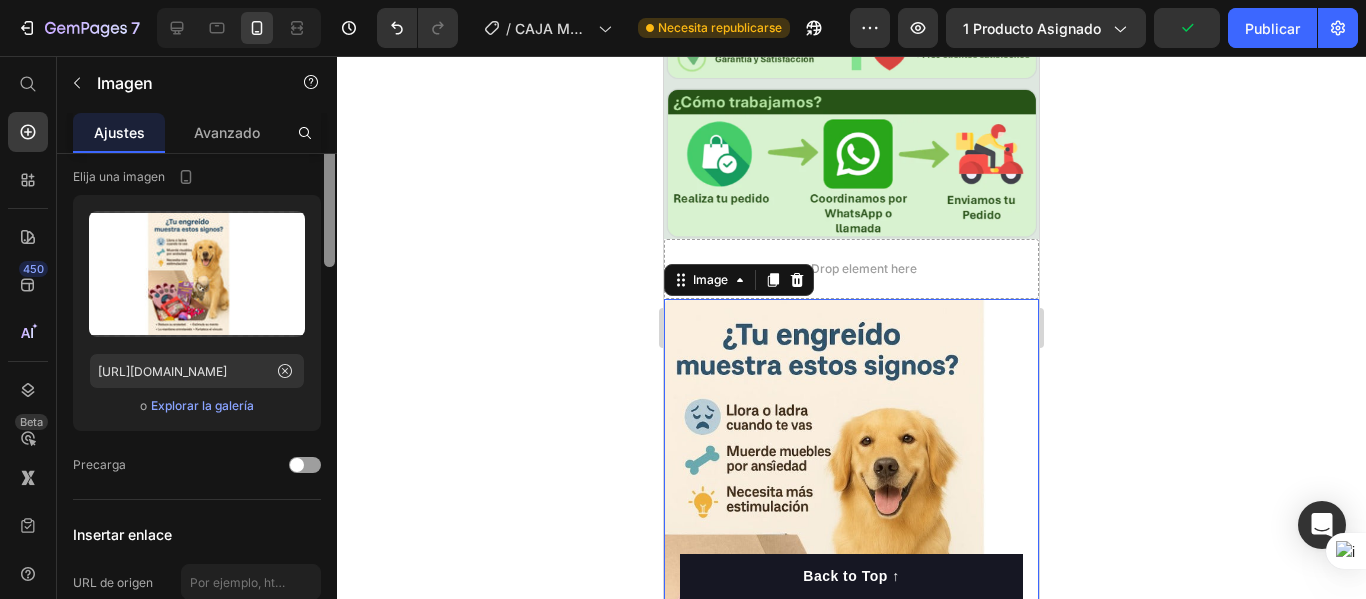 scroll, scrollTop: 0, scrollLeft: 0, axis: both 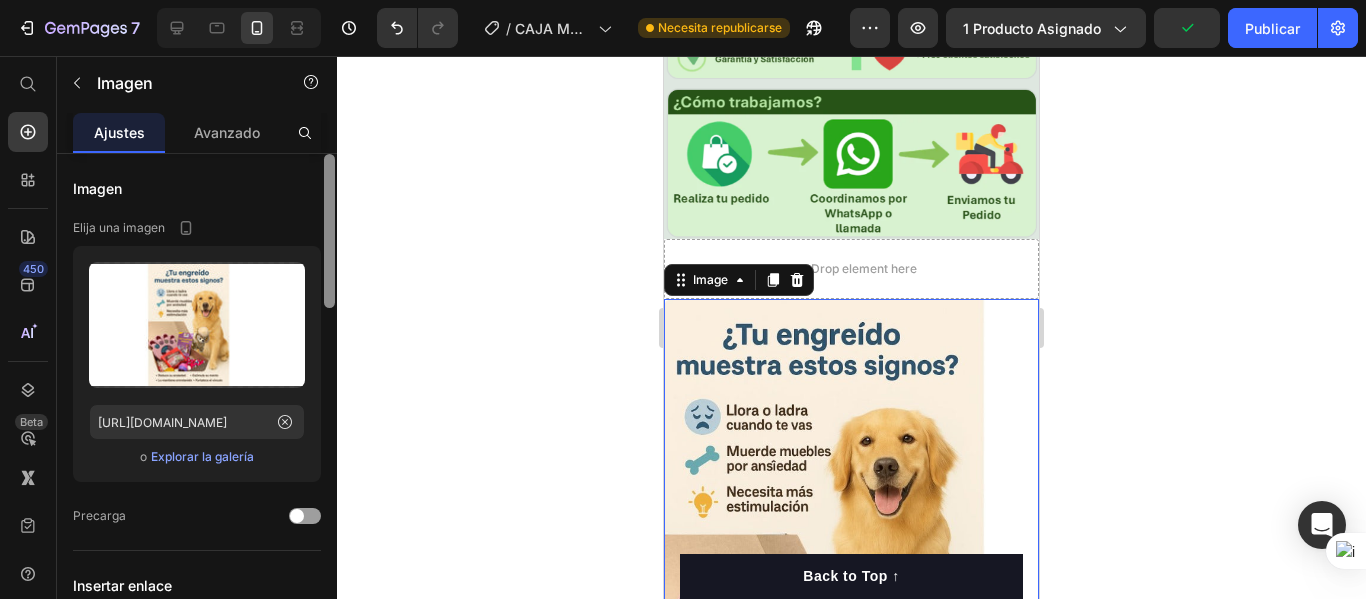drag, startPoint x: 332, startPoint y: 503, endPoint x: 311, endPoint y: 170, distance: 333.6615 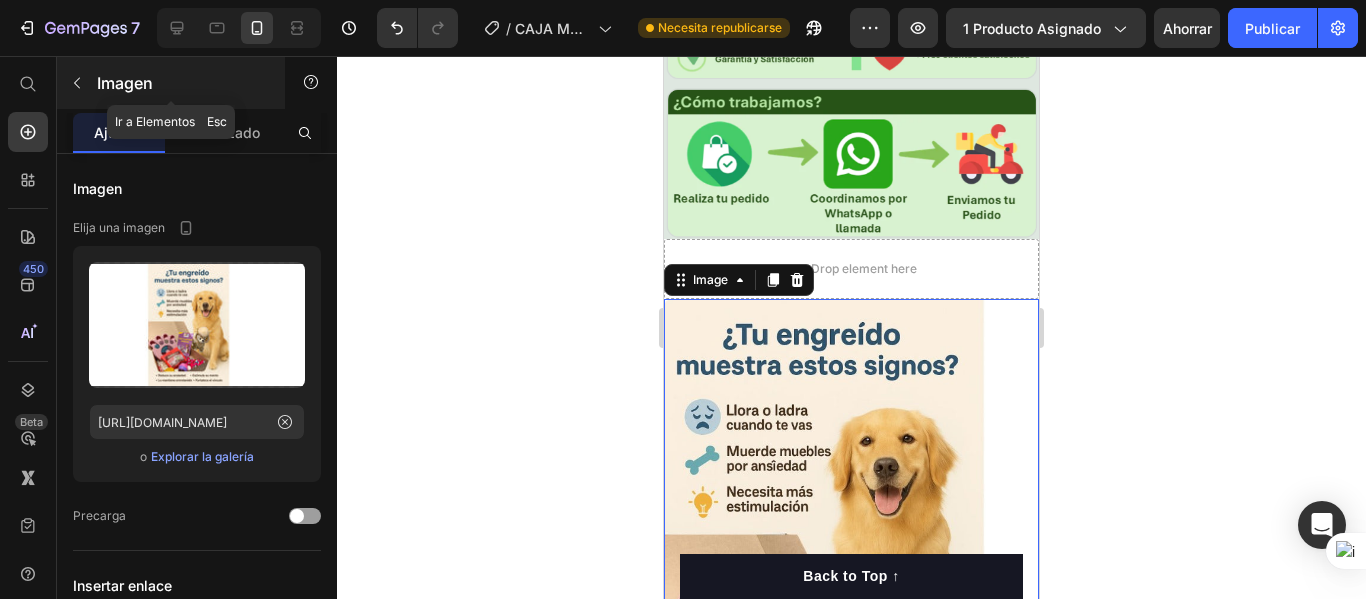 click at bounding box center [77, 83] 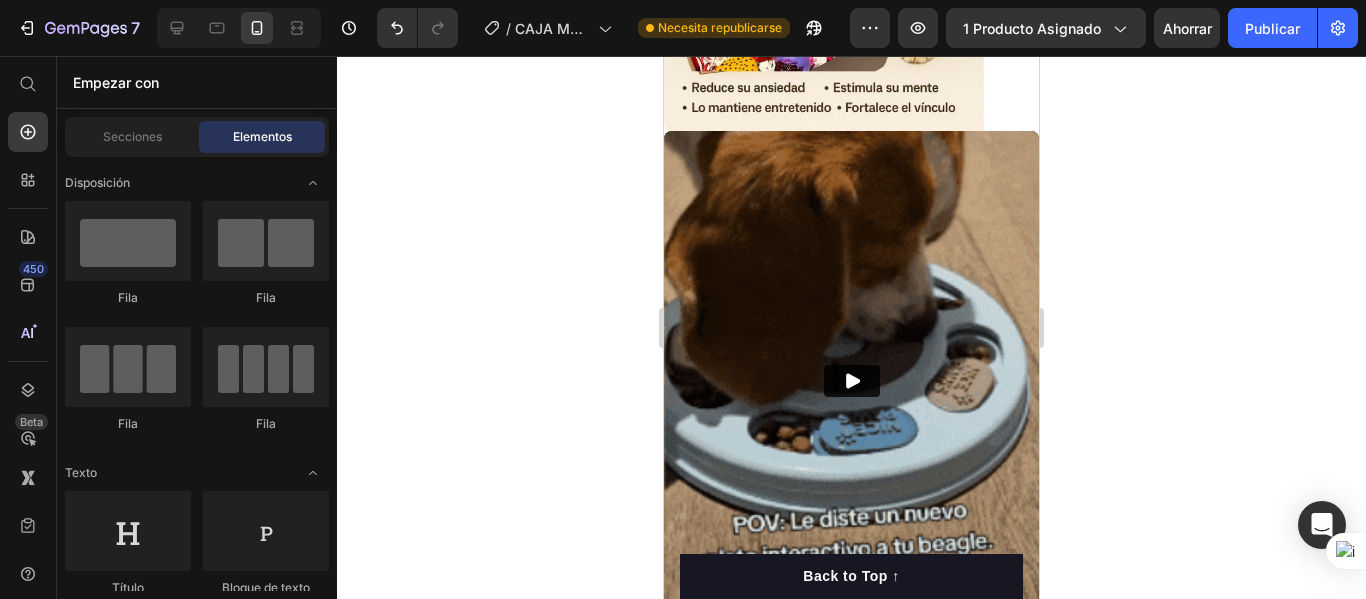 scroll, scrollTop: 1570, scrollLeft: 0, axis: vertical 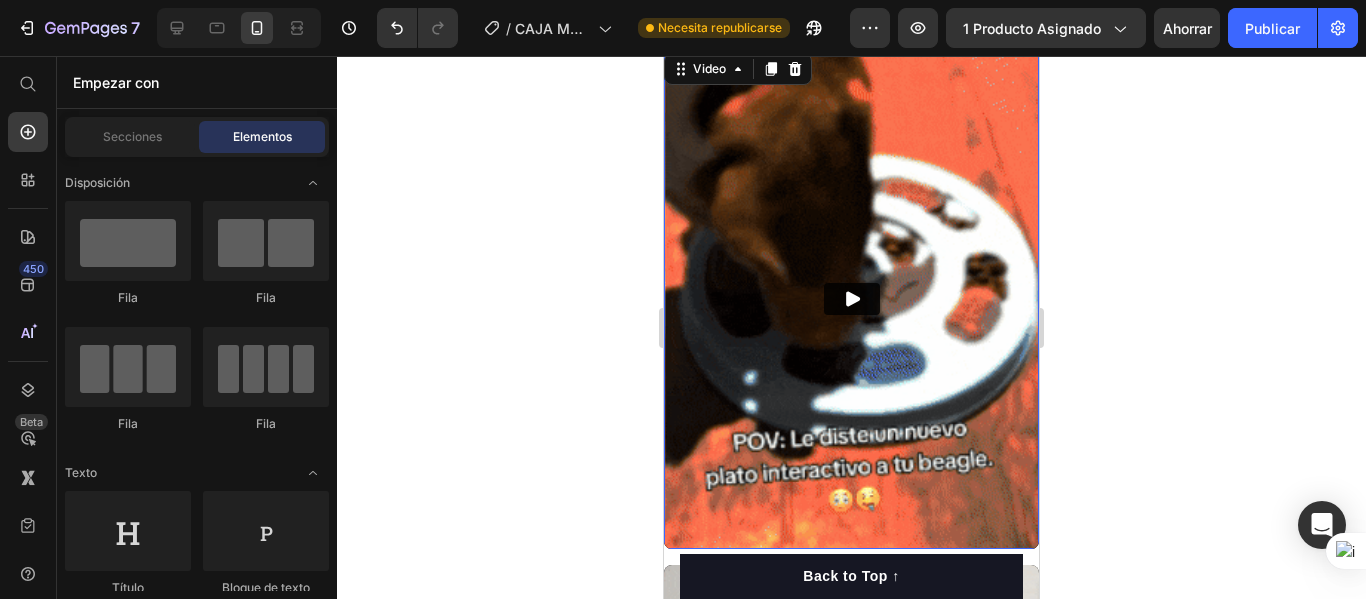 click at bounding box center (851, 299) 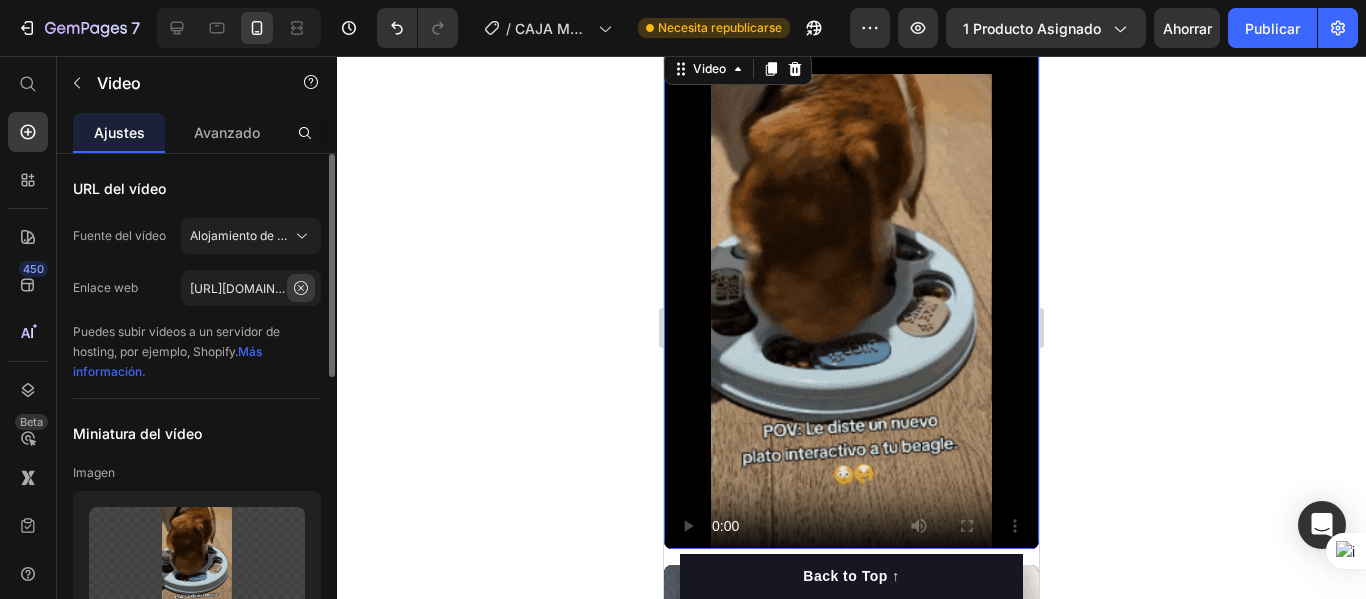 click 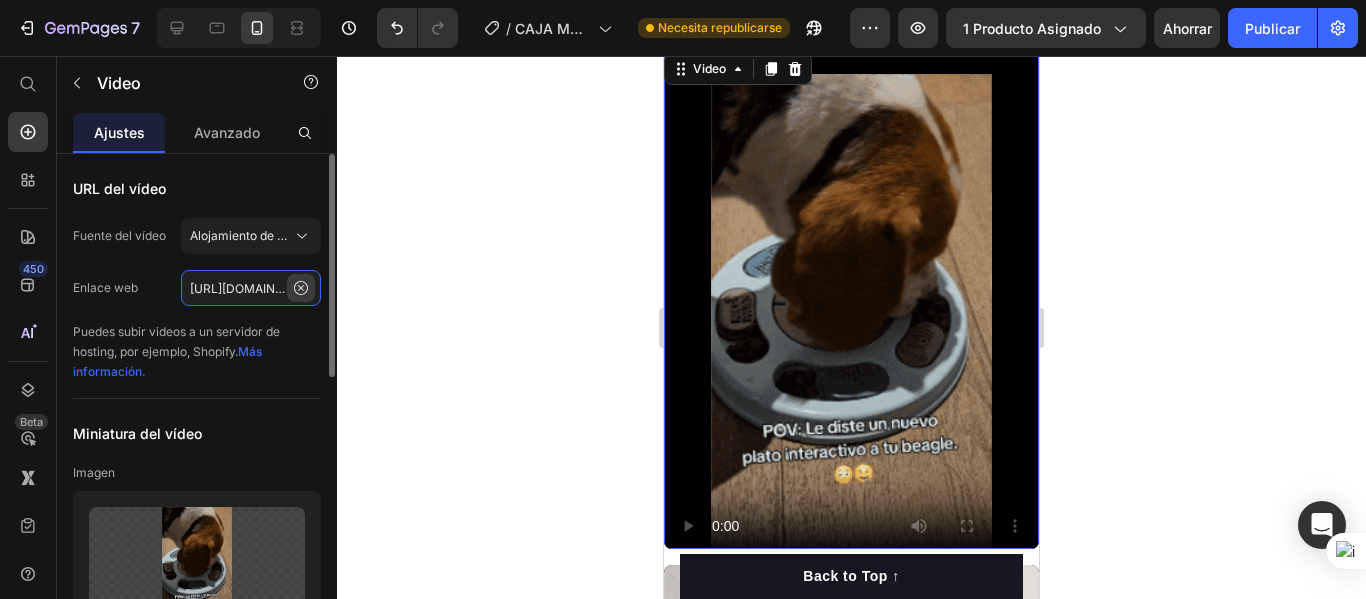 type 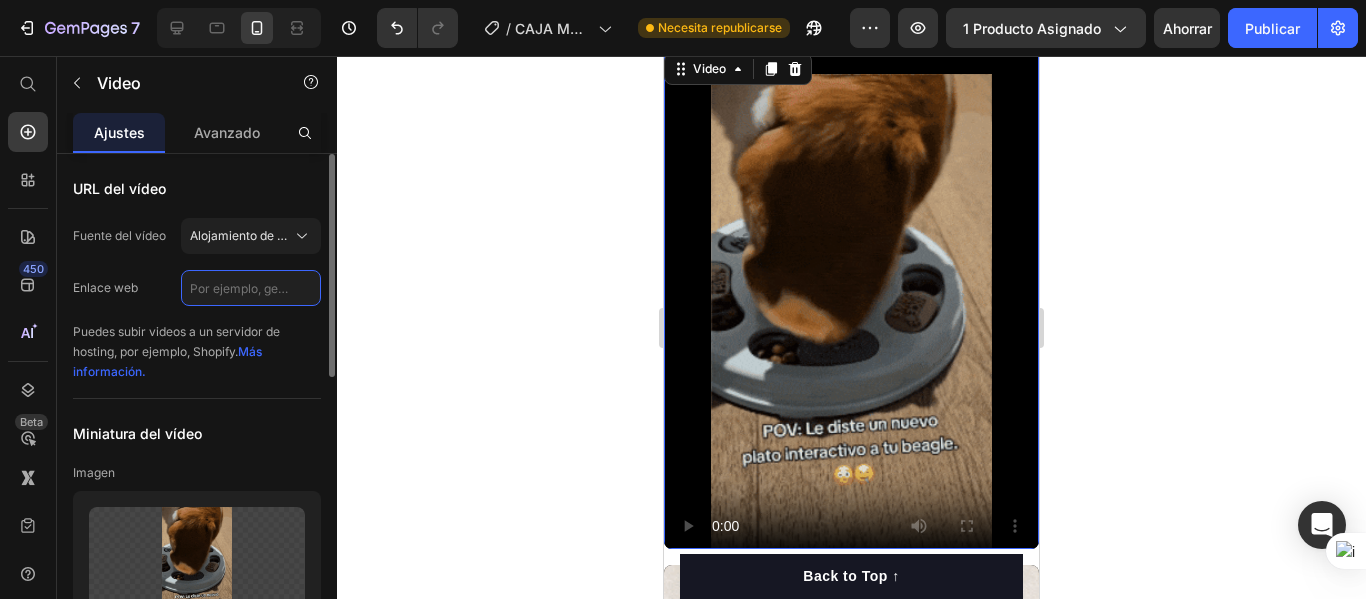 scroll, scrollTop: 0, scrollLeft: 0, axis: both 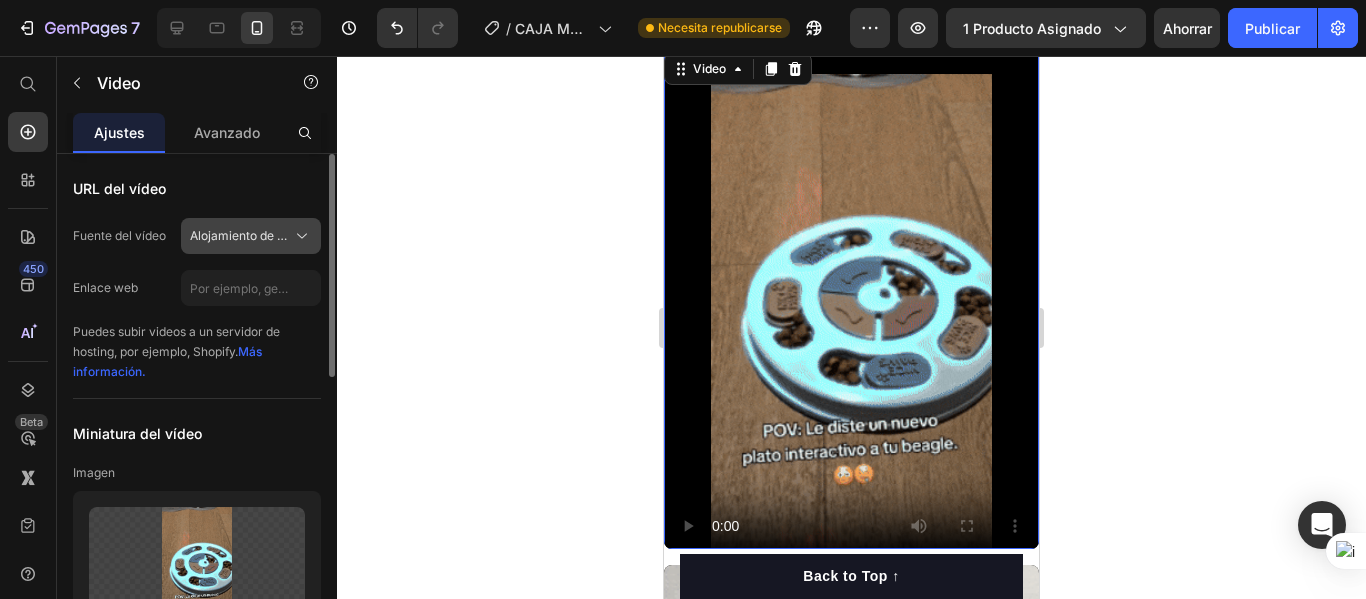 click 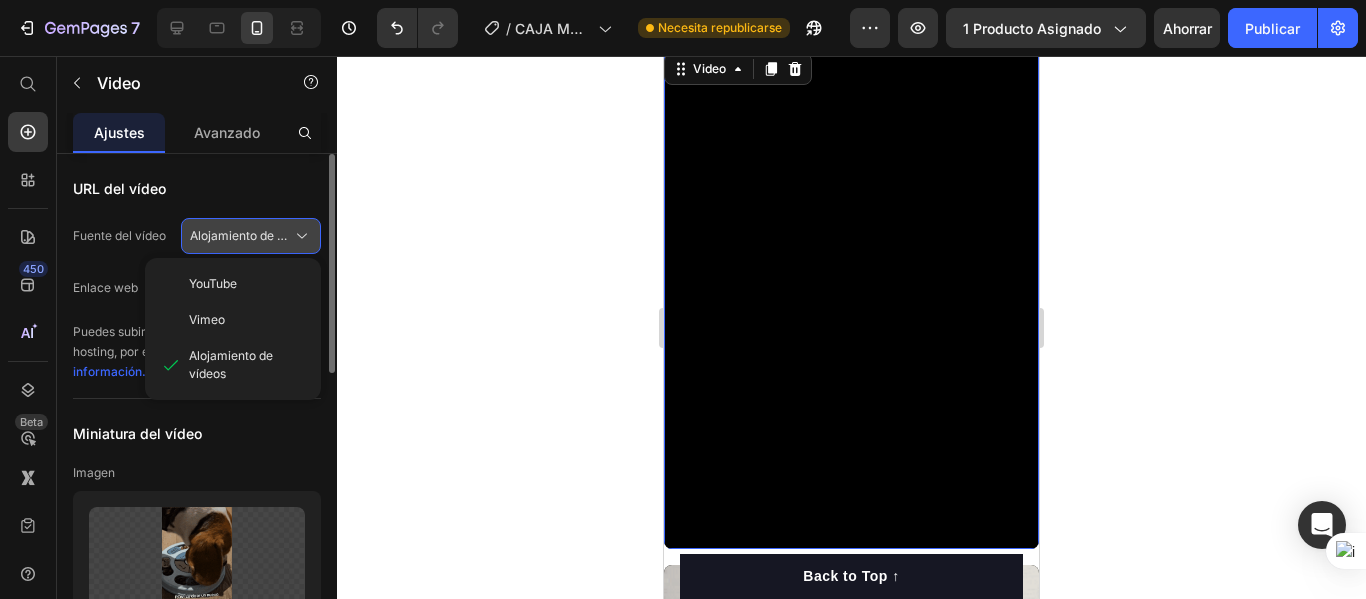 click 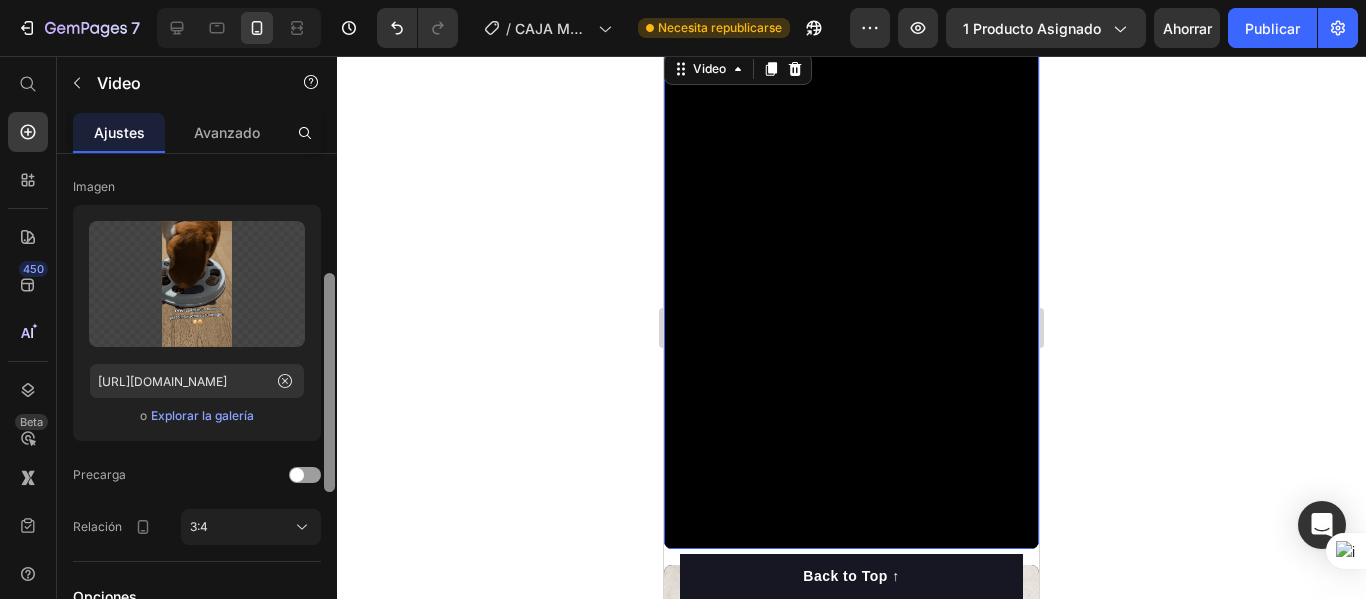 scroll, scrollTop: 289, scrollLeft: 0, axis: vertical 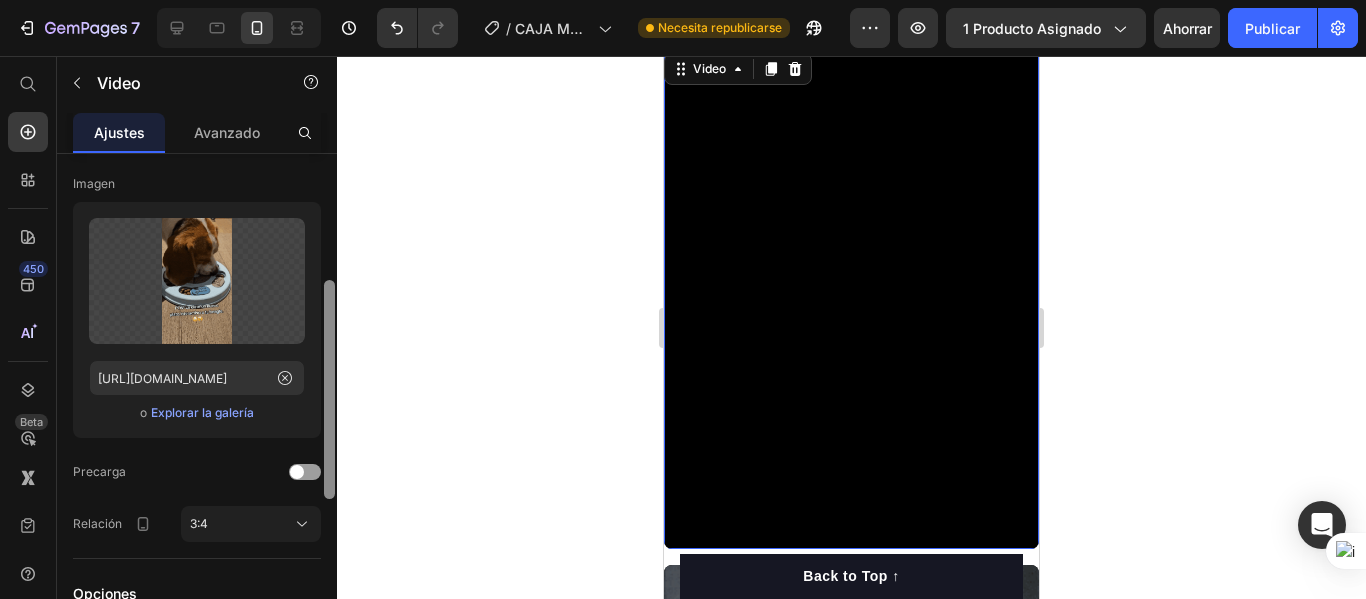 drag, startPoint x: 325, startPoint y: 287, endPoint x: 337, endPoint y: 413, distance: 126.57014 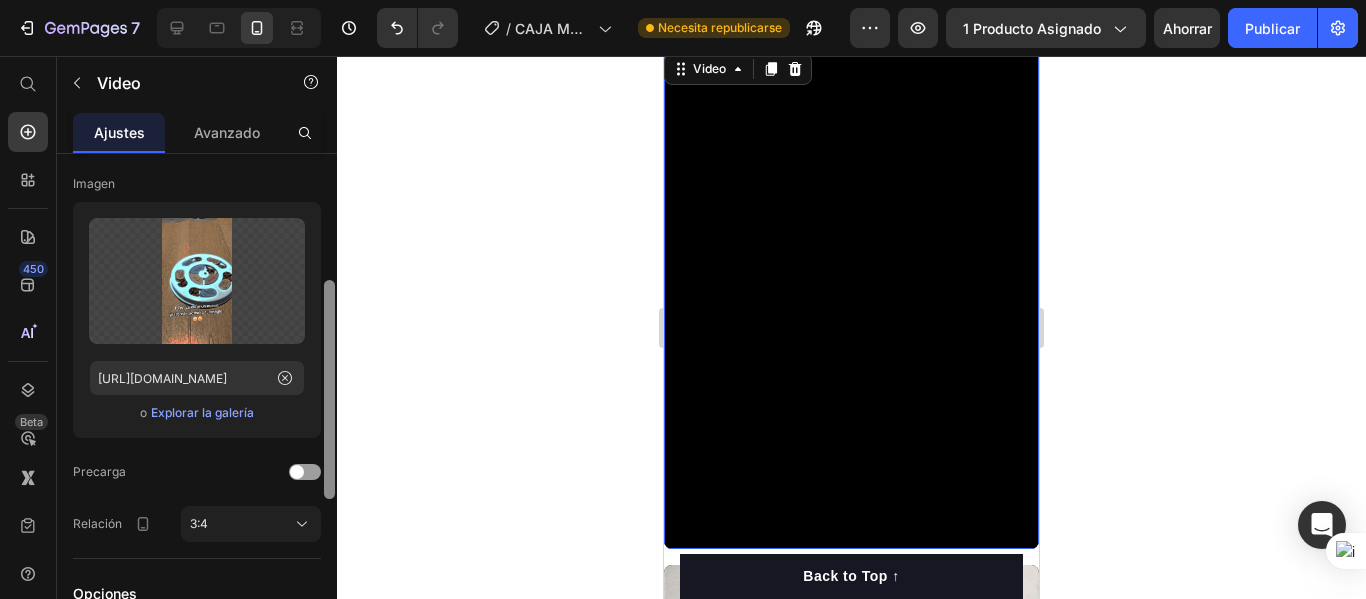 click on "7 / CAJA MÁGICA GEMPAGE Necesita republicarse Avance 1 producto asignado Ahorrar Publicar 450 Beta Empezar con Secciones Elementos Hero Section Product Detail Brands Trusted Badges Guarantee Product Breakdown How to use Testimonials Compare Bundle FAQs Social Proof Brand Story Product List Collection Blog List Contact Sticky Add to Cart Custom Footer Explorar la biblioteca 450 Disposición
Fila
Fila
Fila
Fila Texto
Título
Bloque de texto Botón
Botón
Botón
Pegajoso Volver arriba Medios de comunicación
Imagen" 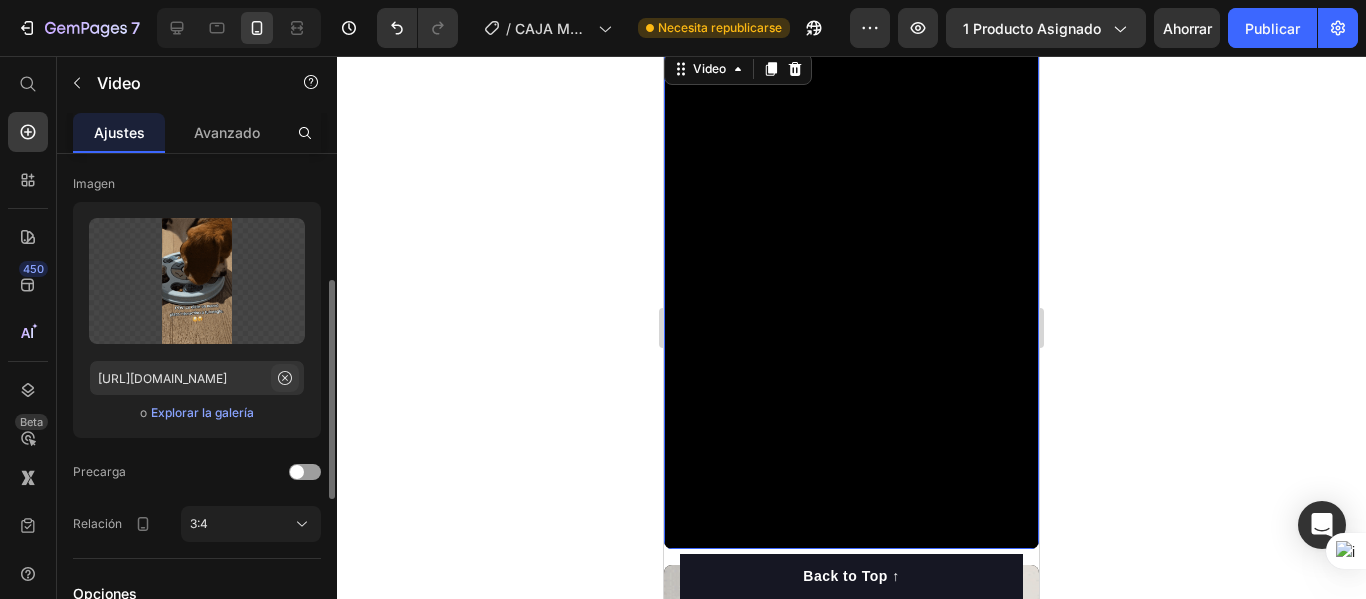 click 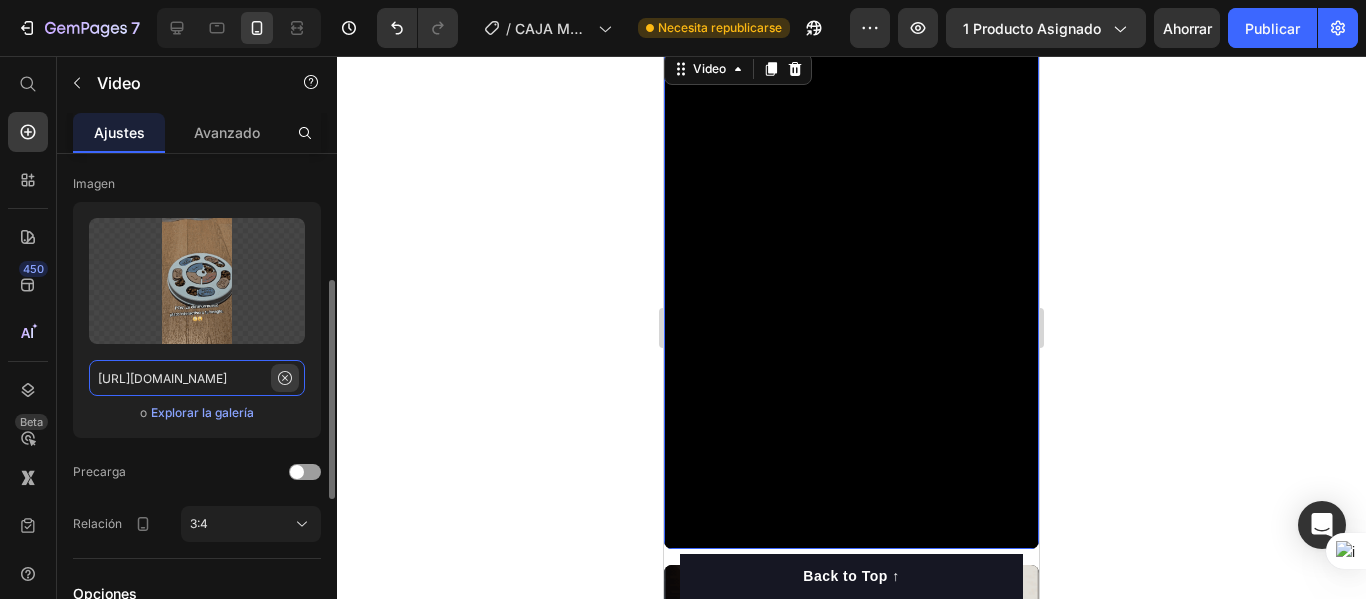 type 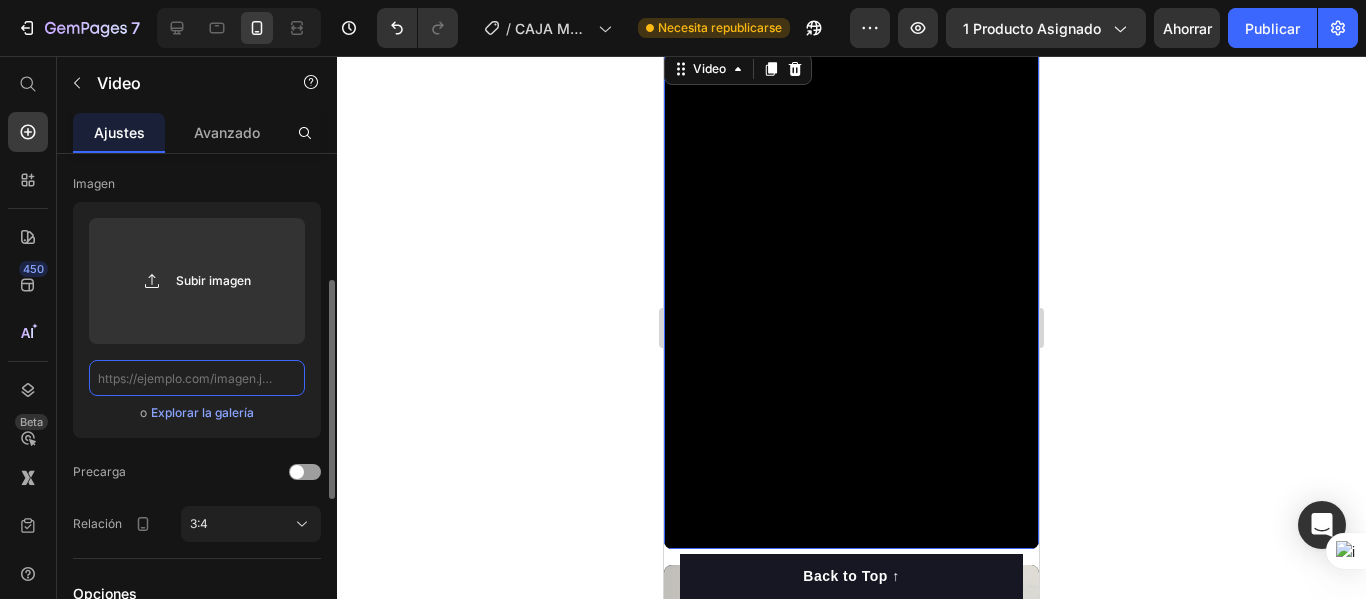 scroll, scrollTop: 0, scrollLeft: 0, axis: both 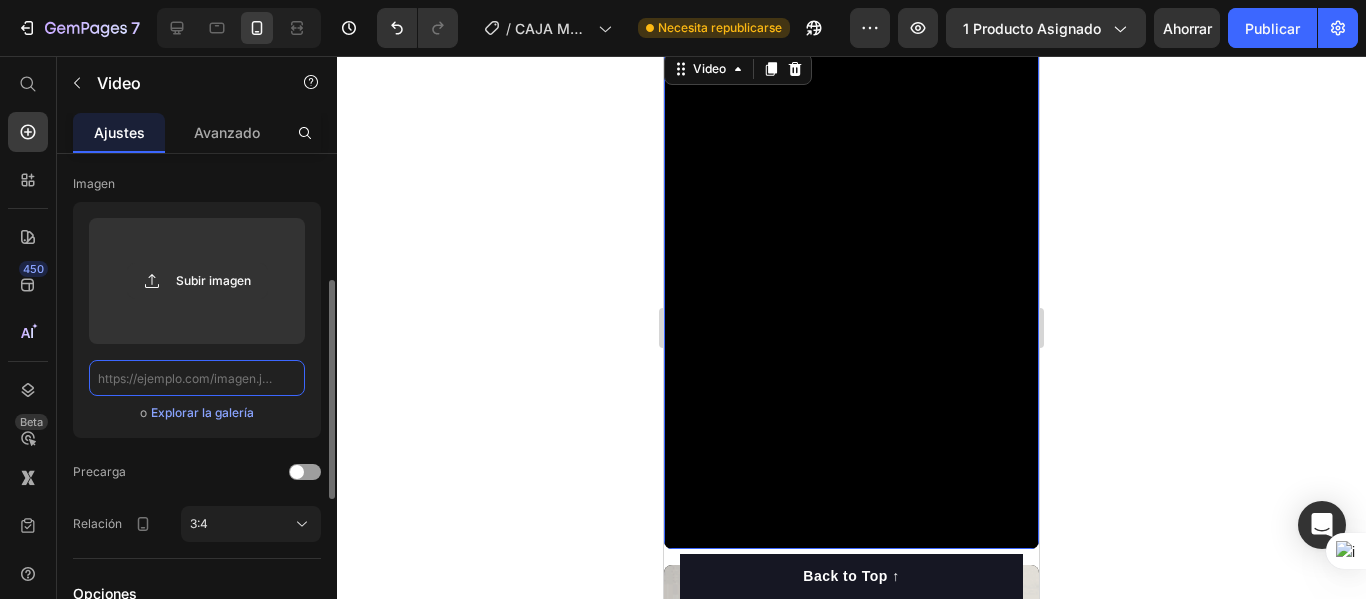 click 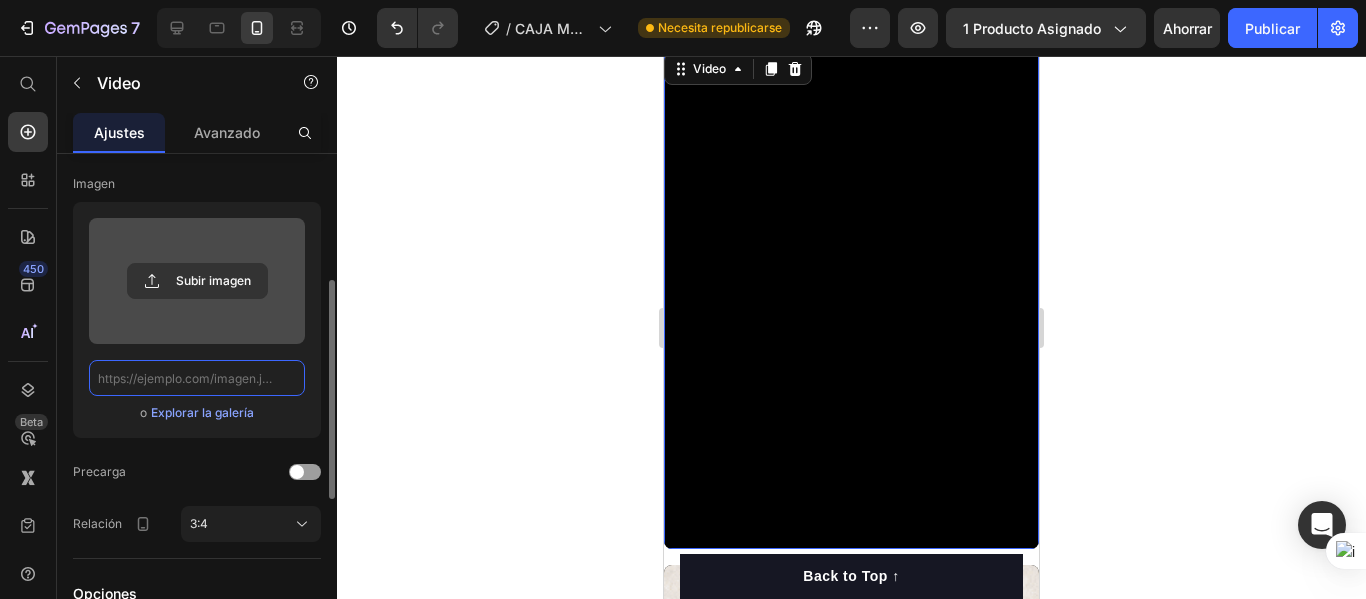 scroll, scrollTop: 0, scrollLeft: 0, axis: both 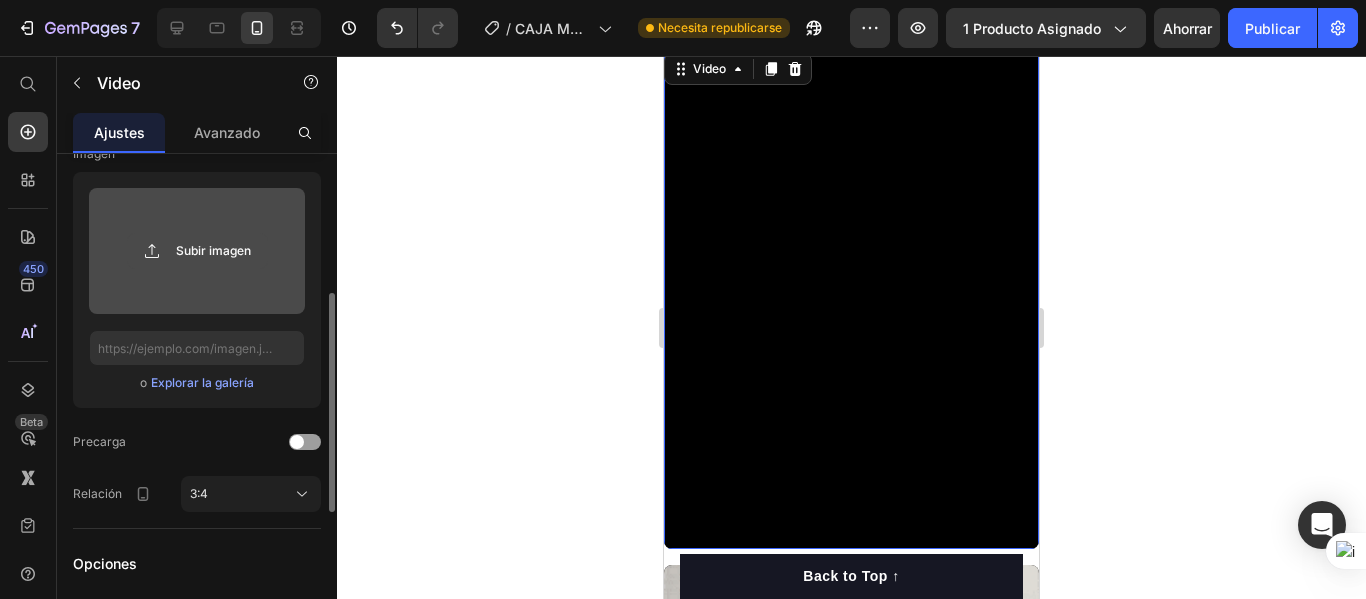click 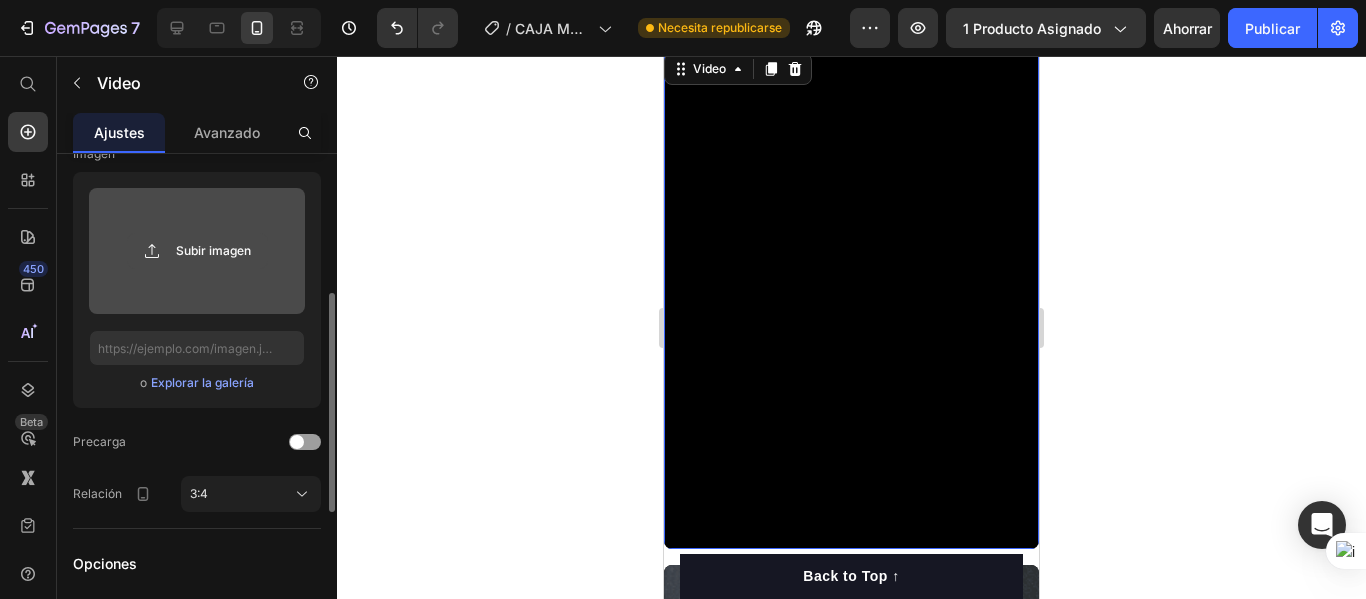 type on "C:\fakepath\giphy (1).gif" 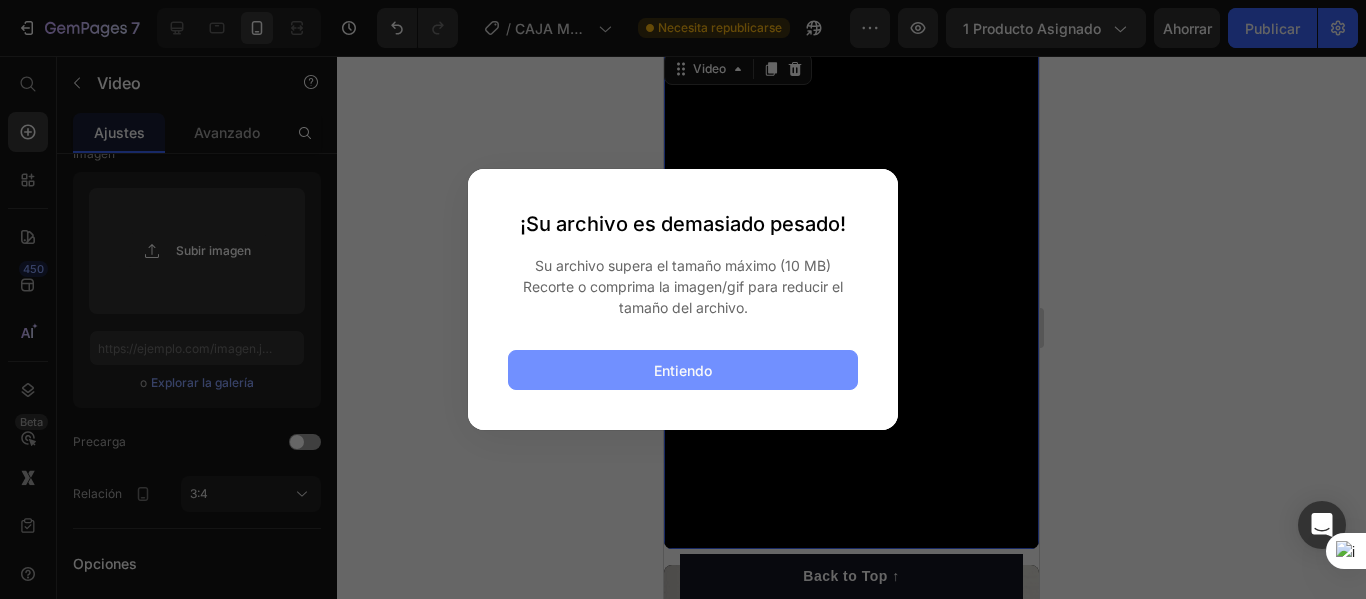 click on "Entiendo" at bounding box center (683, 370) 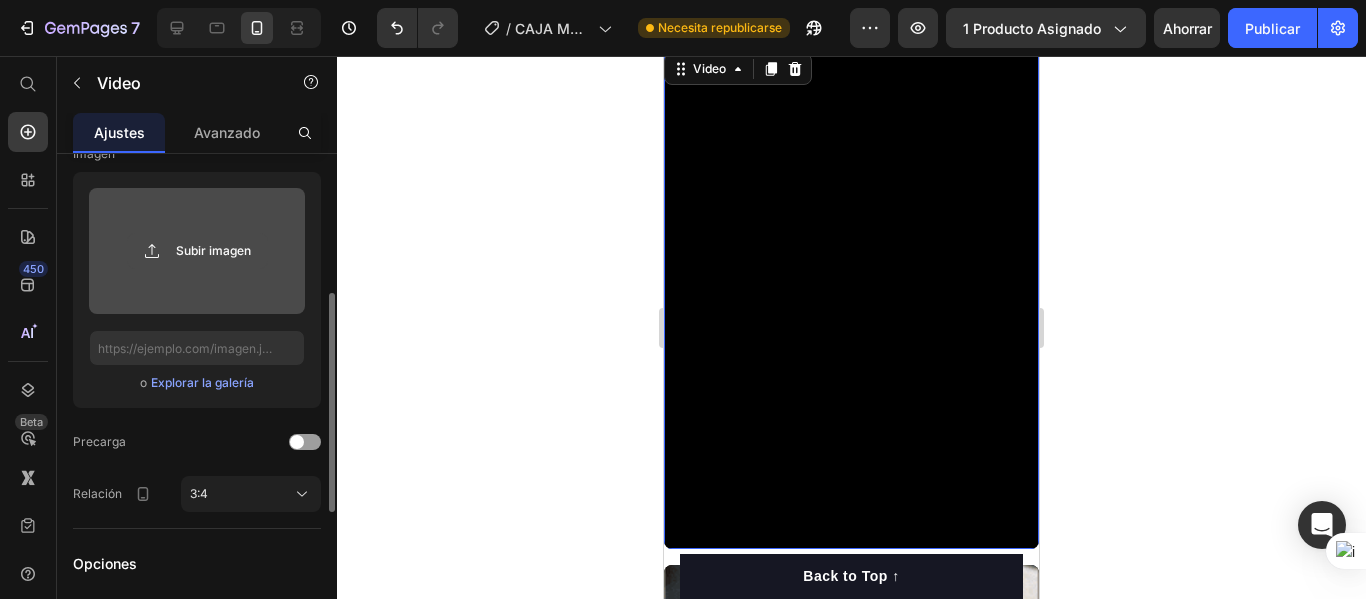 click 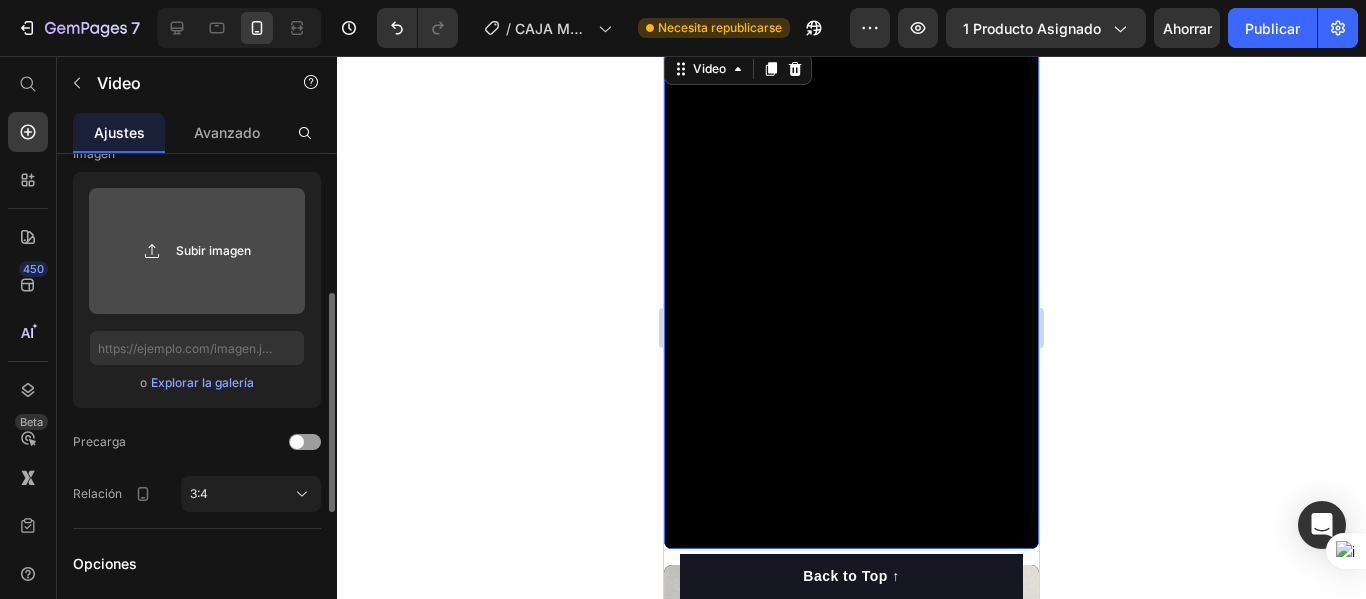 type 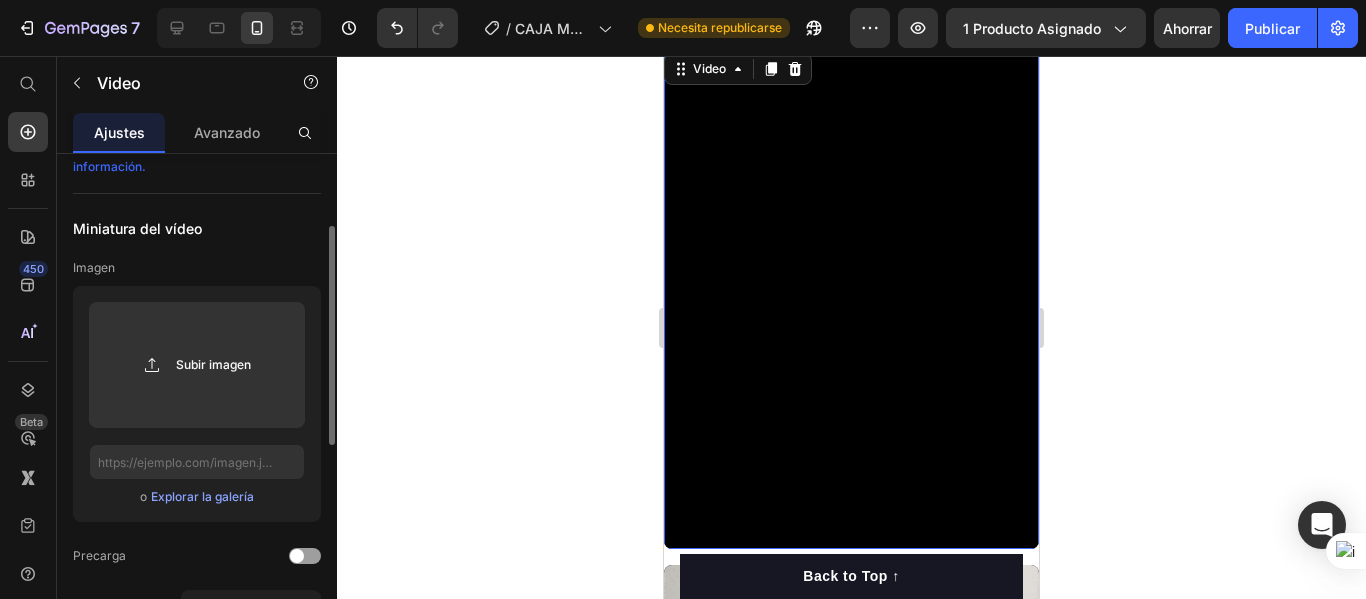 scroll, scrollTop: 181, scrollLeft: 0, axis: vertical 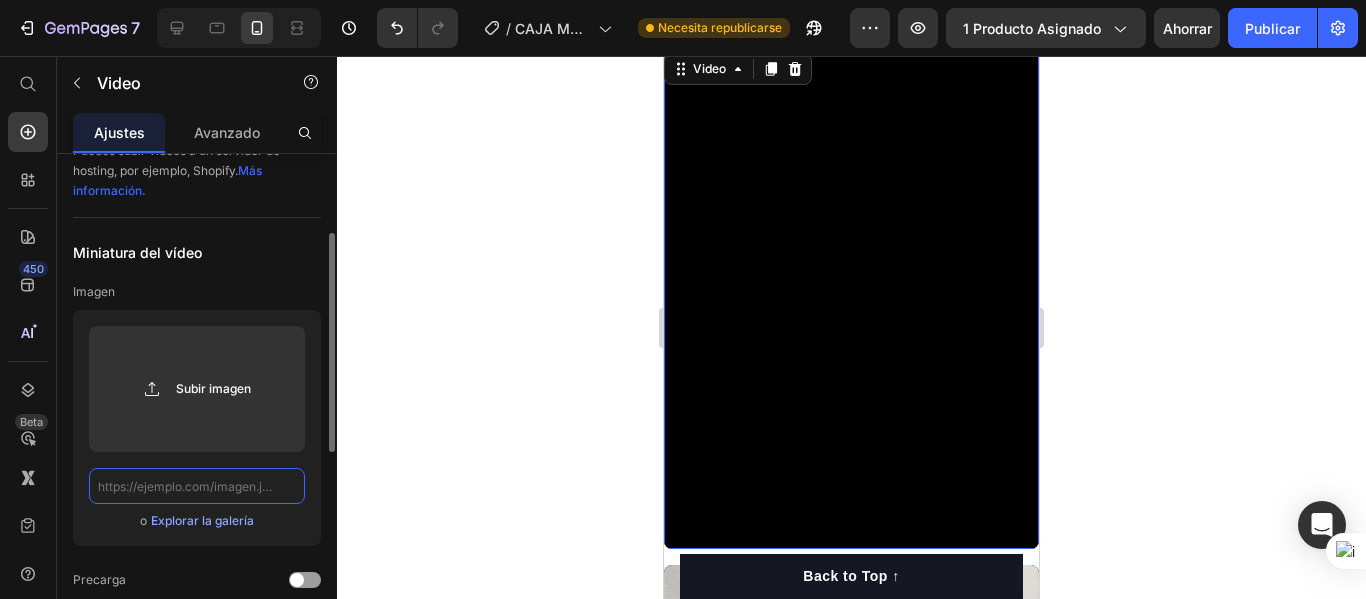 click 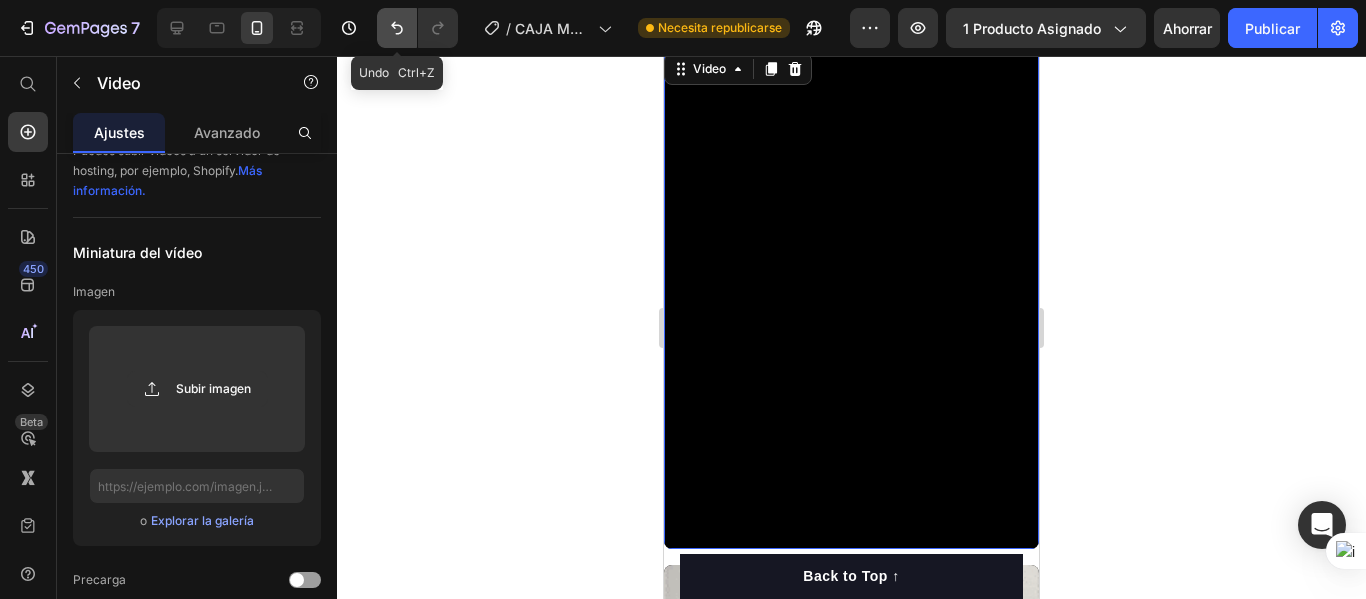 click 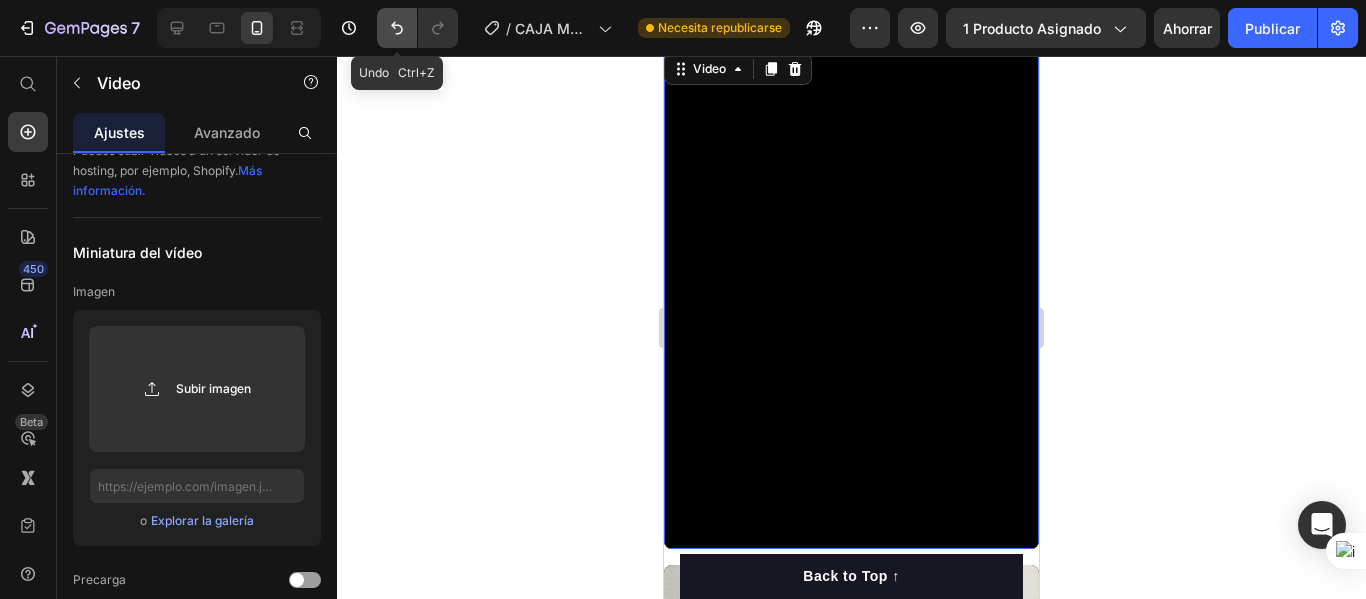 type on "https://media3.giphy.com/media/v1.Y2lkPTc5MGI3NjExaTlwY3RzYnQybGFyMG5xeWYwczg1cnM5ODcwNXZuM3ozcDl2ZmcyayZlcD12MV9pbnRlcm5hbF9naWZfYnlfaWQmY3Q9Zw/IbJm0iyH3jATSfSv0h/giphy.gif" 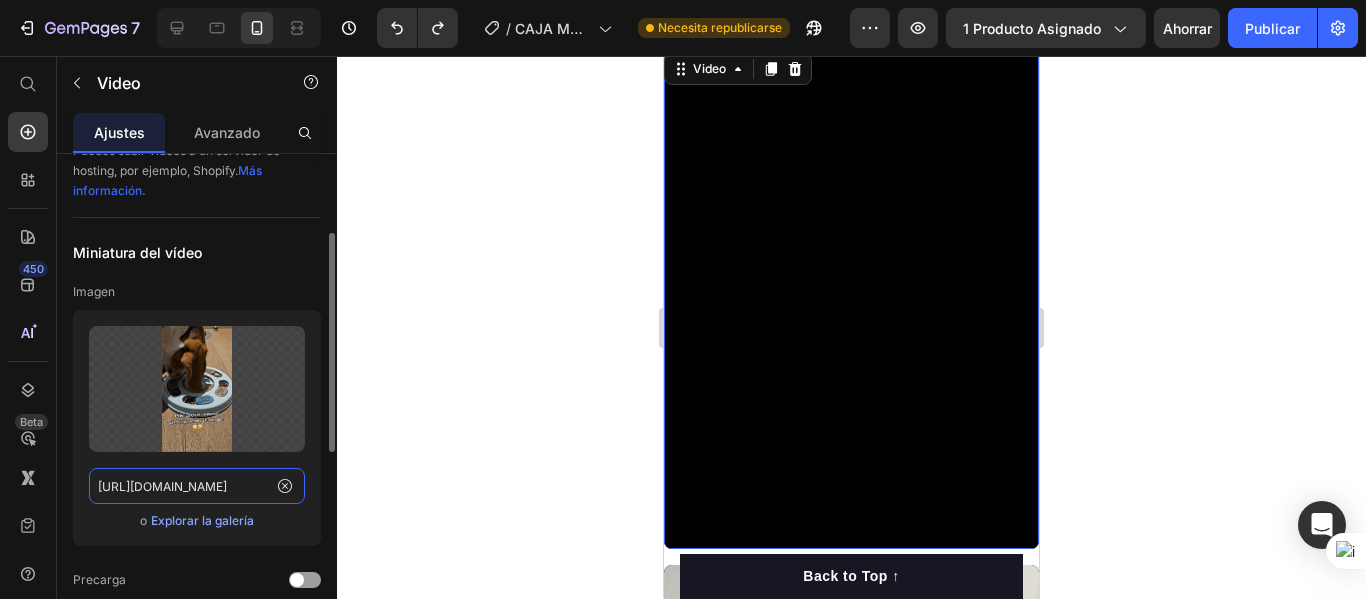 click on "https://media3.giphy.com/media/v1.Y2lkPTc5MGI3NjExaTlwY3RzYnQybGFyMG5xeWYwczg1cnM5ODcwNXZuM3ozcDl2ZmcyayZlcD12MV9pbnRlcm5hbF9naWZfYnlfaWQmY3Q9Zw/IbJm0iyH3jATSfSv0h/giphy.gif" 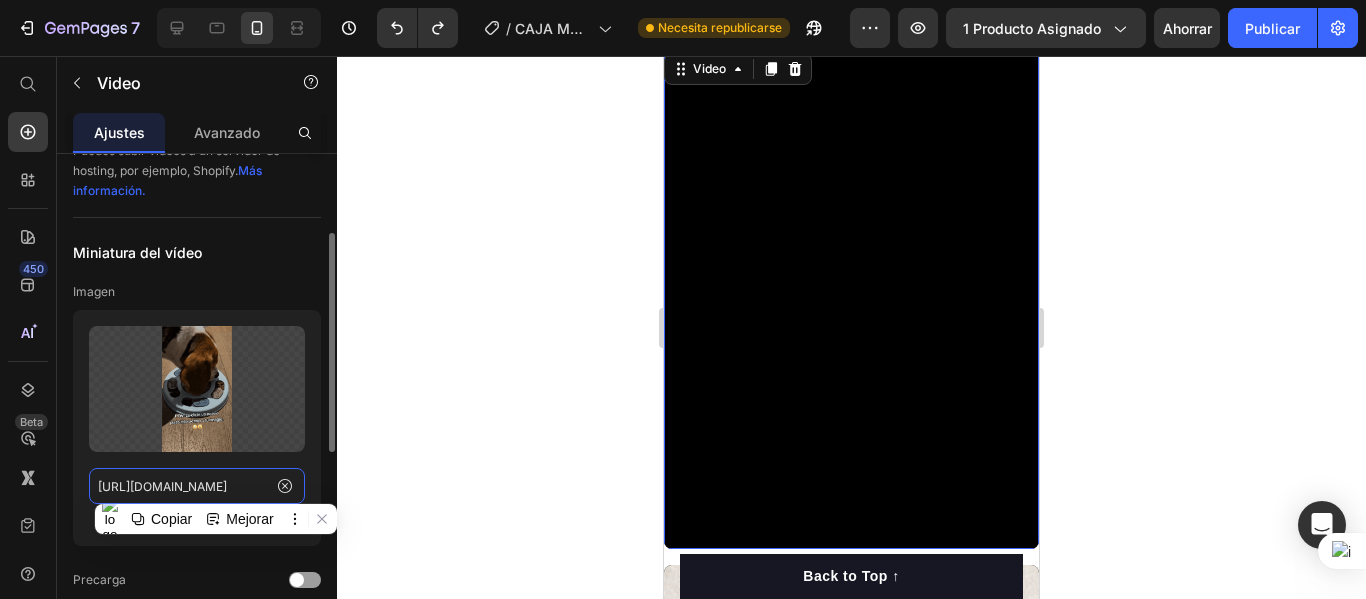 type 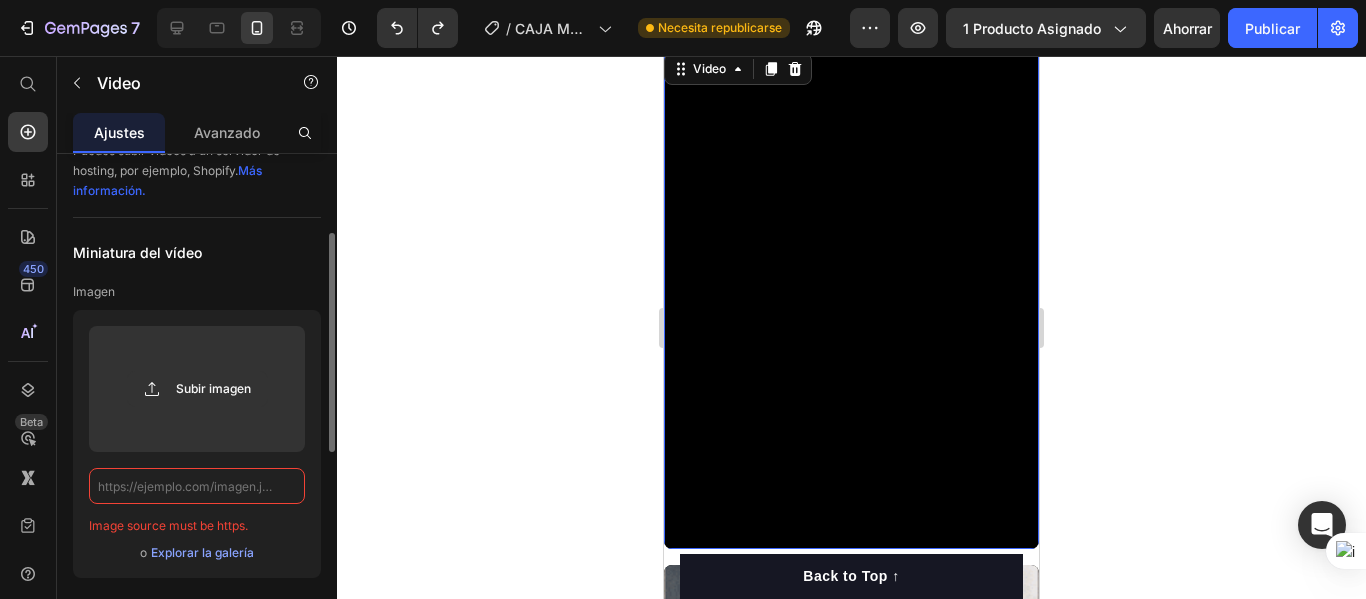 type on "https://media3.giphy.com/media/v1.Y2lkPTc5MGI3NjExaTlwY3RzYnQybGFyMG5xeWYwczg1cnM5ODcwNXZuM3ozcDl2ZmcyayZlcD12MV9pbnRlcm5hbF9naWZfYnlfaWQmY3Q9Zw/IbJm0iyH3jATSfSv0h/giphy.gif" 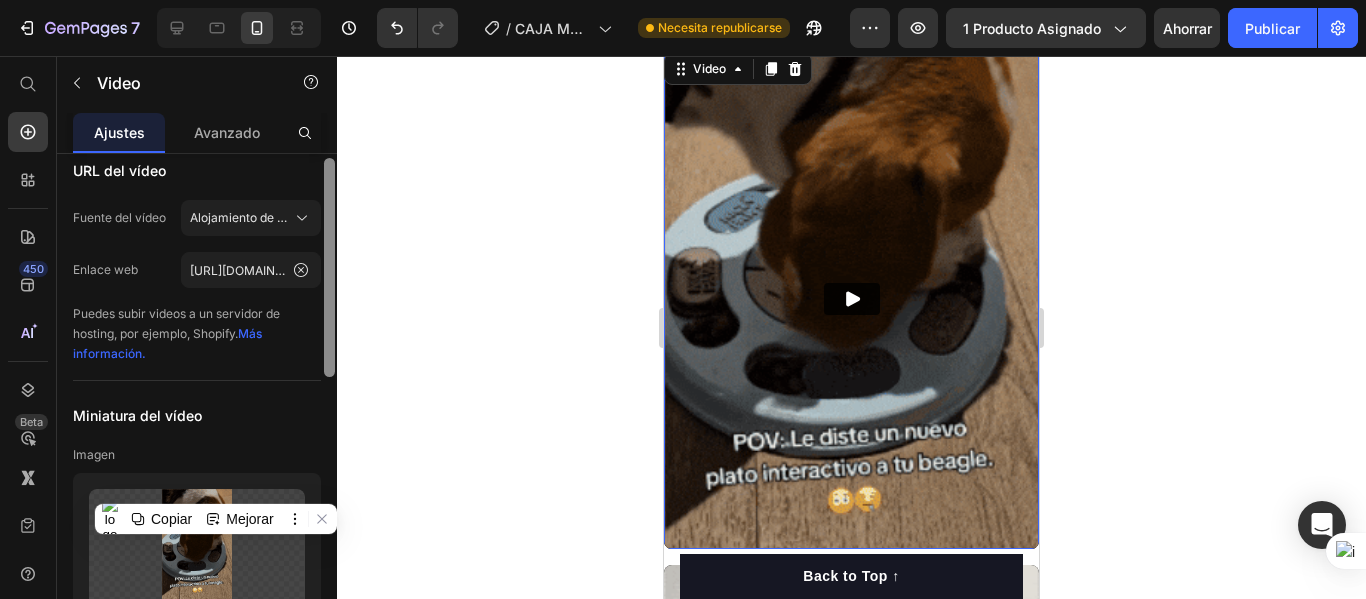 scroll, scrollTop: 16, scrollLeft: 0, axis: vertical 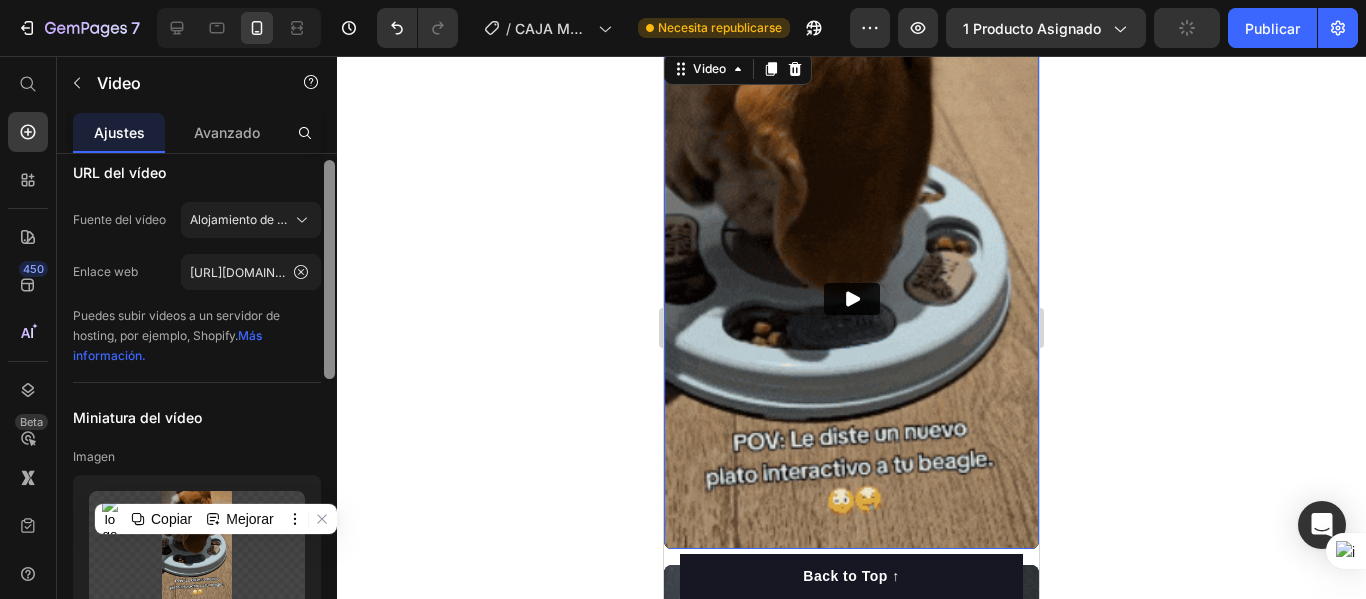 drag, startPoint x: 327, startPoint y: 362, endPoint x: 342, endPoint y: 290, distance: 73.545906 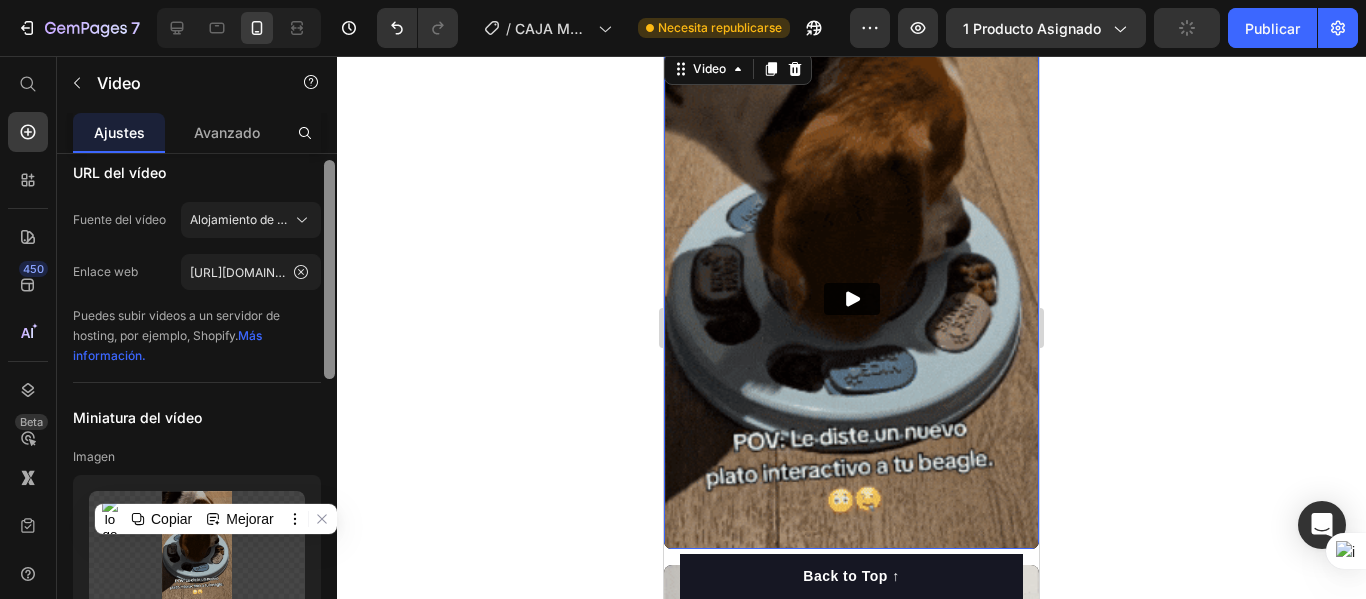click on "7 / CAJA MÁGICA GEMPAGE Necesita republicarse Avance 1 producto asignado Publicar 450 Beta Empezar con Secciones Elementos Hero Section Product Detail Brands Trusted Badges Guarantee Product Breakdown How to use Testimonials Compare Bundle FAQs Social Proof Brand Story Product List Collection Blog List Contact Sticky Add to Cart Custom Footer Explorar la biblioteca 450 Disposición
Fila
Fila
Fila
Fila Texto
Título
Bloque de texto Botón
Botón
Botón
Pegajoso Volver arriba Medios de comunicación" 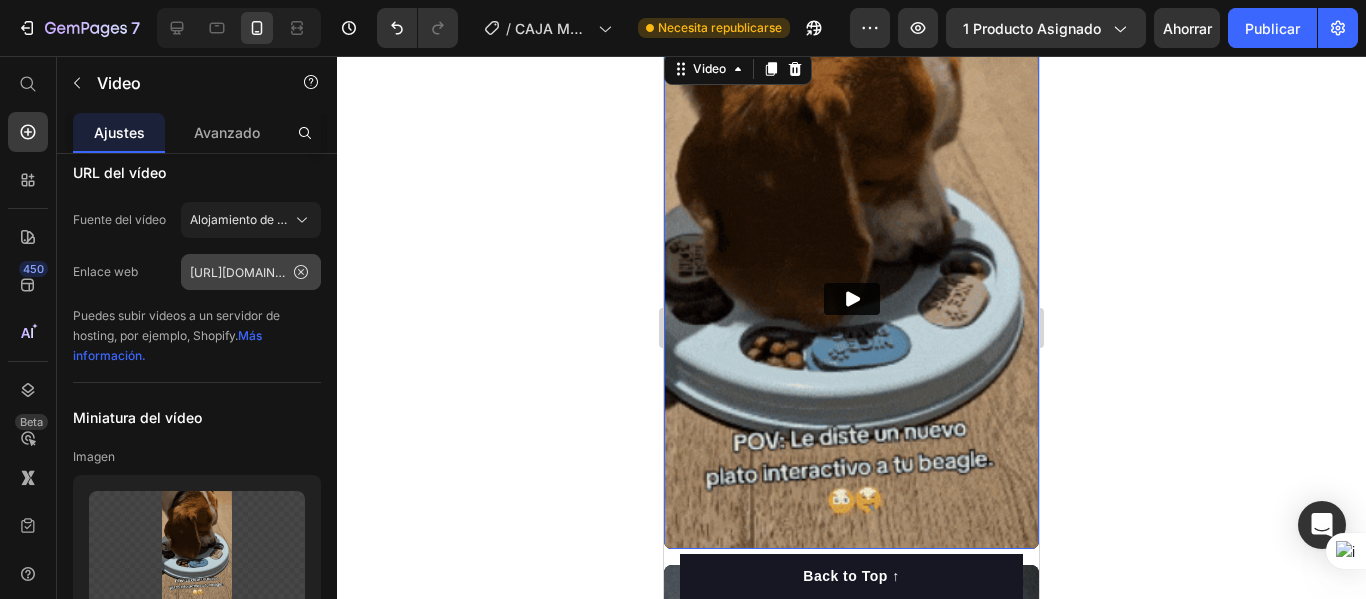 type on "https://media3.giphy.com/media/v1.Y2lkPTc5MGI3NjExaTlwY3RzYnQybGFyMG5xeWYwczg1cnM5ODcwNXZuM3ozcDl2ZmcyayZlcD12MV9pbnRlcm5hbF9naWZfYnlfaWQmY3Q9Zw/IbJm0iyH3jATSfSv0h/giphy.gifhttps://media3.giphy.com/media/v1.Y2lkPTc5MGI3NjExaTlwY3RzYnQybGFyMG5xeWYwczg1cnM5ODcwNXZuM3ozcDl2ZmcyayZlcD12MV9pbnRlcm5hbF9naWZfYnlfaWQmY3Q9Zw/IbJm0iyH3jATSfSv0h/giphy.gif" 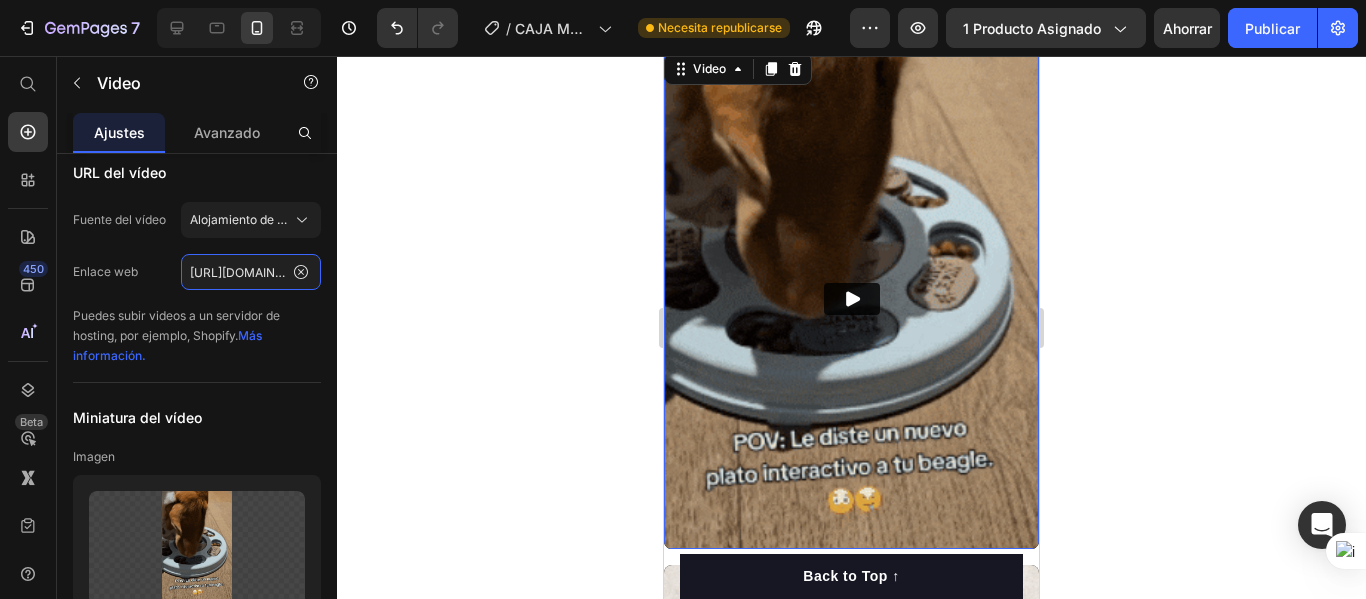 click on "https://media3.giphy.com/media/v1.Y2lkPTc5MGI3NjExaTlwY3RzYnQybGFyMG5xeWYwczg1cnM5ODcwNXZuM3ozcDl2ZmcyayZlcD12MV9pbnRlcm5hbF9naWZfYnlfaWQmY3Q9Zw/IbJm0iyH3jATSfSv0h/giphy.gif" 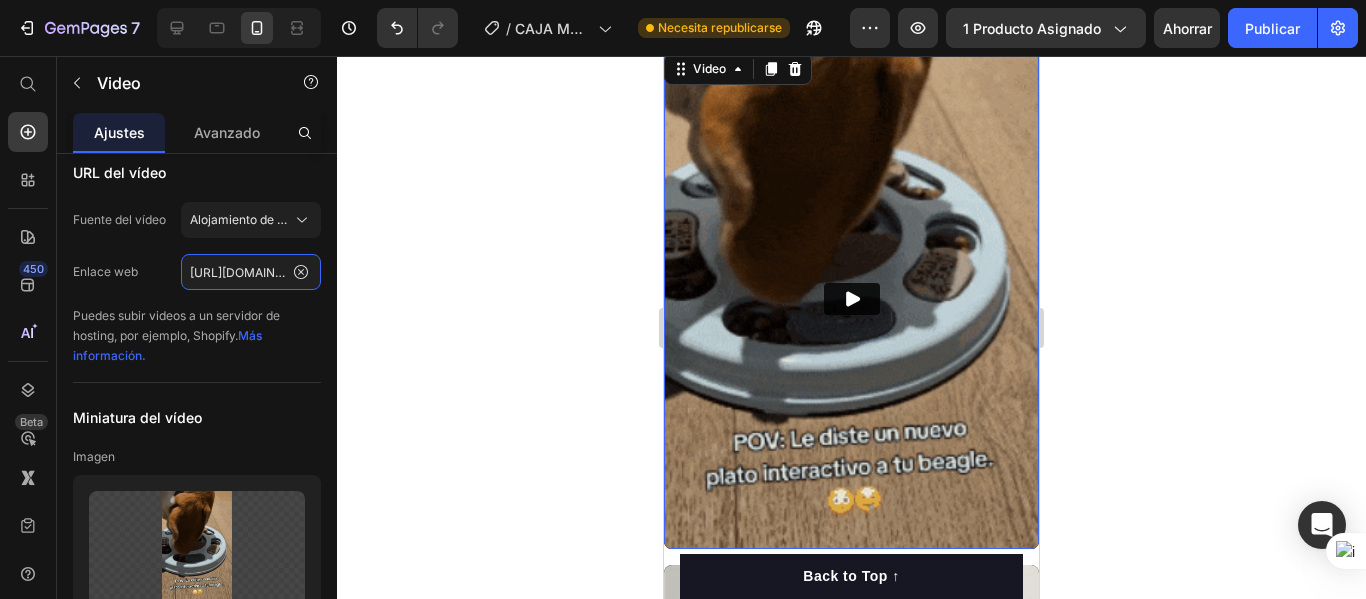 click on "https://media3.giphy.com/media/v1.Y2lkPTc5MGI3NjExaTlwY3RzYnQybGFyMG5xeWYwczg1cnM5ODcwNXZuM3ozcDl2ZmcyayZlcD12MV9pbnRlcm5hbF9naWZfYnlfaWQmY3Q9Zw/IbJm0iyH3jATSfSv0h/giphy.gif" 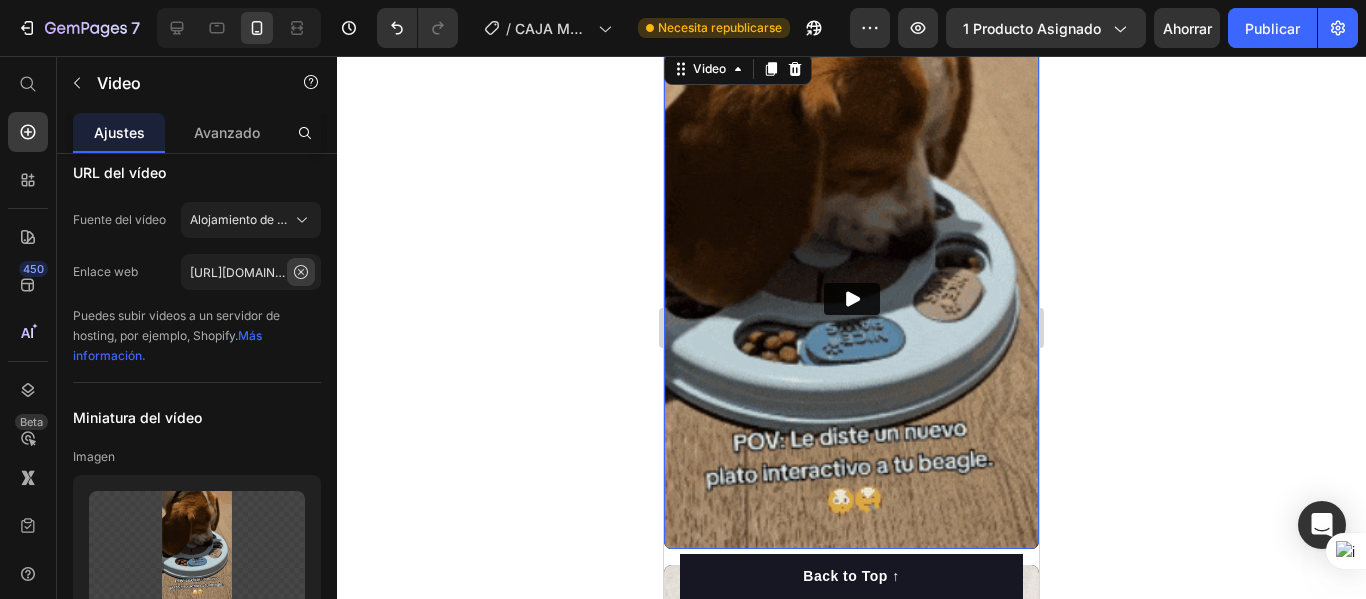 click 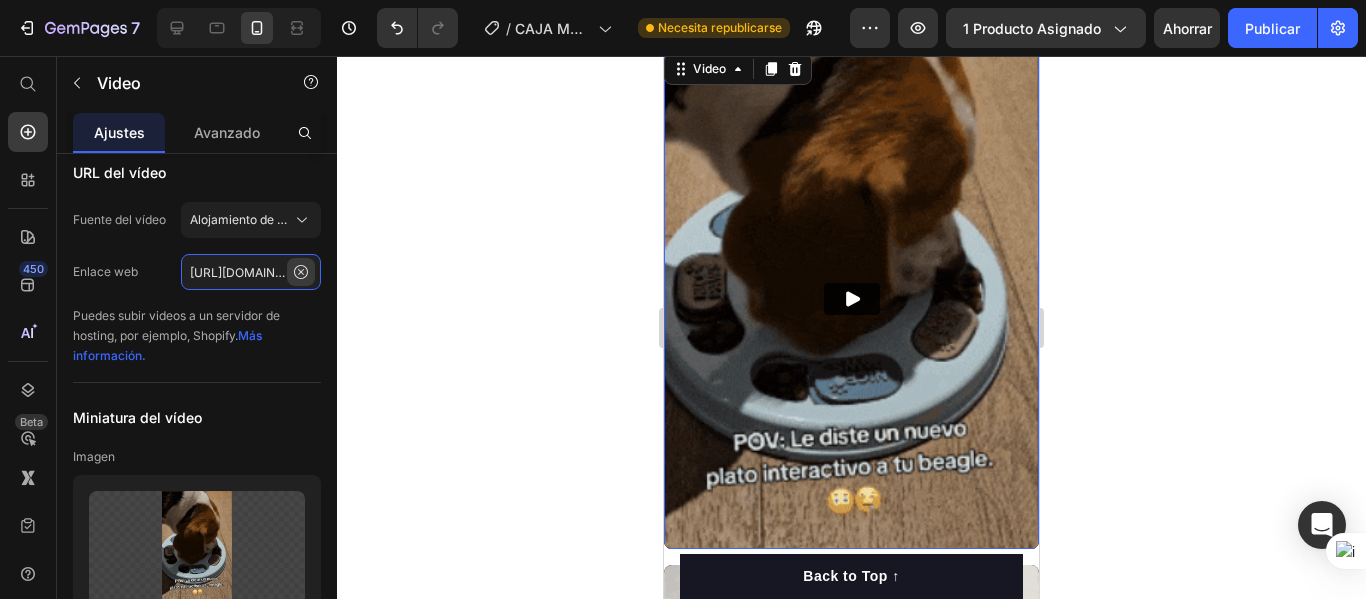 type 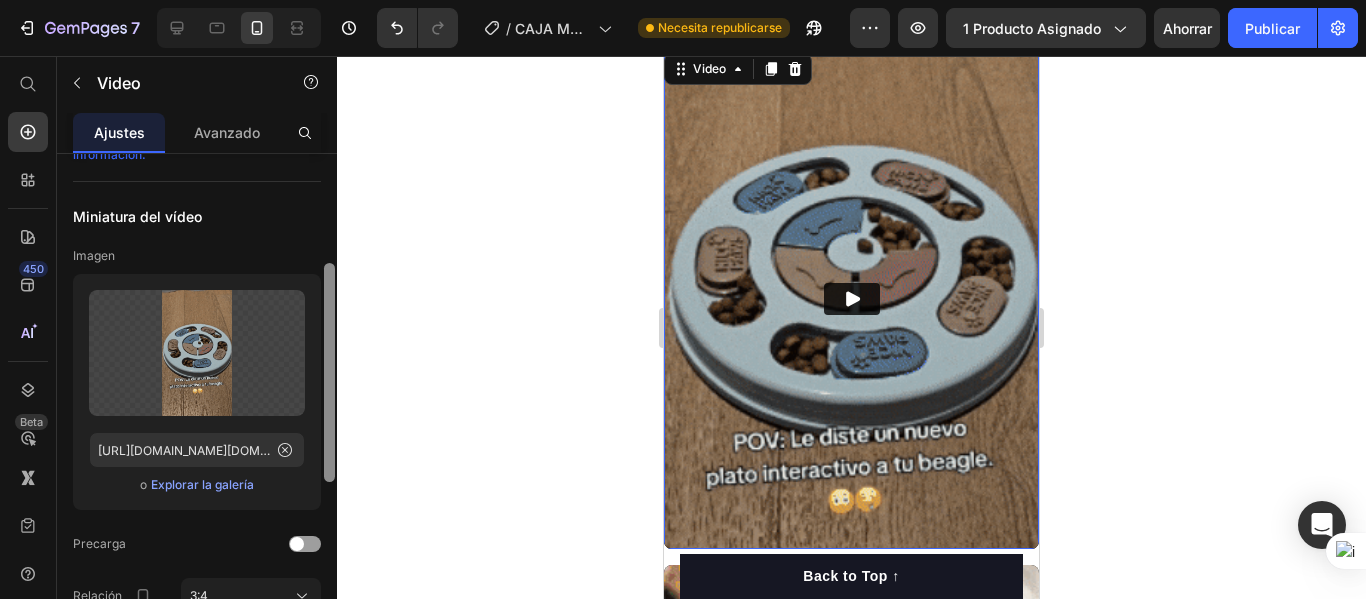 scroll, scrollTop: 227, scrollLeft: 0, axis: vertical 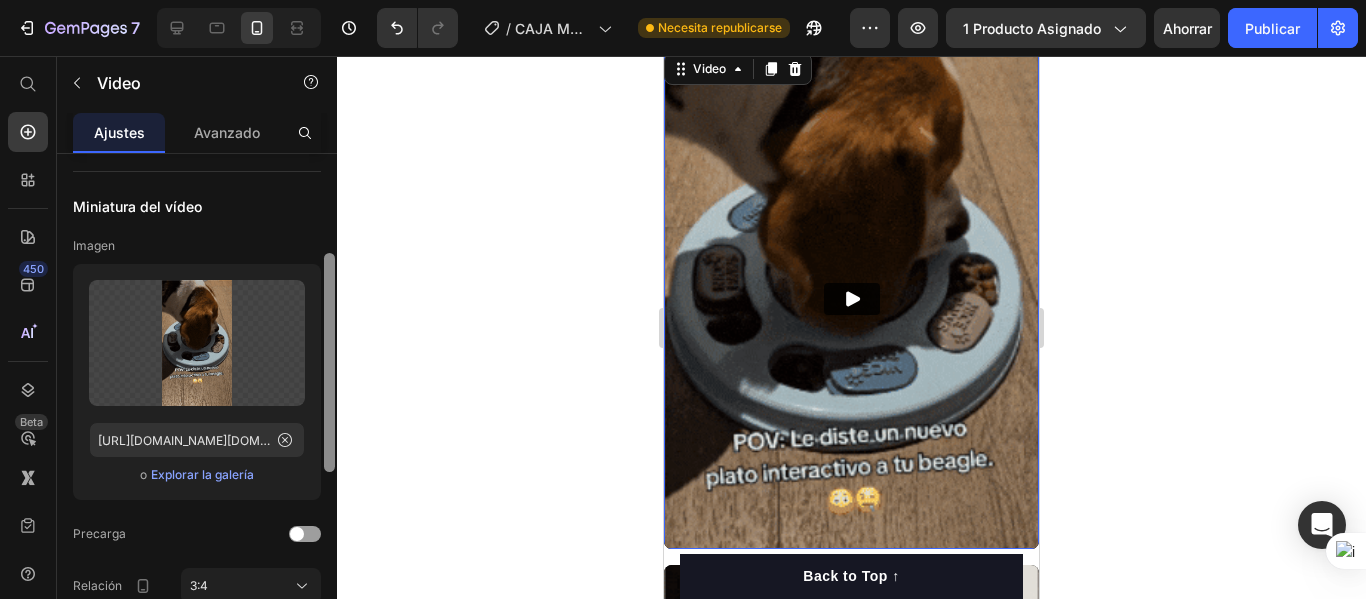 drag, startPoint x: 327, startPoint y: 290, endPoint x: 329, endPoint y: 382, distance: 92.021736 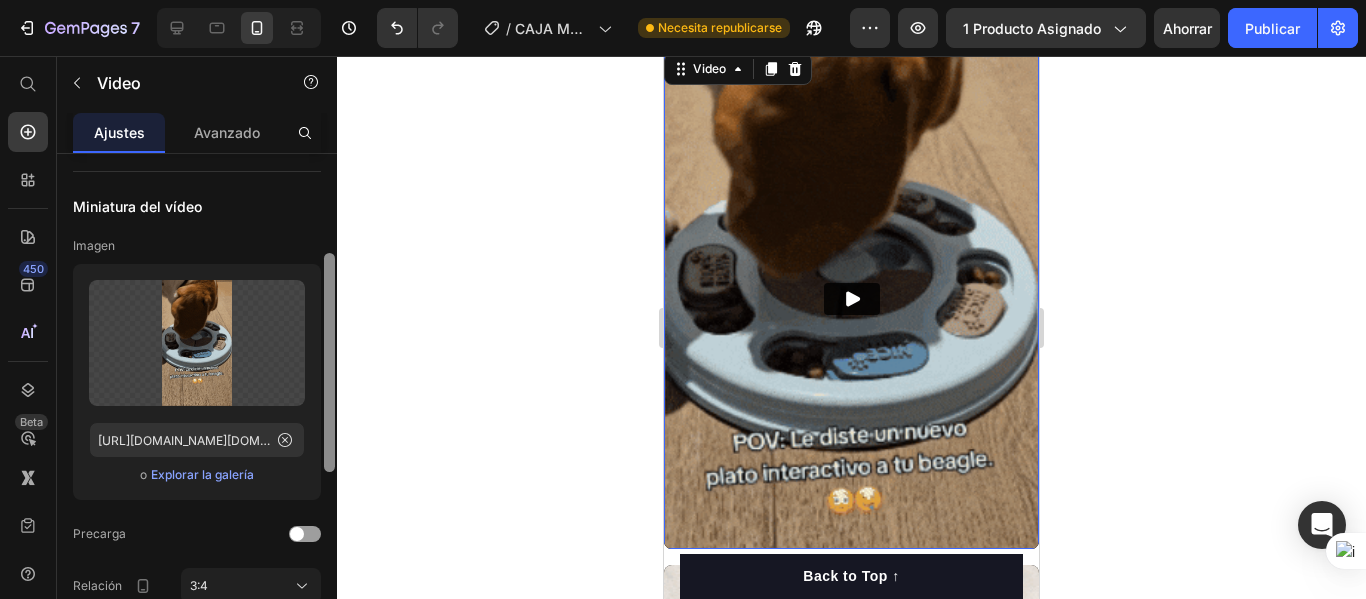 click at bounding box center (329, 362) 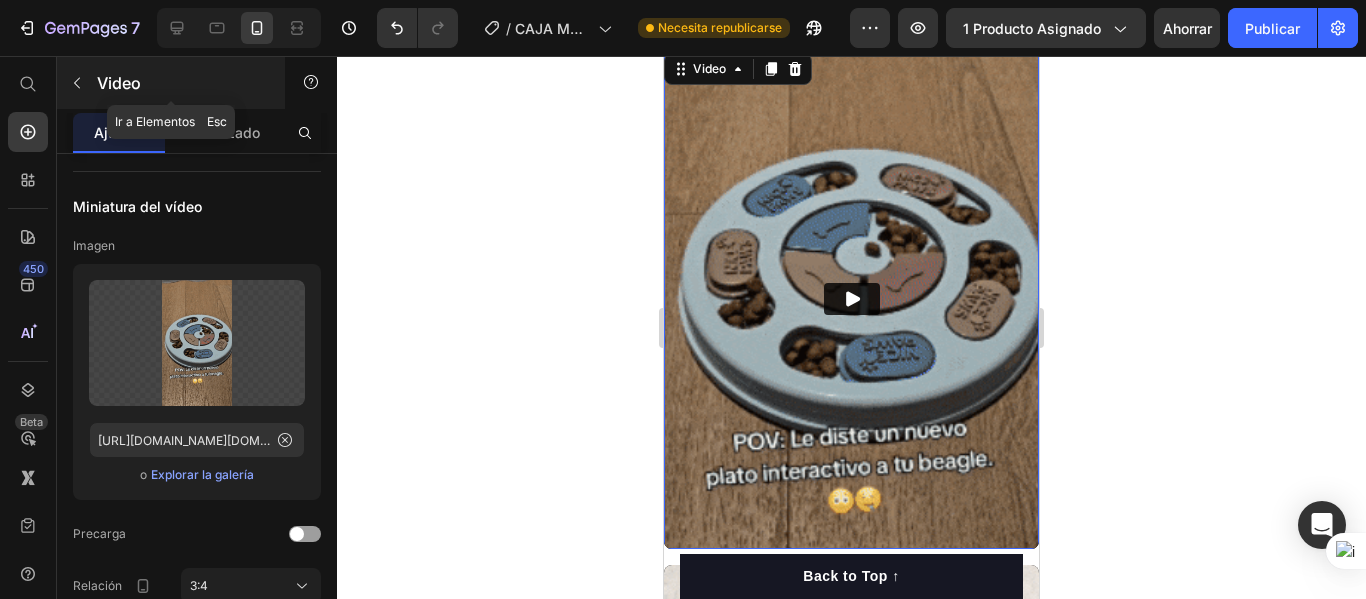 click 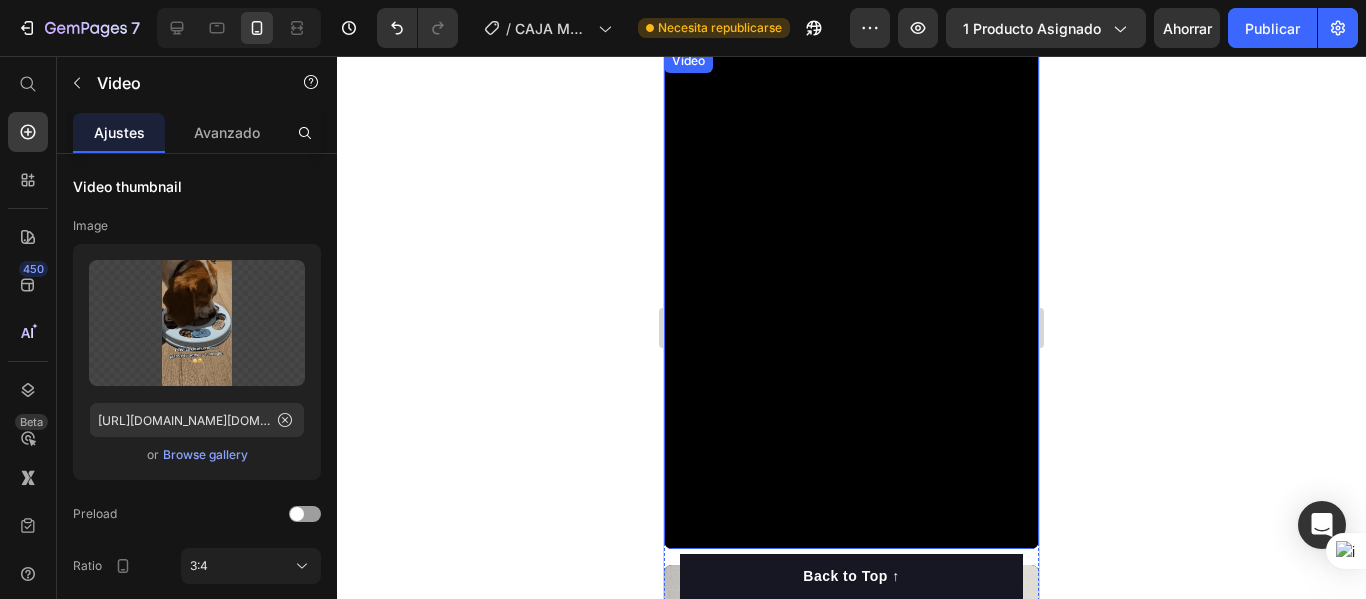 click on "Video" at bounding box center [851, 299] 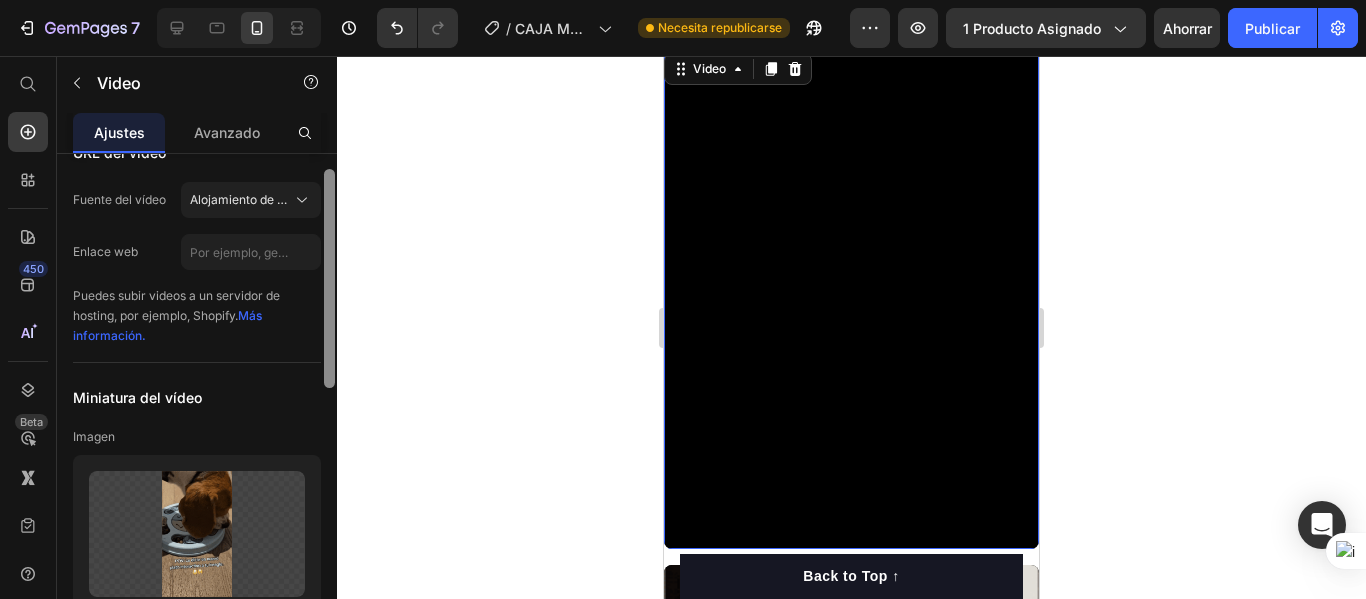 scroll, scrollTop: 0, scrollLeft: 0, axis: both 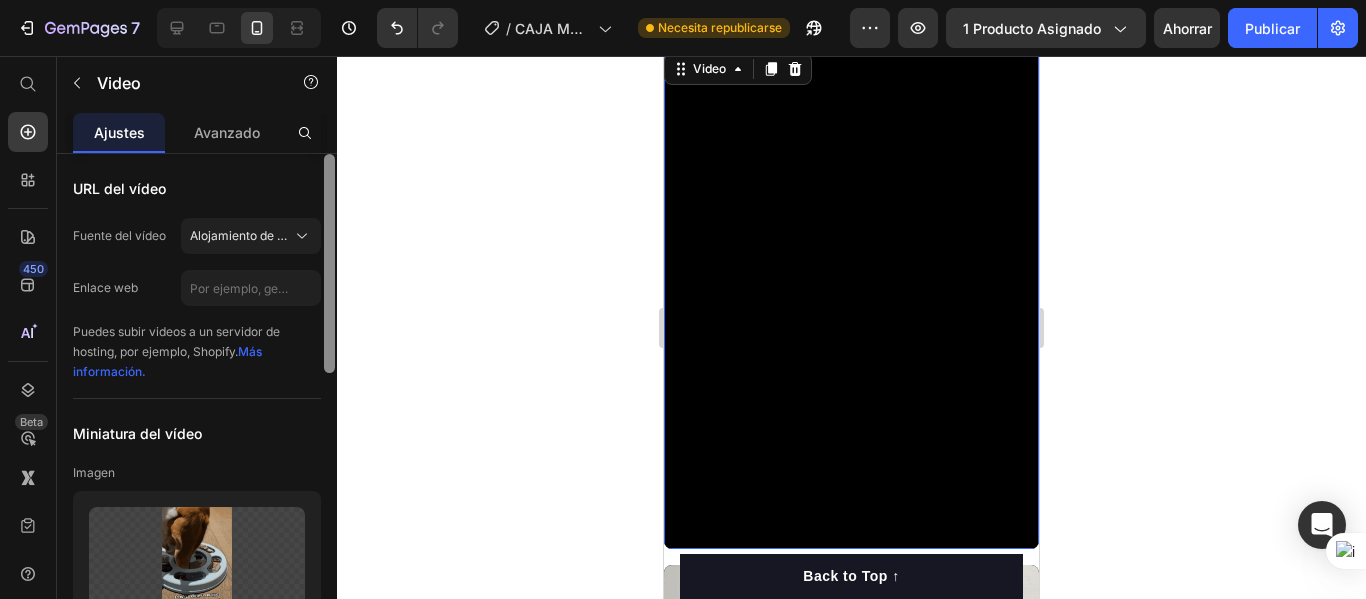 drag, startPoint x: 332, startPoint y: 359, endPoint x: 370, endPoint y: 155, distance: 207.50903 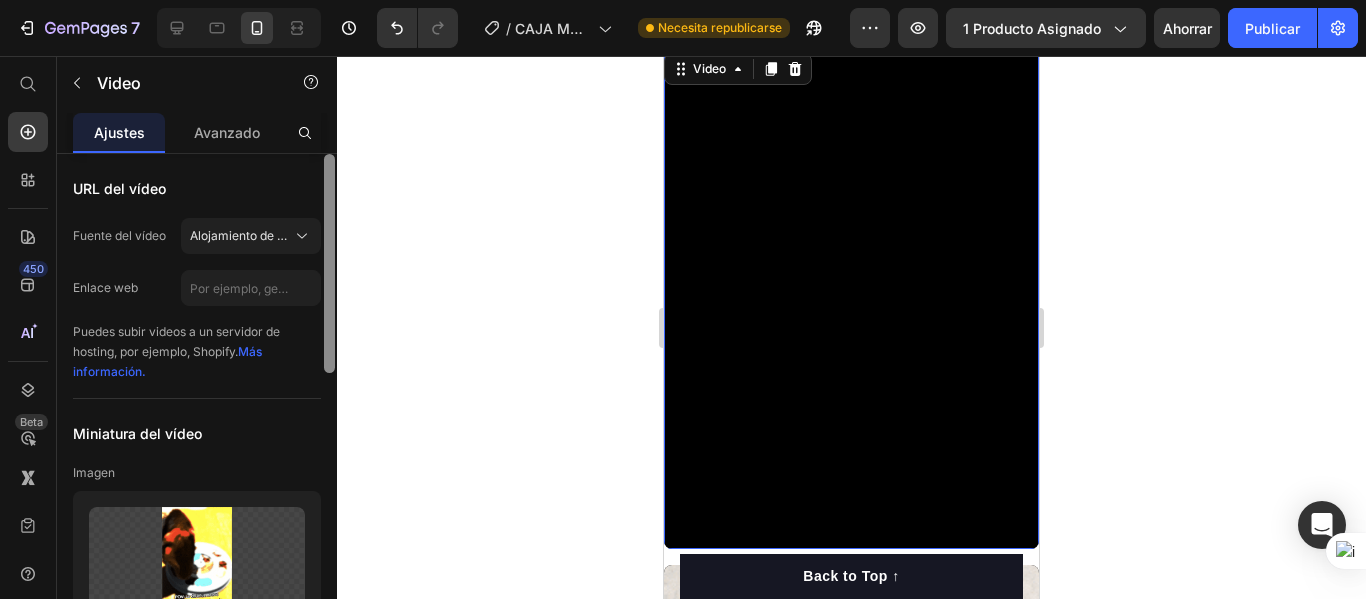 click on "7 / CAJA MÁGICA GEMPAGE Necesita republicarse Avance 1 producto asignado Ahorrar Publicar 450 Beta Empezar con Secciones Elementos Hero Section Product Detail Brands Trusted Badges Guarantee Product Breakdown How to use Testimonials Compare Bundle FAQs Social Proof Brand Story Product List Collection Blog List Contact Sticky Add to Cart Custom Footer Explorar la biblioteca 450 Disposición
Fila
Fila
Fila
Fila Texto
Título
Bloque de texto Botón
Botón
Botón
Pegajoso Volver arriba Medios de comunicación
Imagen" 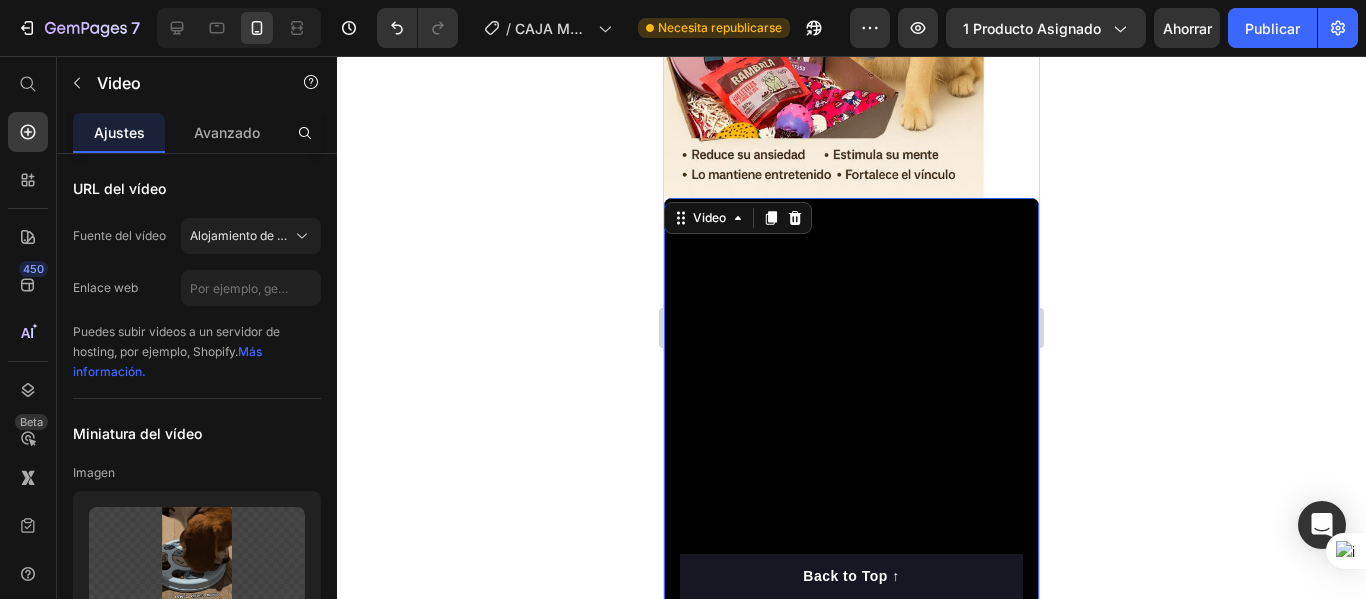 scroll, scrollTop: 1480, scrollLeft: 0, axis: vertical 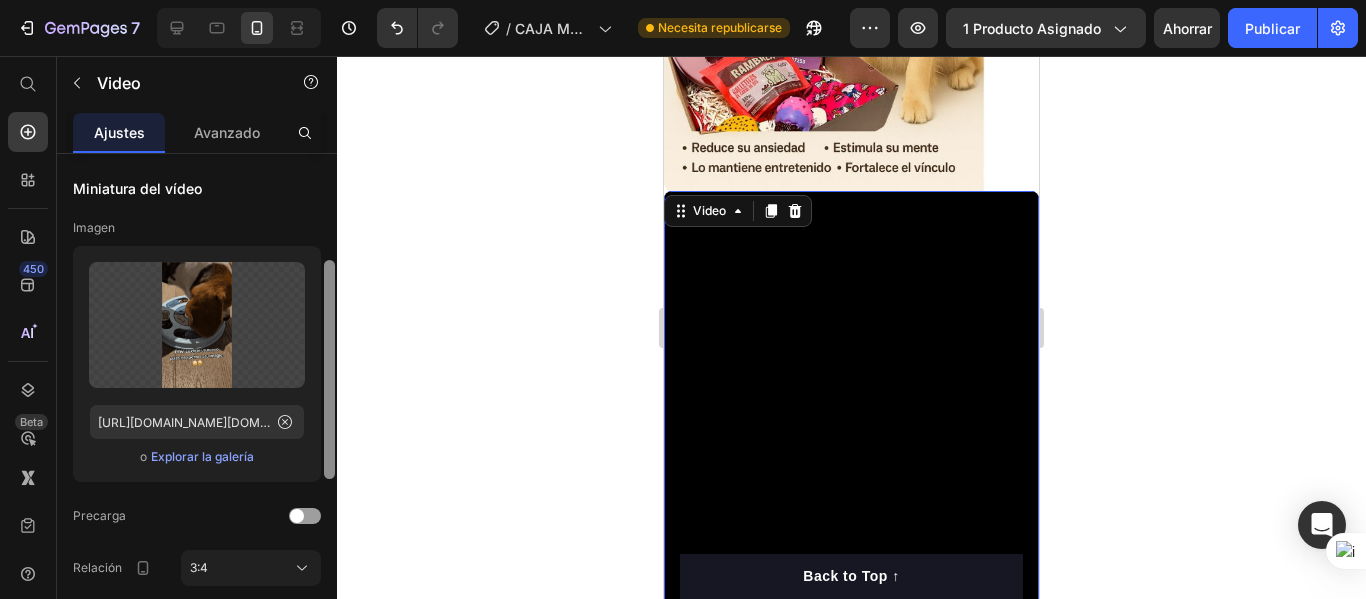 drag, startPoint x: 333, startPoint y: 344, endPoint x: 335, endPoint y: 451, distance: 107.01869 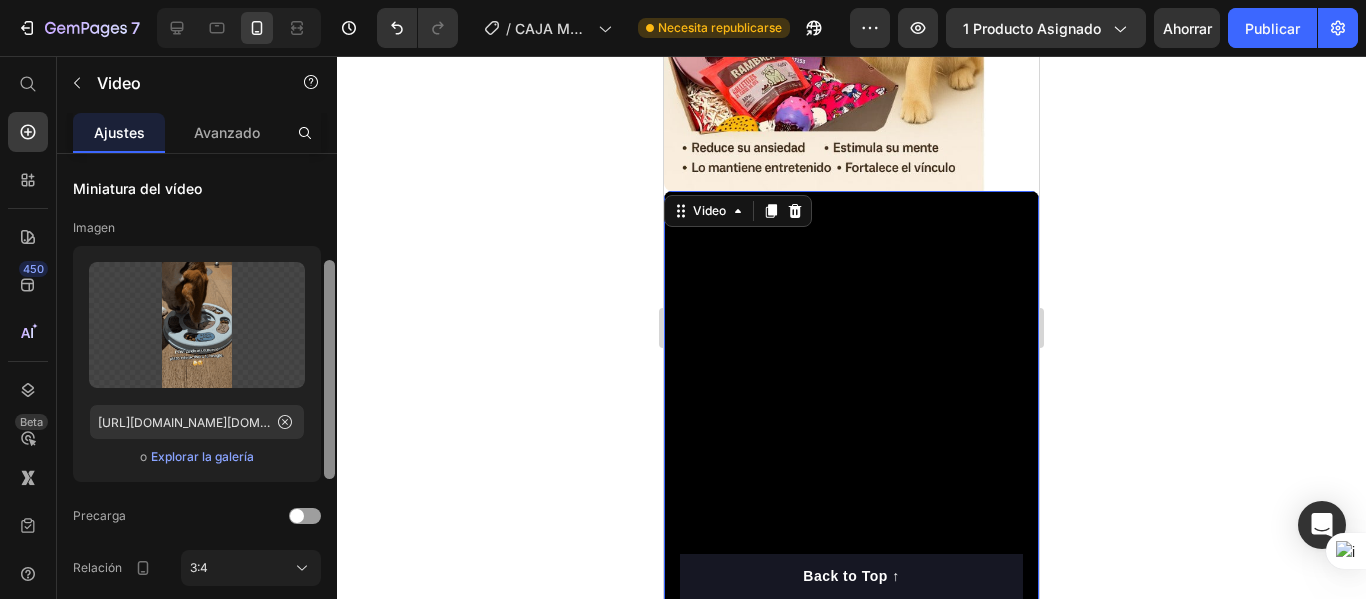 click at bounding box center [329, 405] 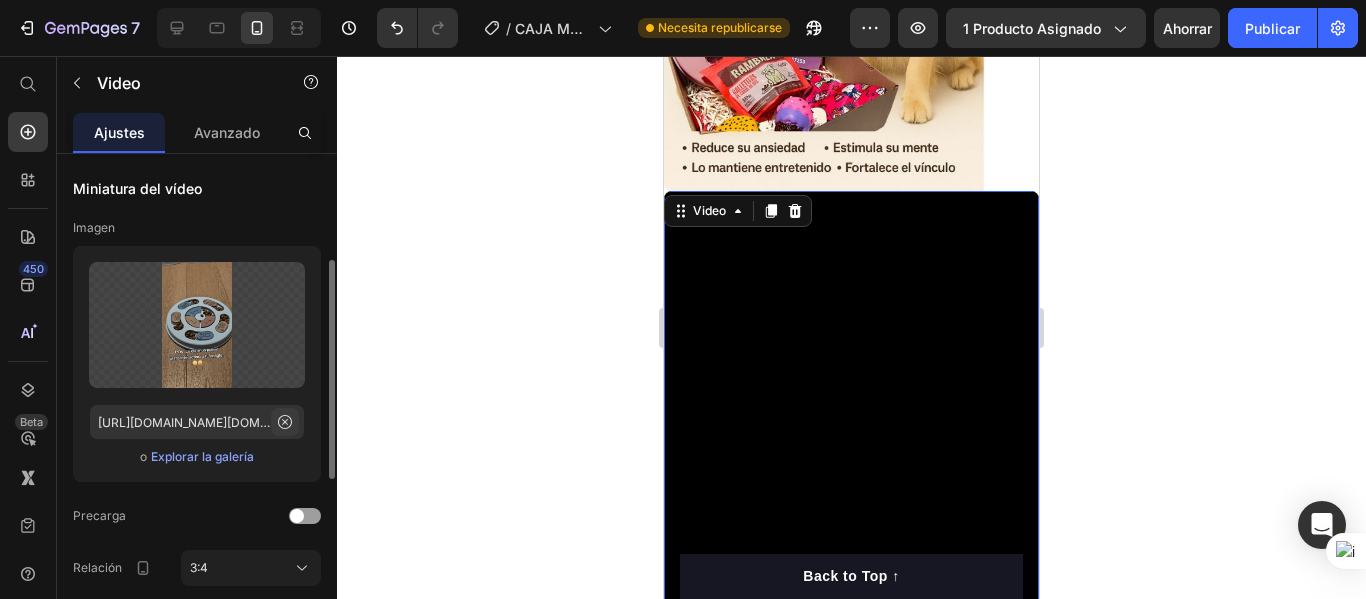 click 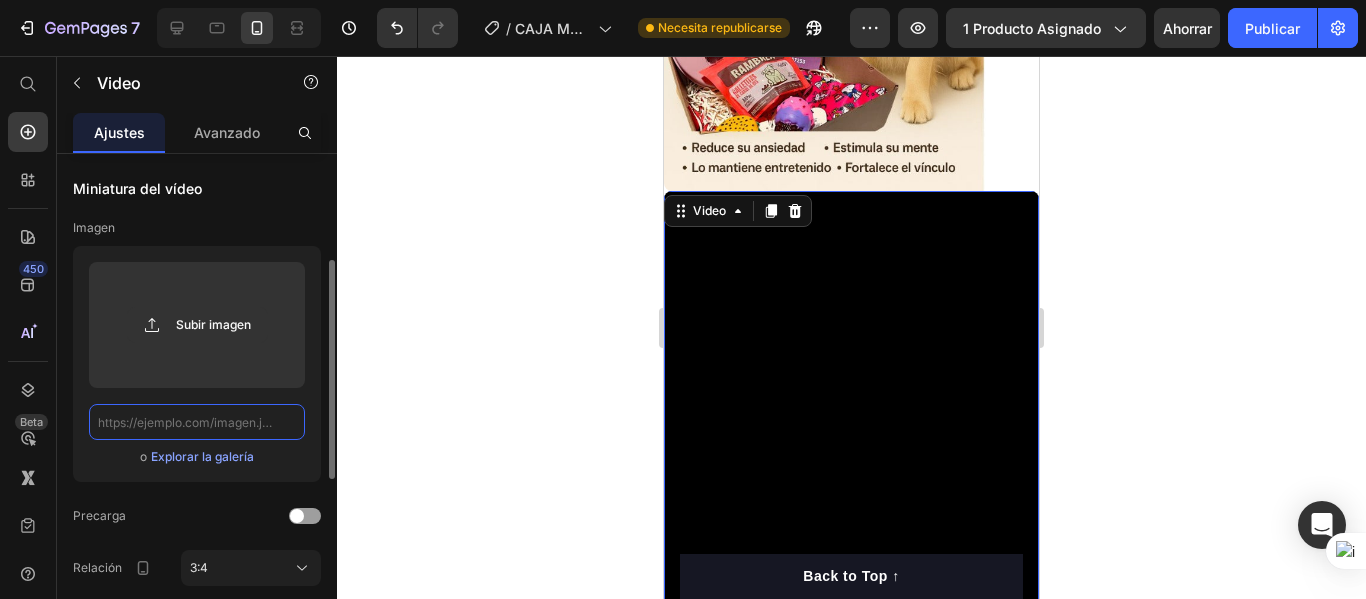 scroll, scrollTop: 0, scrollLeft: 0, axis: both 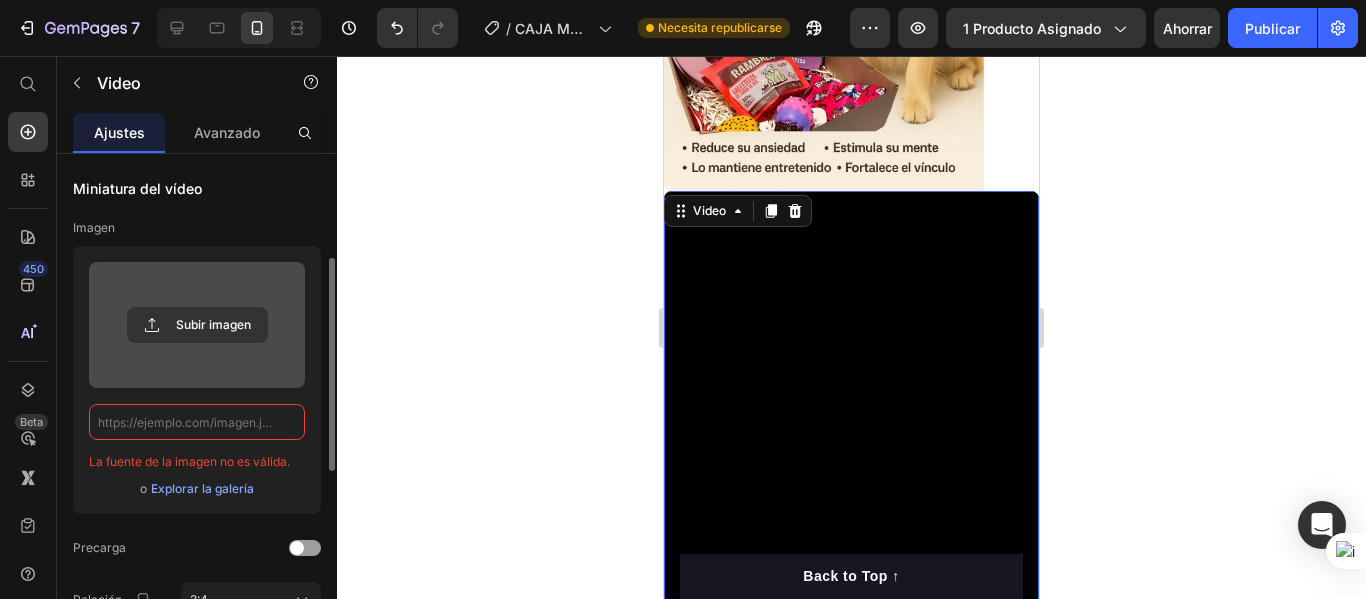 paste on "https://media3.giphy.com/media/v1.Y2lkPTc5MGI3NjExcnJjZGlkdGhtY203a2J6NXN6b3c3c3praWozM3F1dDFqYzFjcTdxOCZlcD12MV9pbnRlcm5hbF9naWZfYnlfaWQmY3Q9Zw/XZEsEnHJJU2MfEnjTp/giphy.gif" 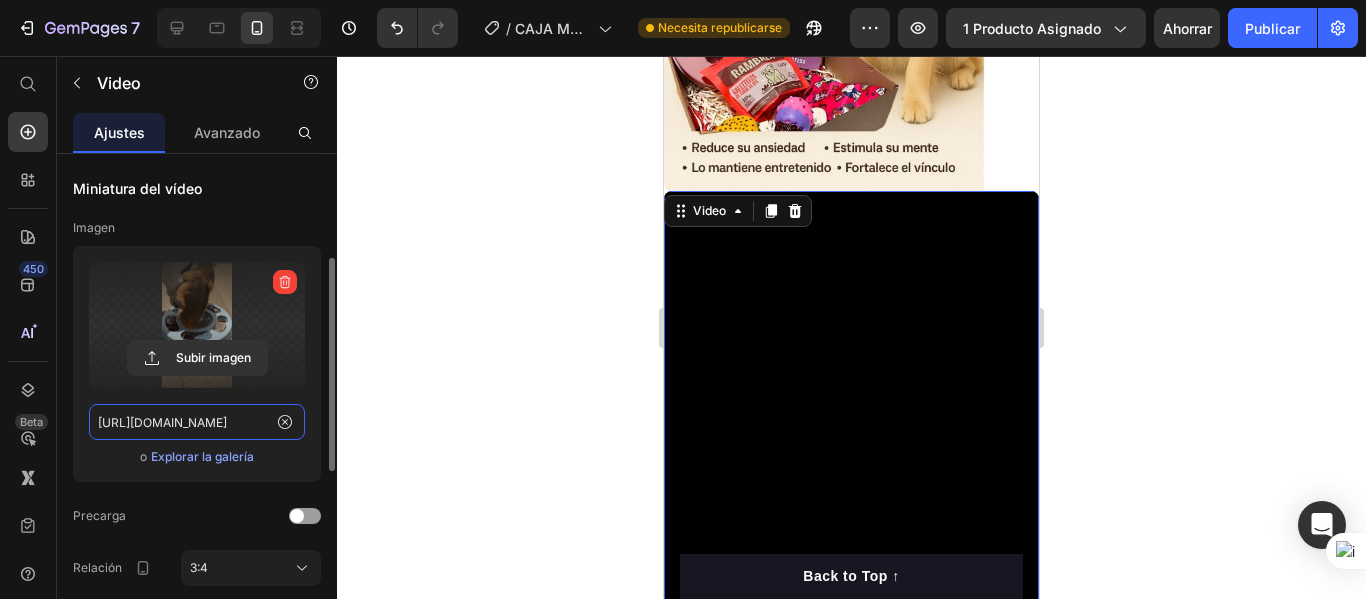 scroll, scrollTop: 0, scrollLeft: 1004, axis: horizontal 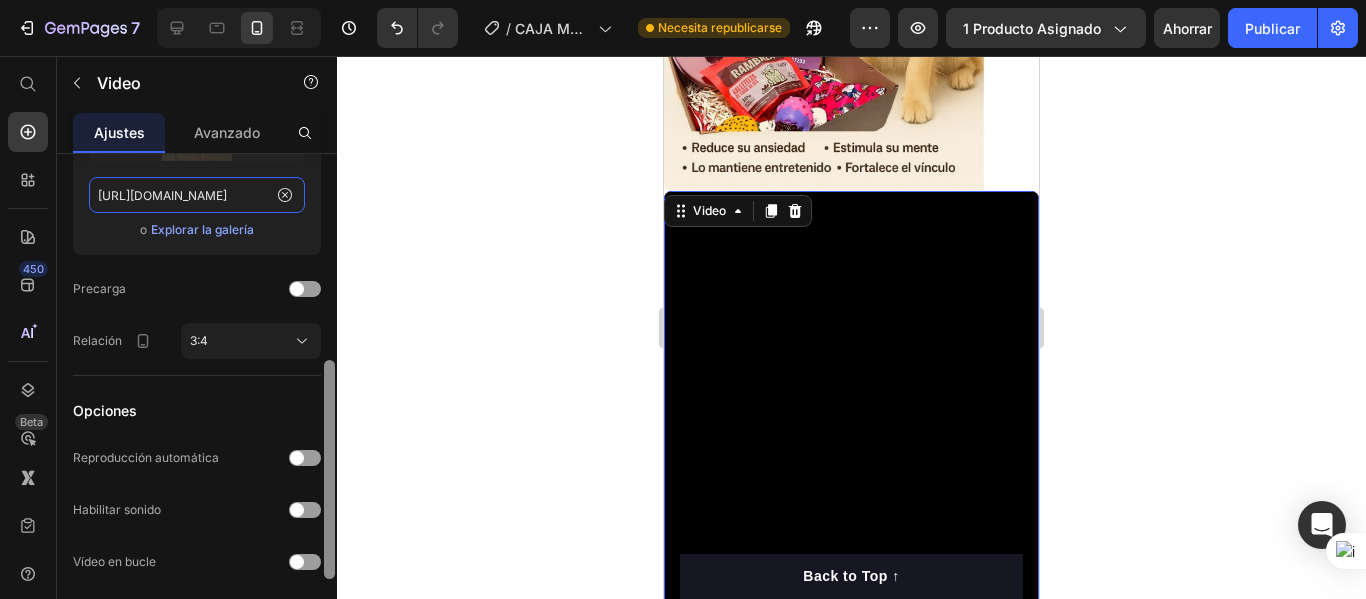drag, startPoint x: 330, startPoint y: 386, endPoint x: 339, endPoint y: 485, distance: 99.40825 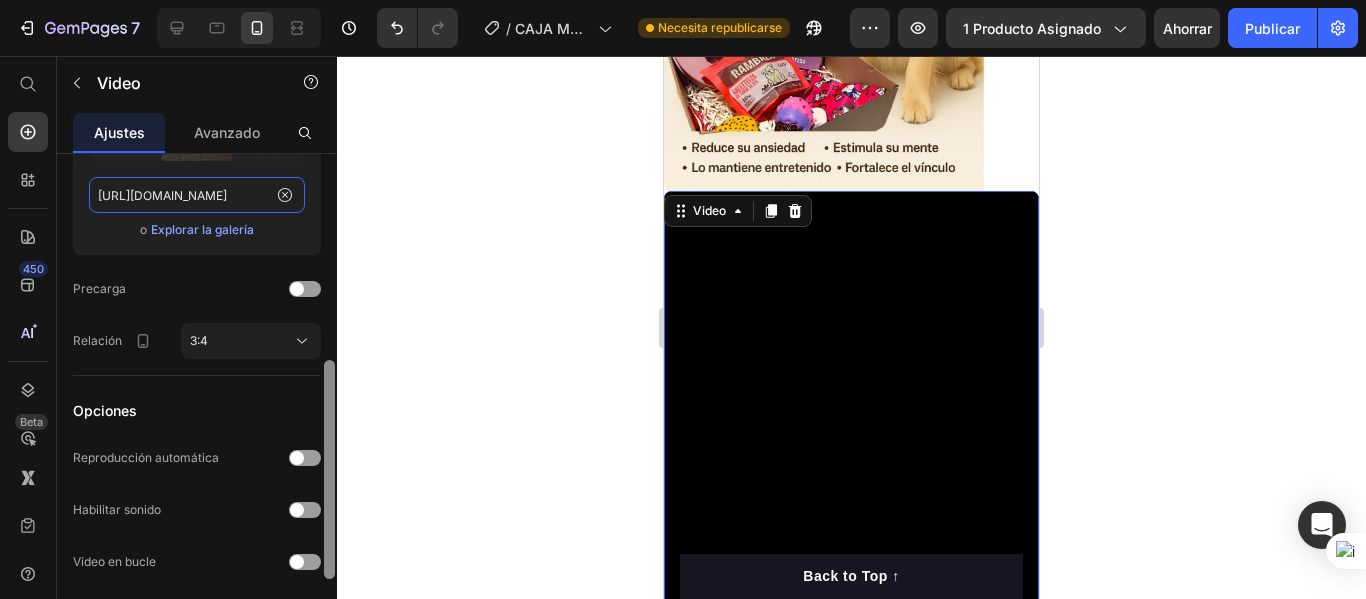 click on "7 / CAJA MÁGICA GEMPAGE Necesita republicarse Avance 1 producto asignado Ahorrar Publicar 450 Beta Empezar con Secciones Elementos Hero Section Product Detail Brands Trusted Badges Guarantee Product Breakdown How to use Testimonials Compare Bundle FAQs Social Proof Brand Story Product List Collection Blog List Contact Sticky Add to Cart Custom Footer Explorar la biblioteca 450 Disposición
Fila
Fila
Fila
Fila Texto
Título
Bloque de texto Botón
Botón
Botón
Pegajoso Volver arriba Medios de comunicación
Imagen" 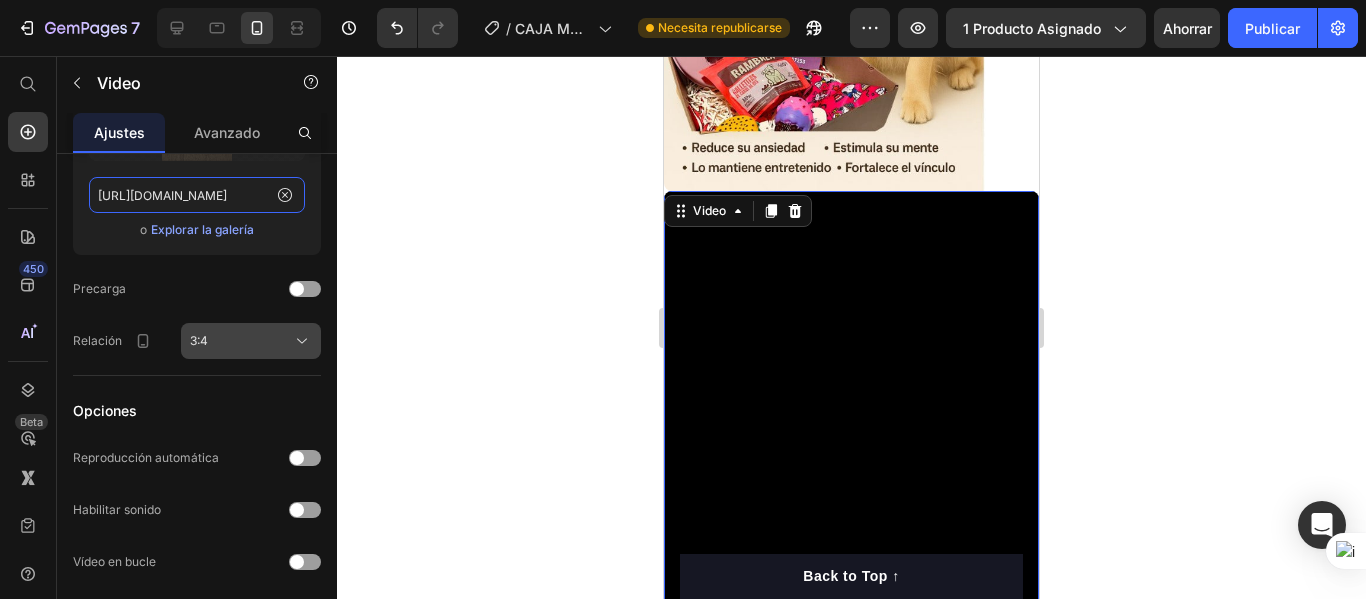 type on "https://media3.giphy.com/media/v1.Y2lkPTc5MGI3NjExcnJjZGlkdGhtY203a2J6NXN6b3c3c3praWozM3F1dDFqYzFjcTdxOCZlcD12MV9pbnRlcm5hbF9naWZfYnlfaWQmY3Q9Zw/XZEsEnHJJU2MfEnjTp/giphy.gif" 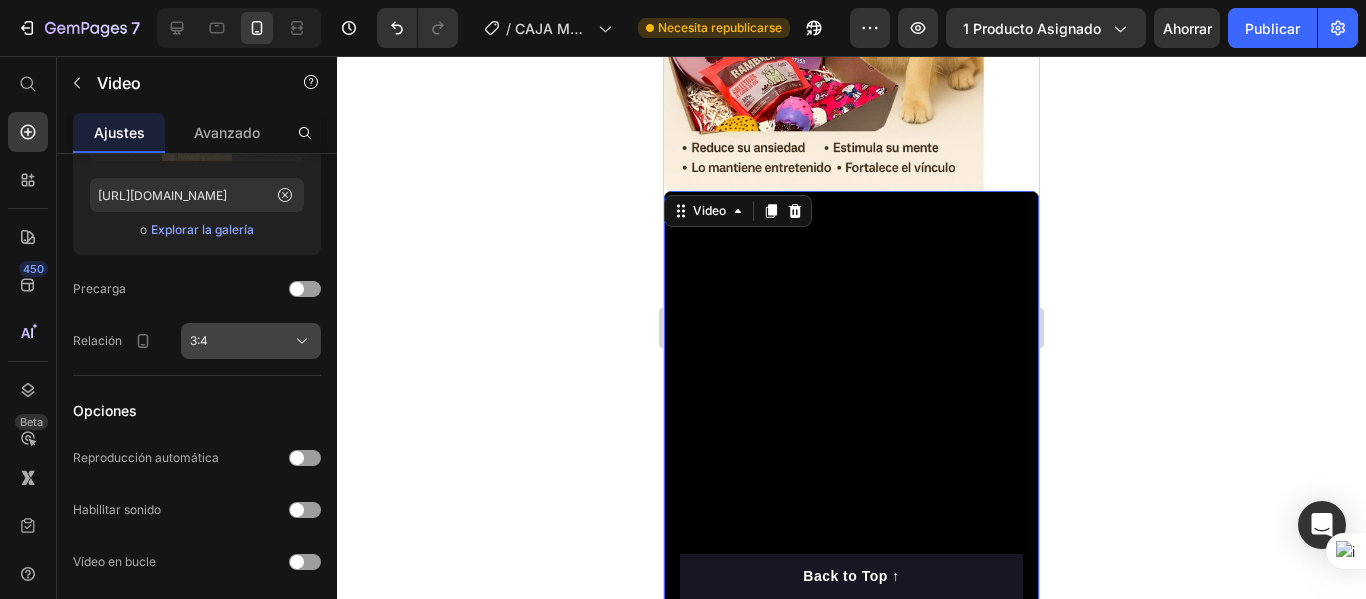 click on "3:4" 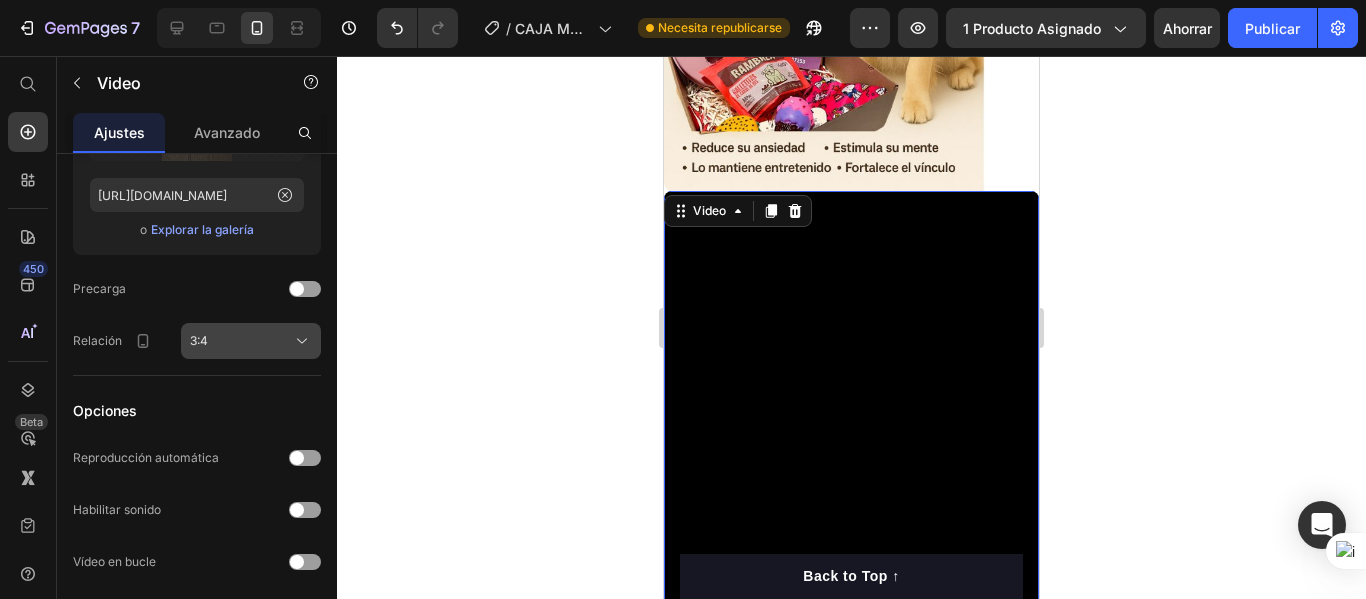 scroll, scrollTop: 0, scrollLeft: 0, axis: both 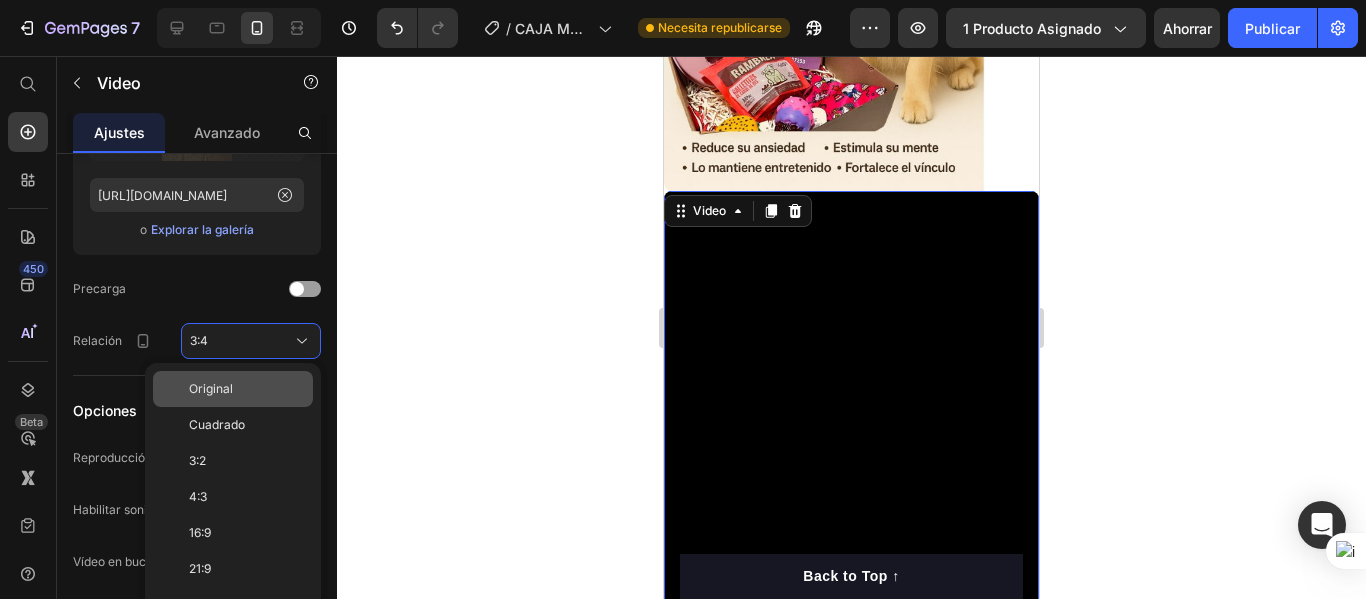 click on "Original" at bounding box center (211, 388) 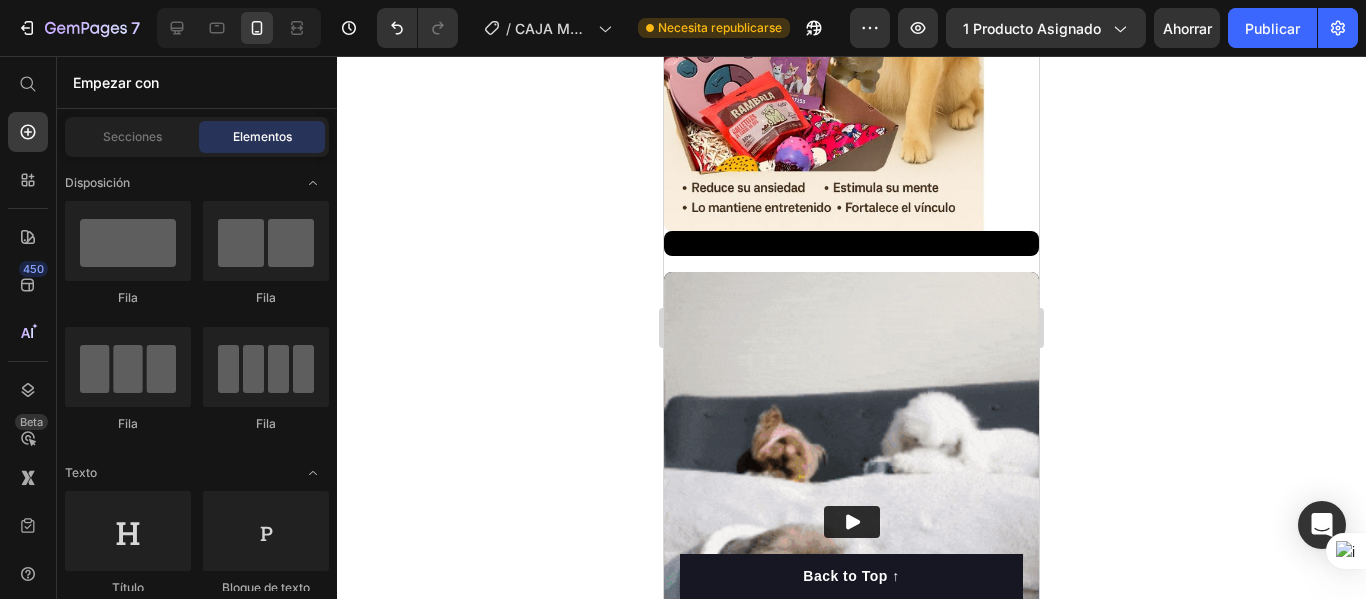 scroll, scrollTop: 1446, scrollLeft: 0, axis: vertical 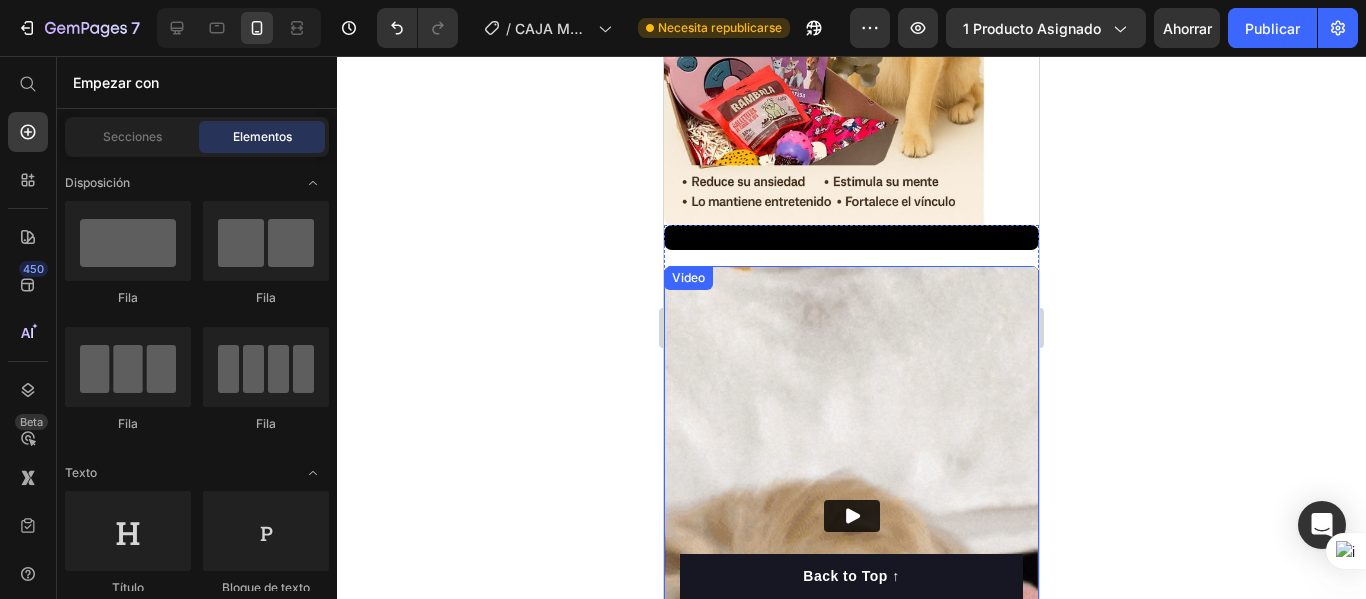 click at bounding box center (851, 516) 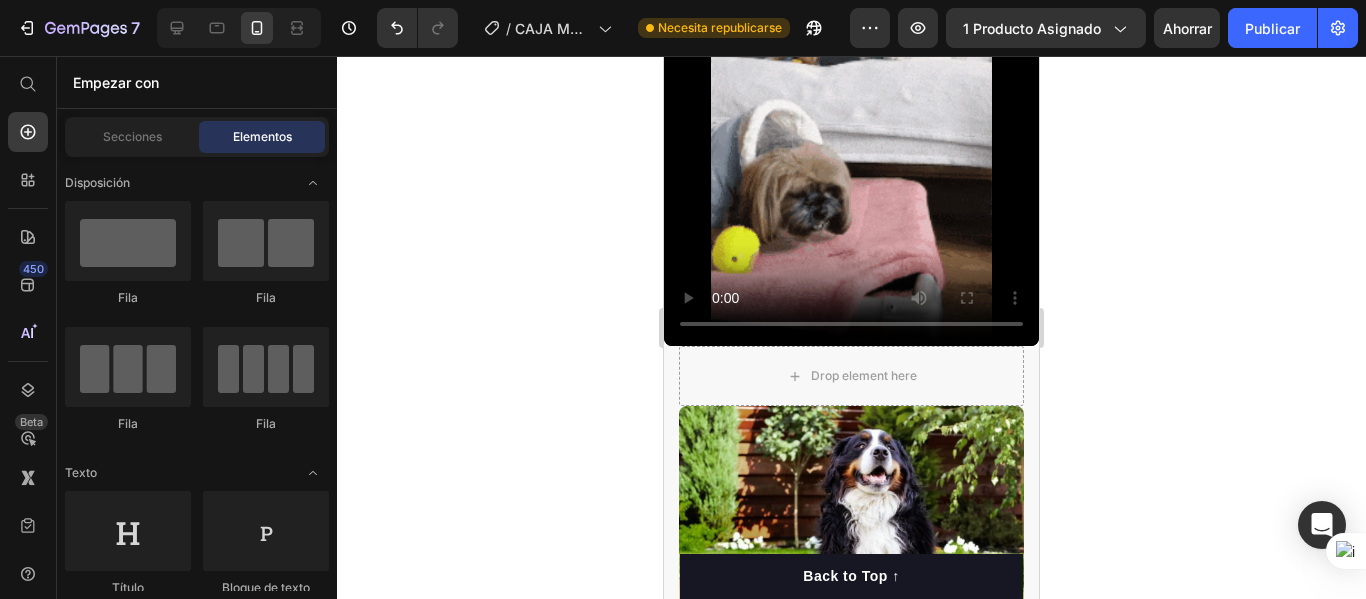 scroll, scrollTop: 1841, scrollLeft: 0, axis: vertical 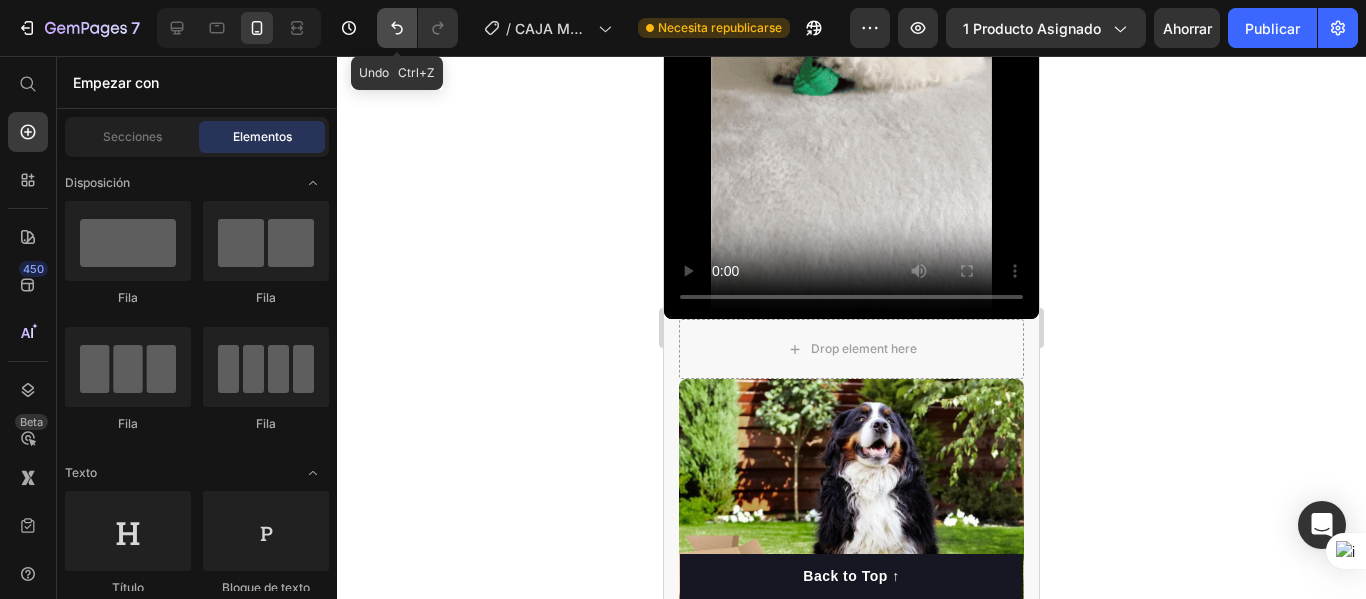 click 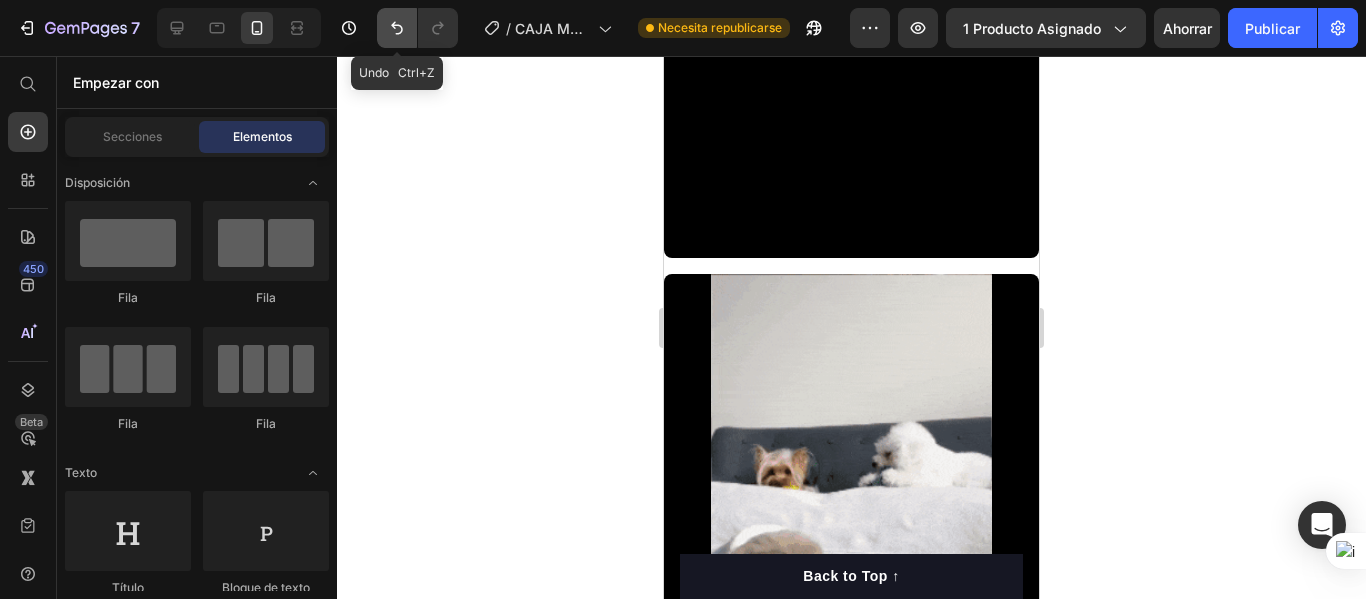 scroll, scrollTop: 2296, scrollLeft: 0, axis: vertical 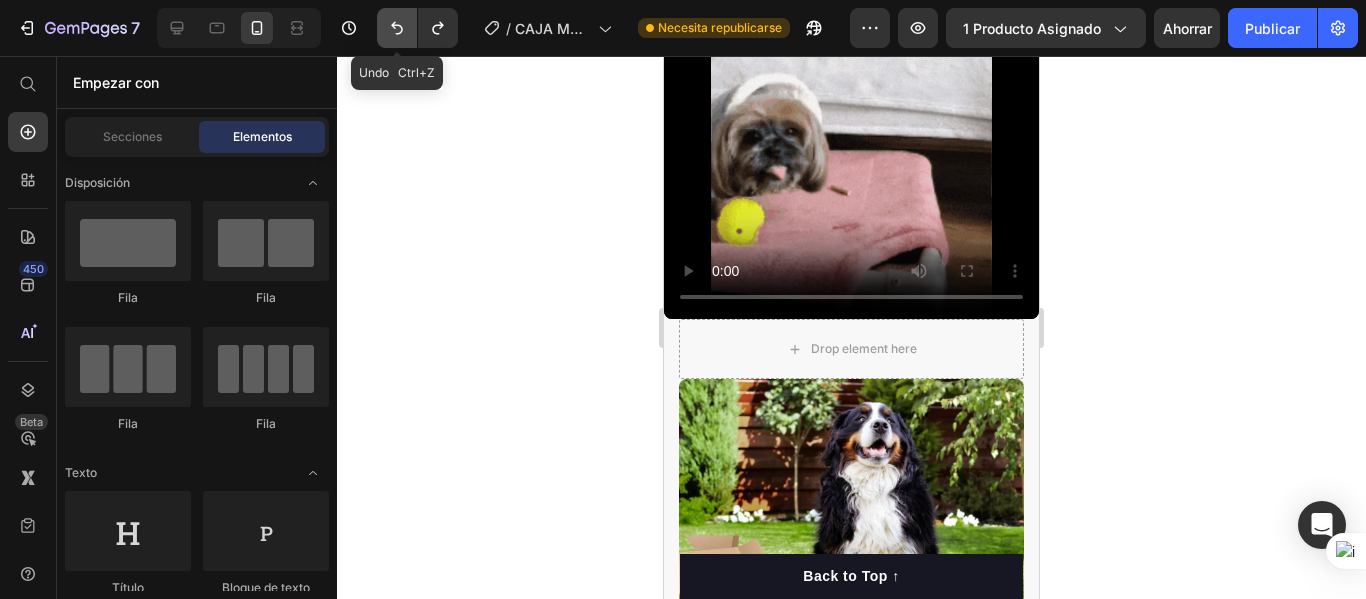 click 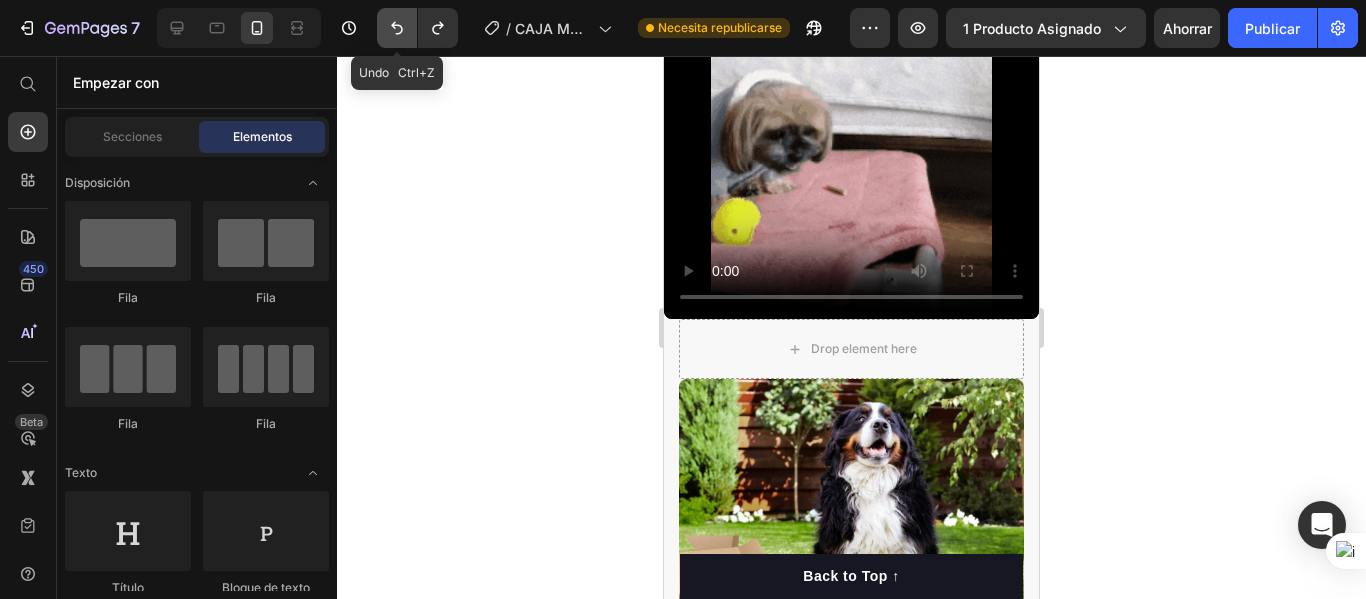 click 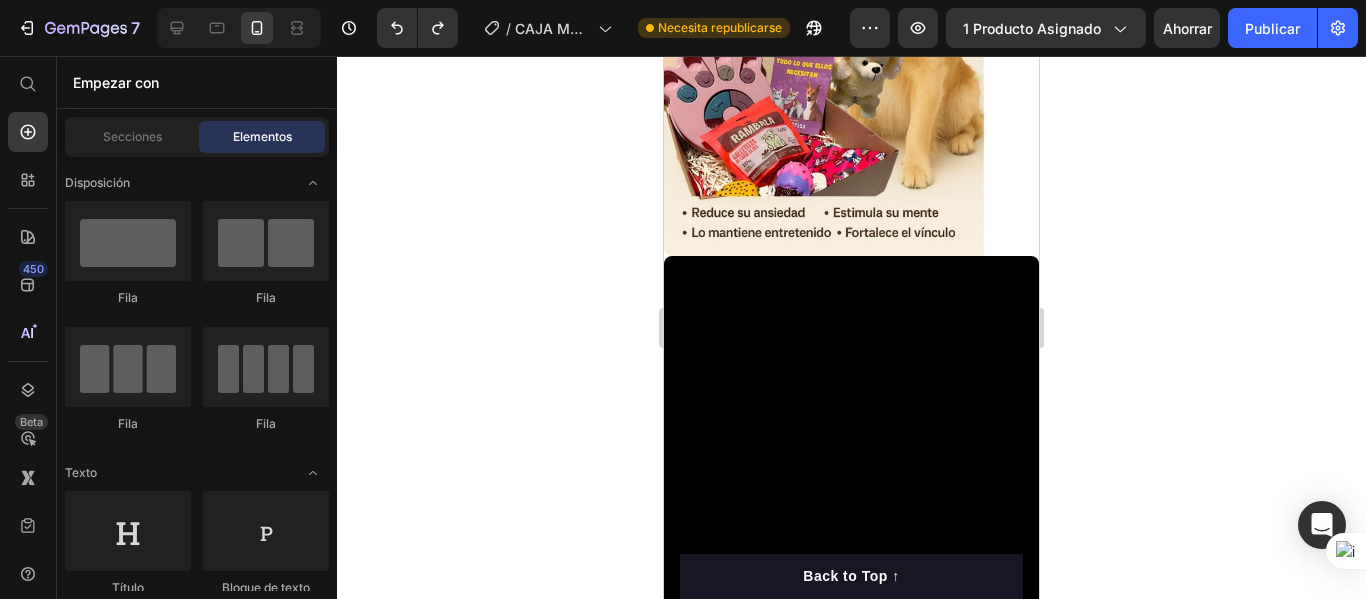 scroll, scrollTop: 1407, scrollLeft: 0, axis: vertical 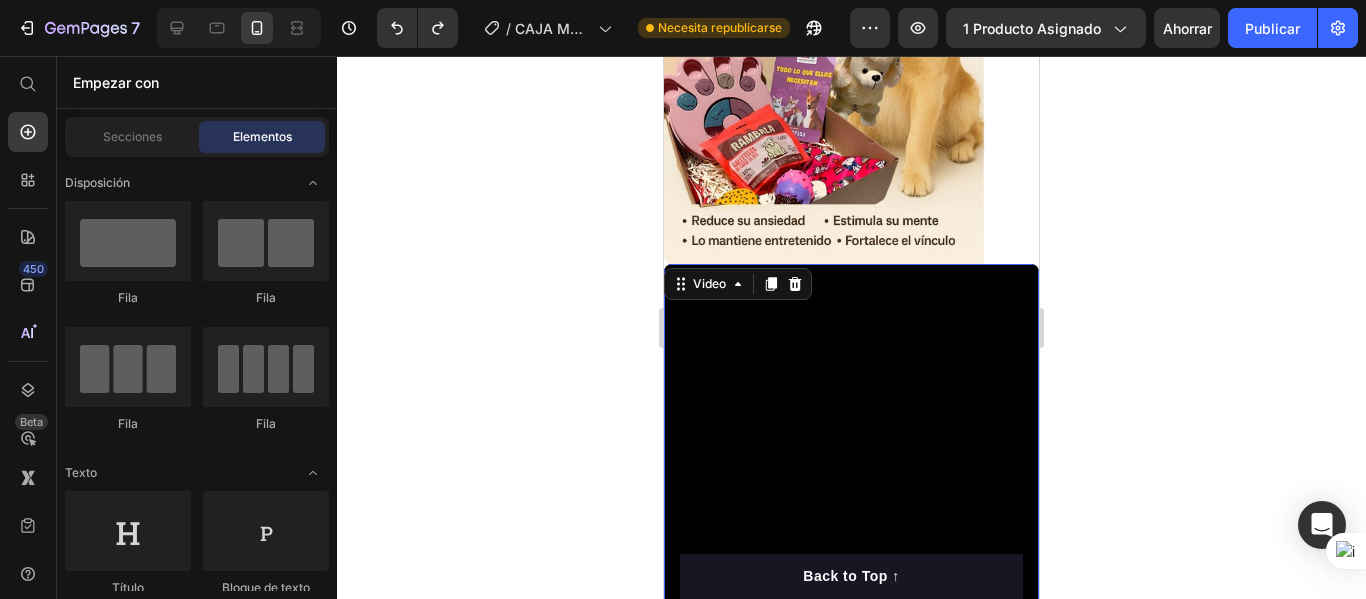click on "Video   16" at bounding box center (851, 514) 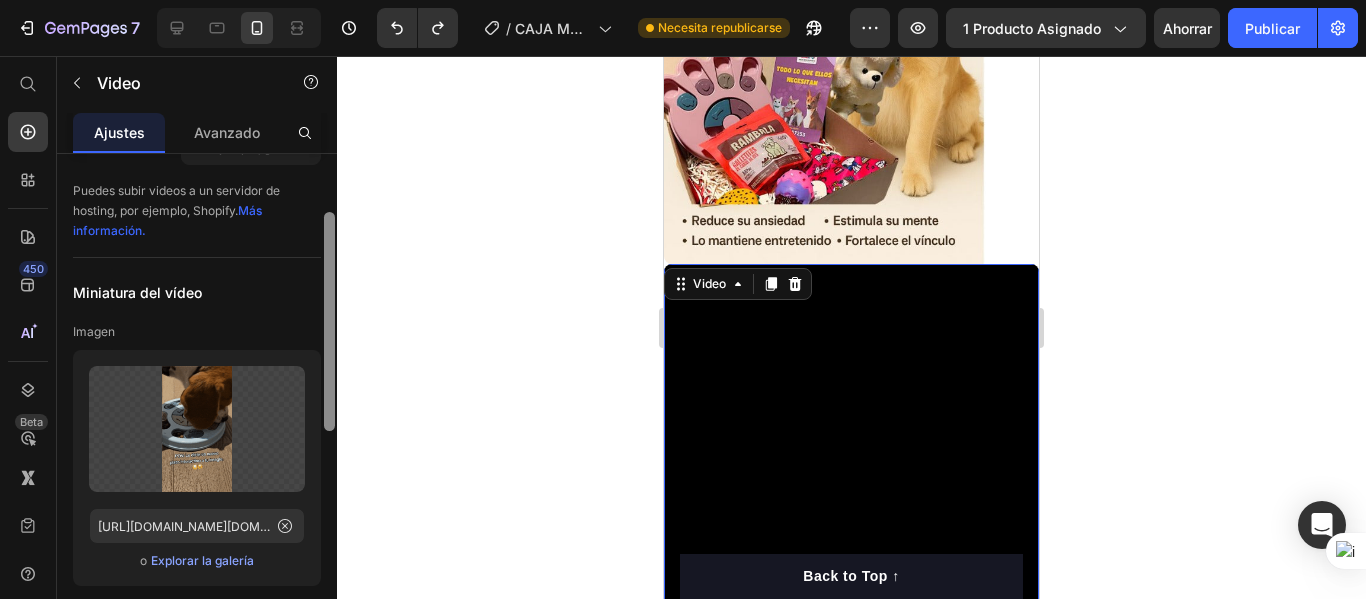 scroll, scrollTop: 137, scrollLeft: 0, axis: vertical 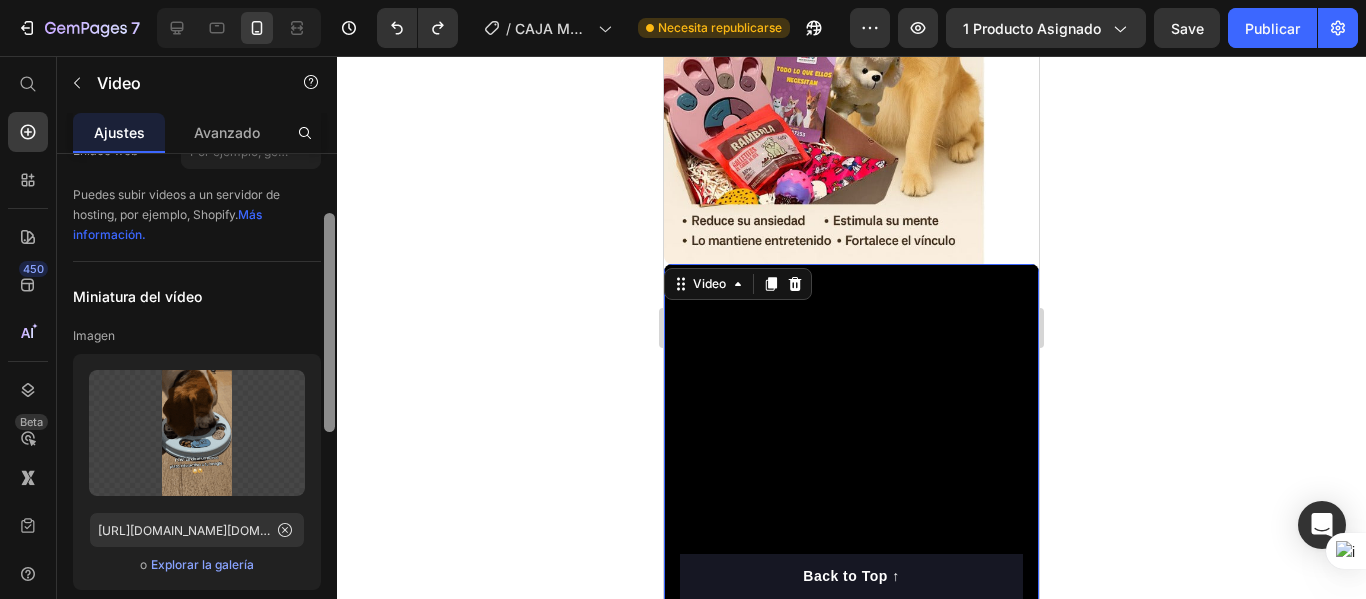 drag, startPoint x: 332, startPoint y: 436, endPoint x: 335, endPoint y: 287, distance: 149.0302 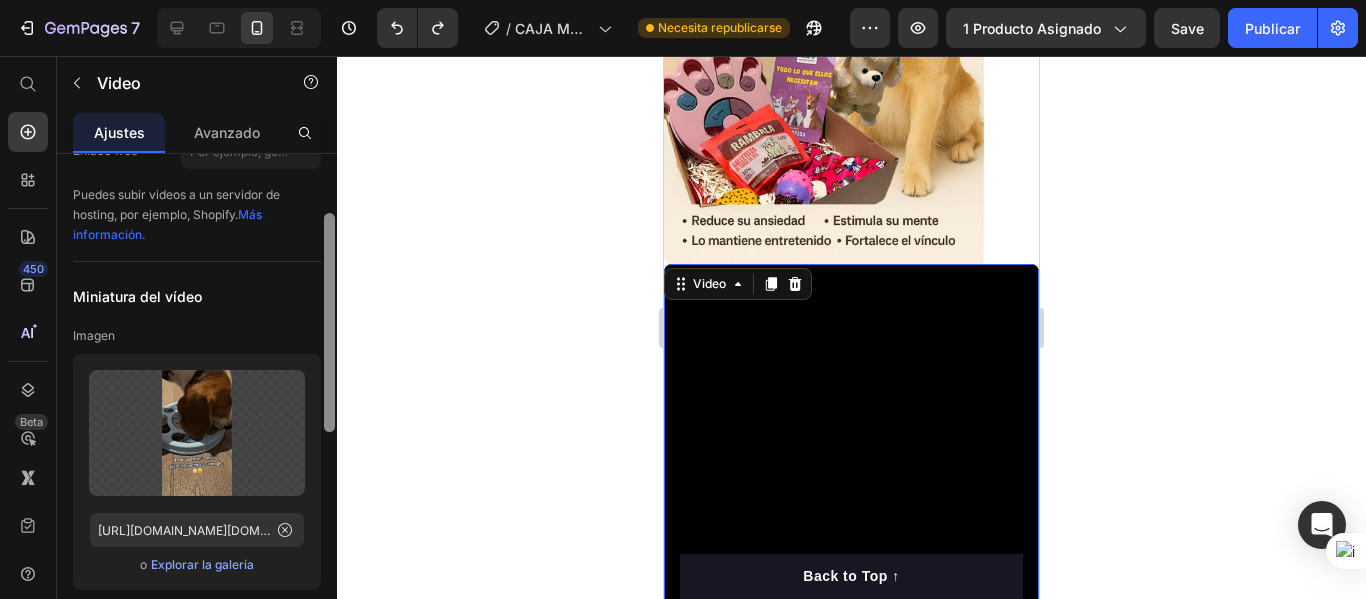 click at bounding box center (329, 405) 